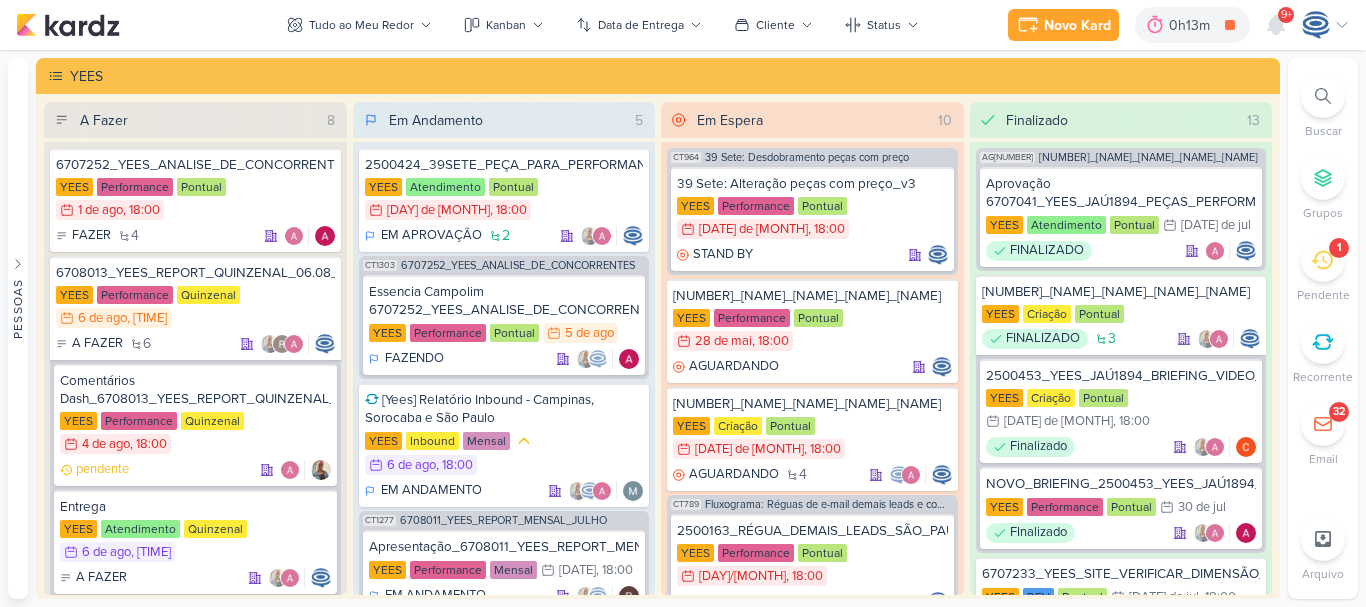 scroll, scrollTop: 0, scrollLeft: 0, axis: both 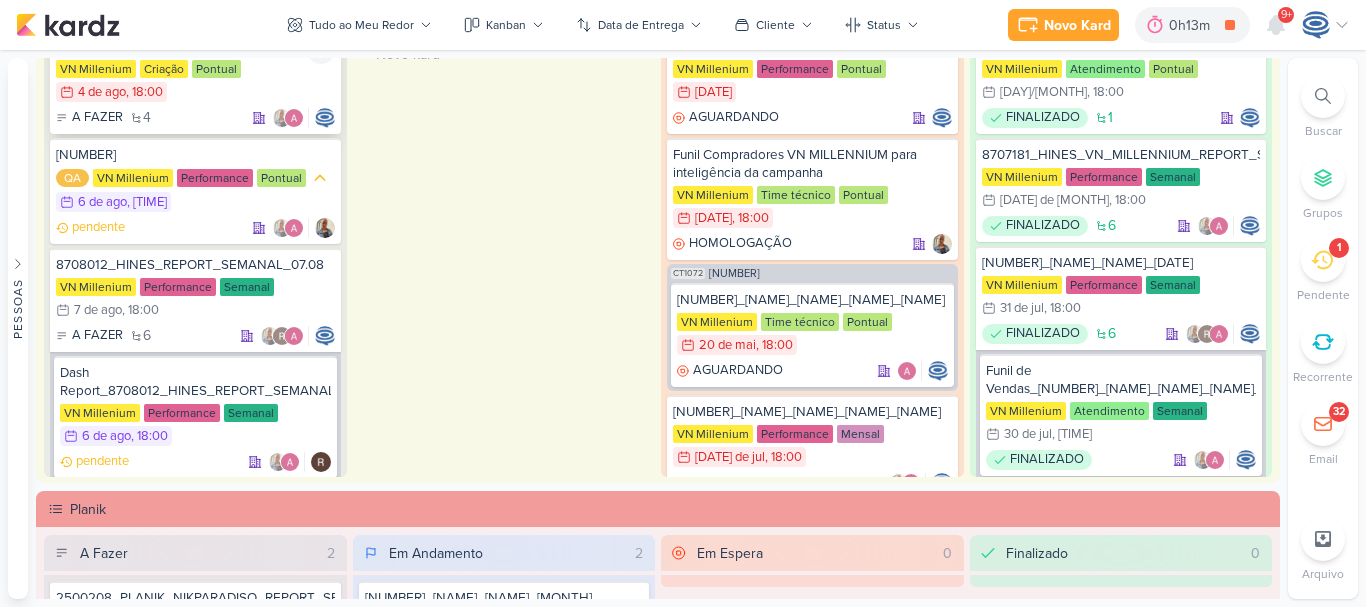 click on "VN Millenium
Criação
Pontual
[DATE]/[DATE]
[DATE] de ago
, [TIME]" at bounding box center [195, 82] 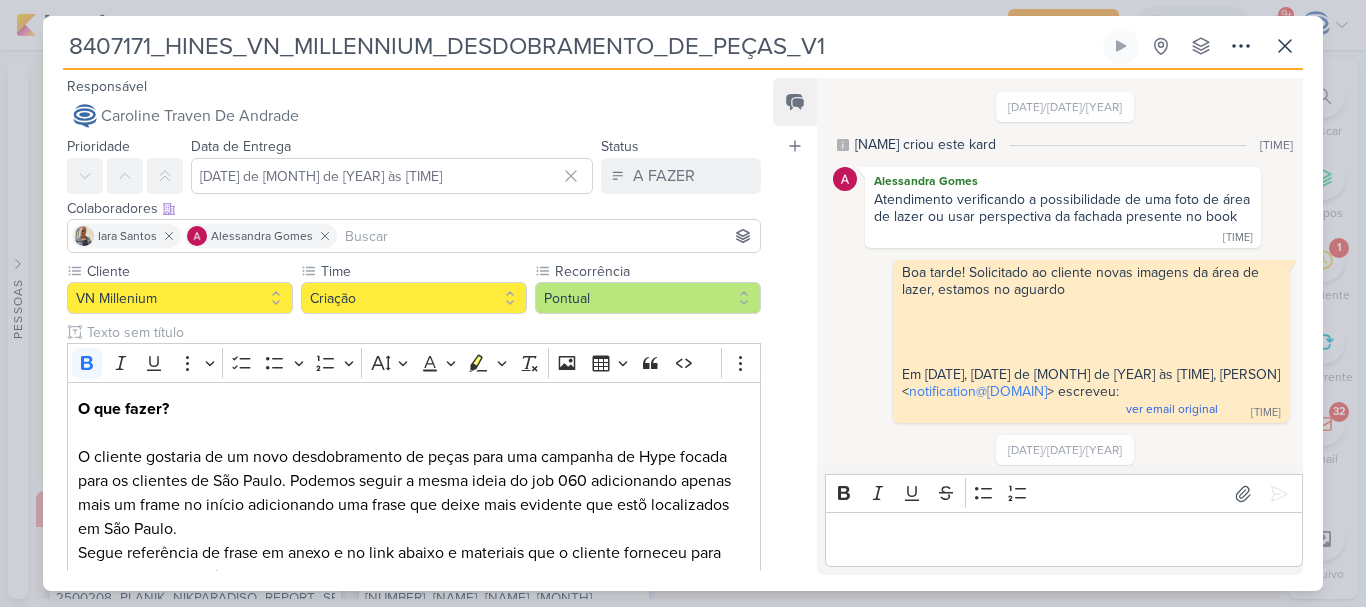 scroll, scrollTop: 1391, scrollLeft: 0, axis: vertical 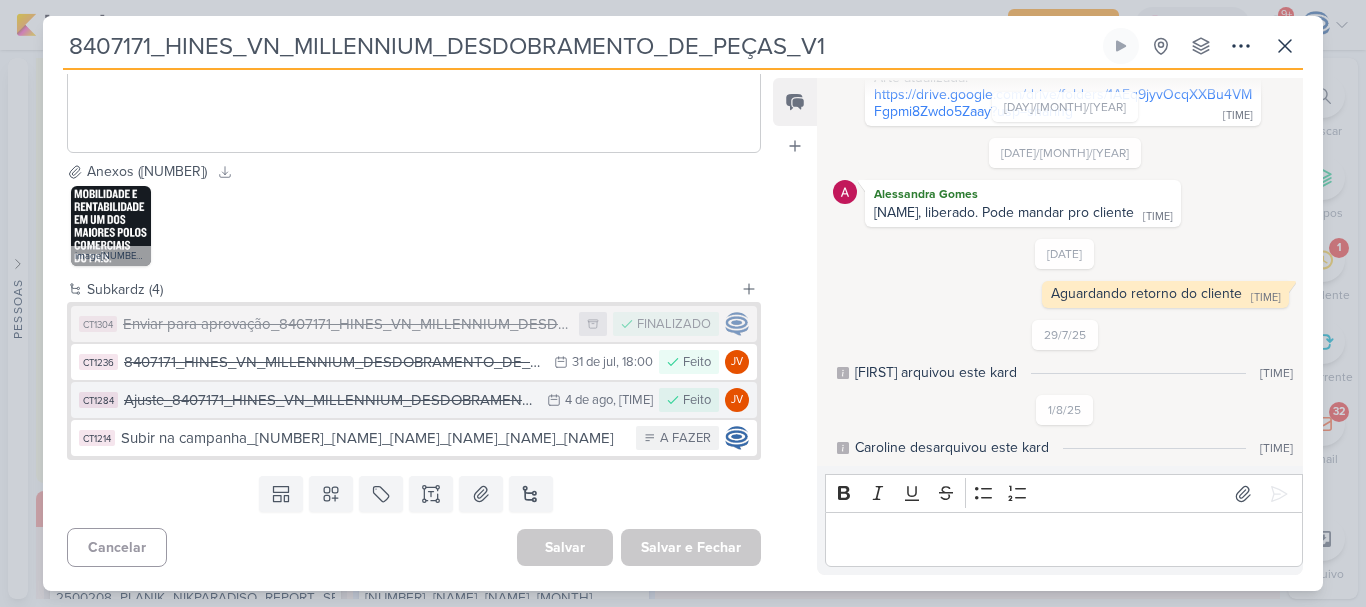 click on "Ajuste_8407171_HINES_VN_MILLENNIUM_DESDOBRAMENTO_DE_PEÇAS_V1" at bounding box center [330, 400] 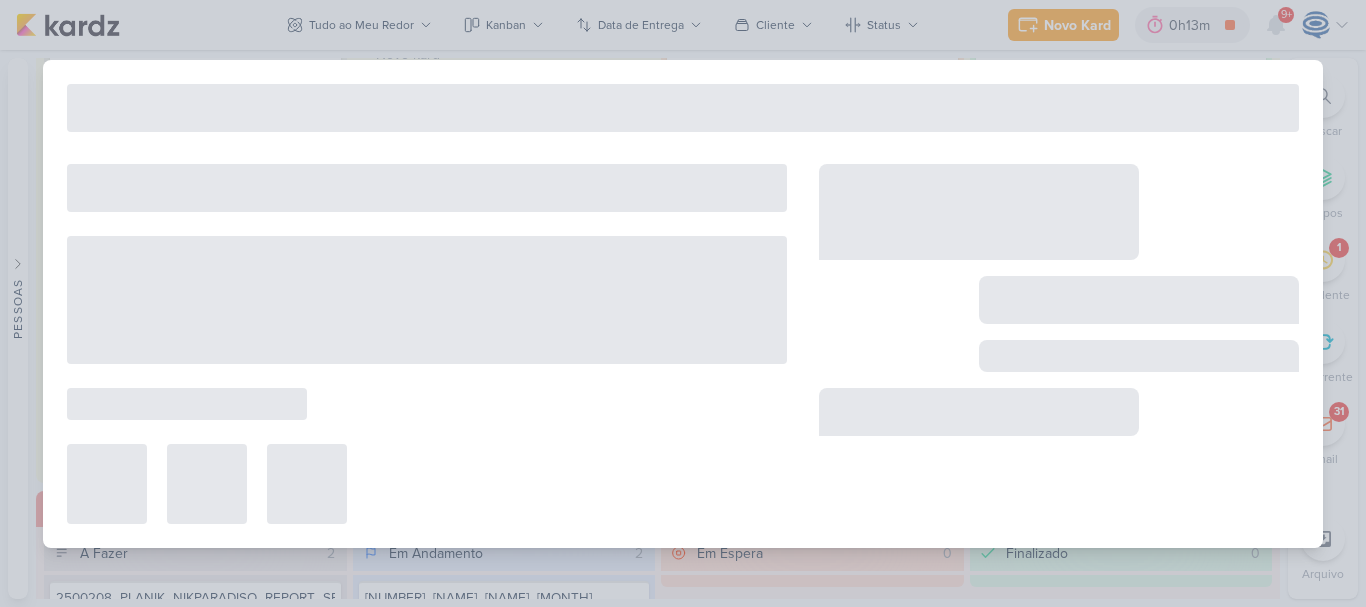type on "Ajuste_8407171_HINES_VN_MILLENNIUM_DESDOBRAMENTO_DE_PEÇAS_V1" 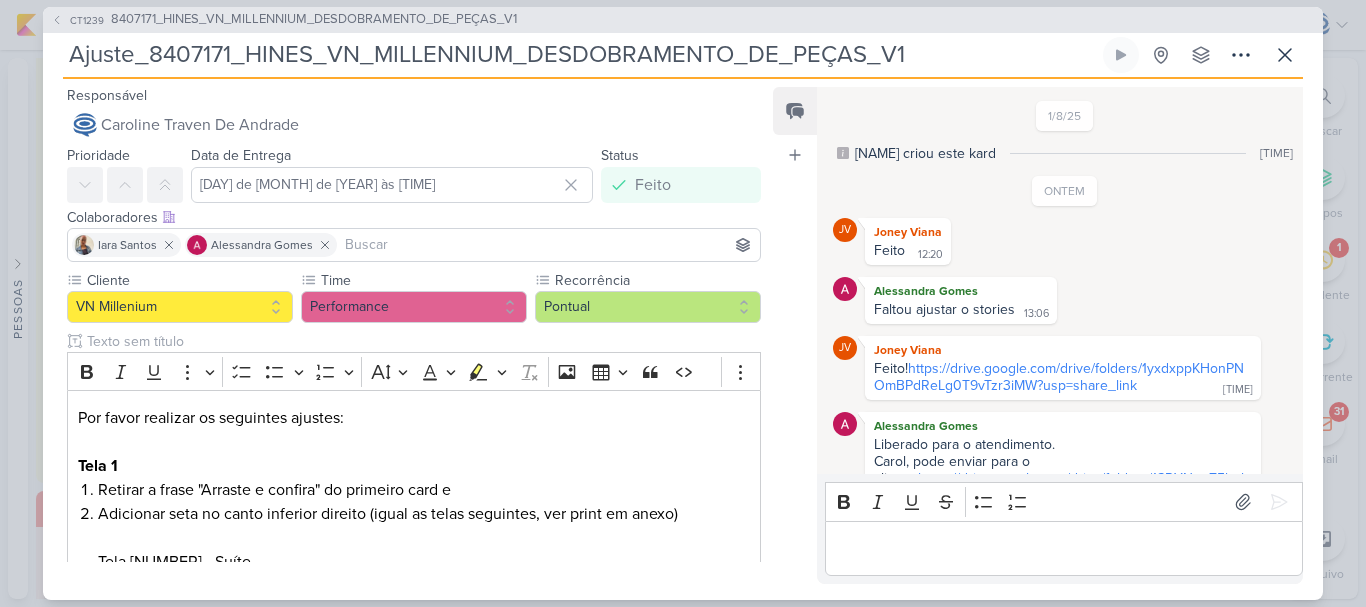 scroll, scrollTop: 60, scrollLeft: 0, axis: vertical 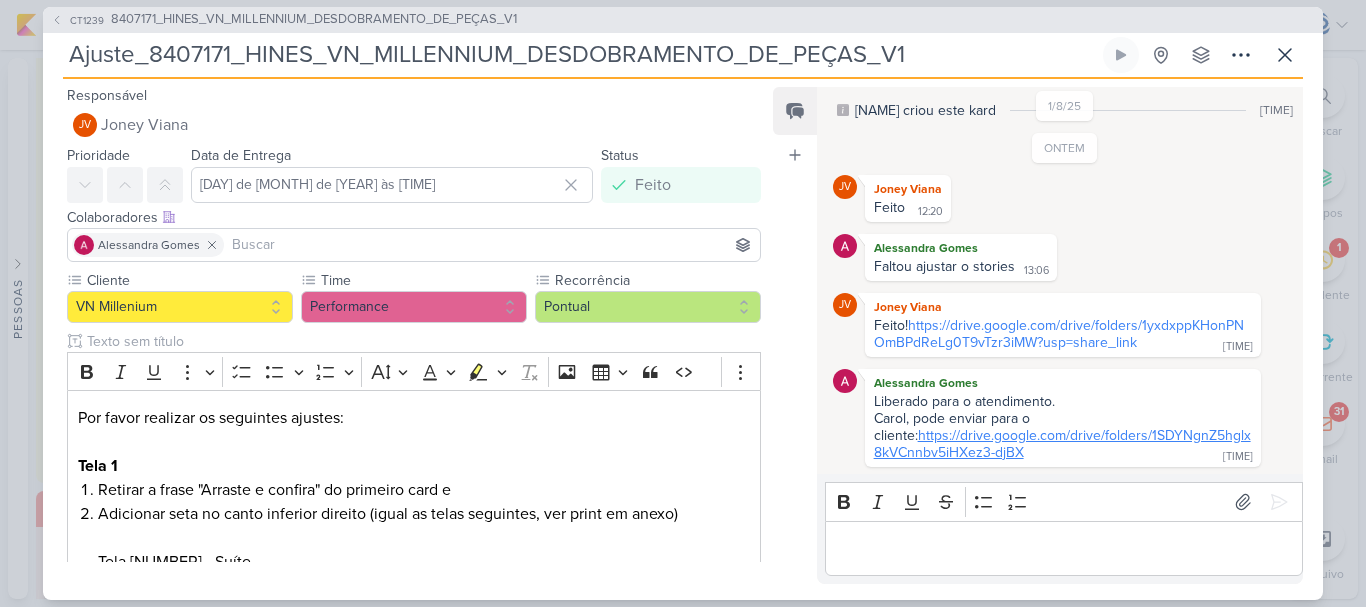 click on "https://drive.google.com/drive/folders/1SDYNgnZ5hglx8kVCnnbv5iHXez3-djBX" at bounding box center (1062, 444) 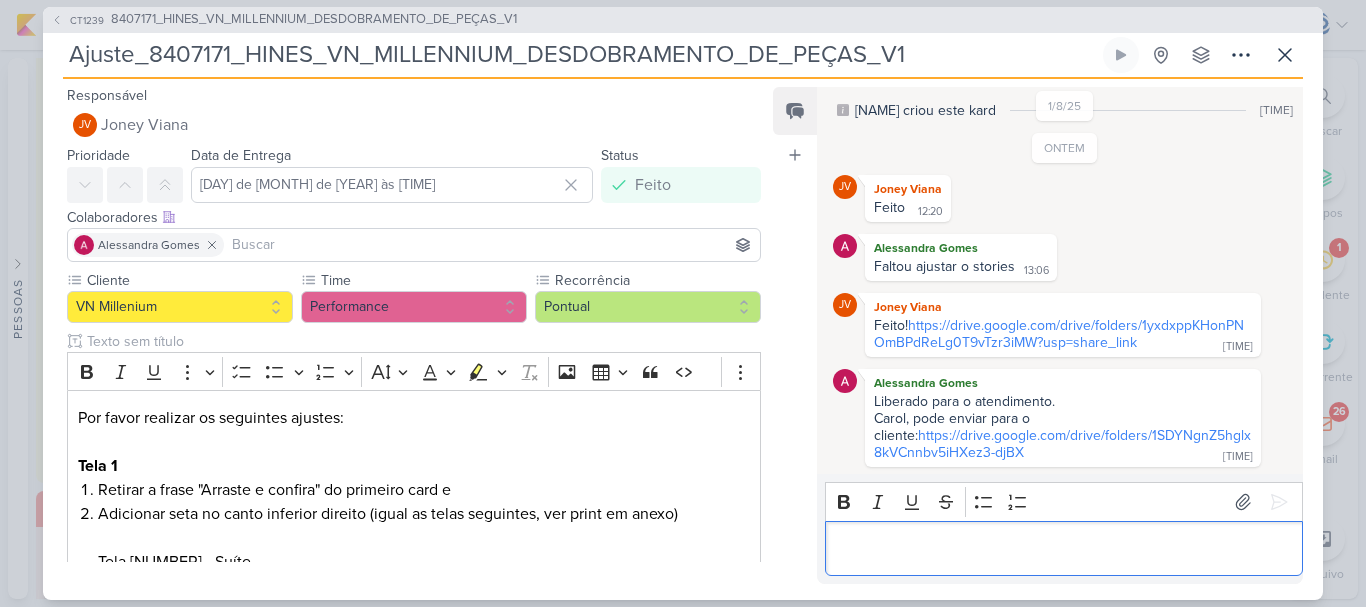 click at bounding box center (1063, 548) 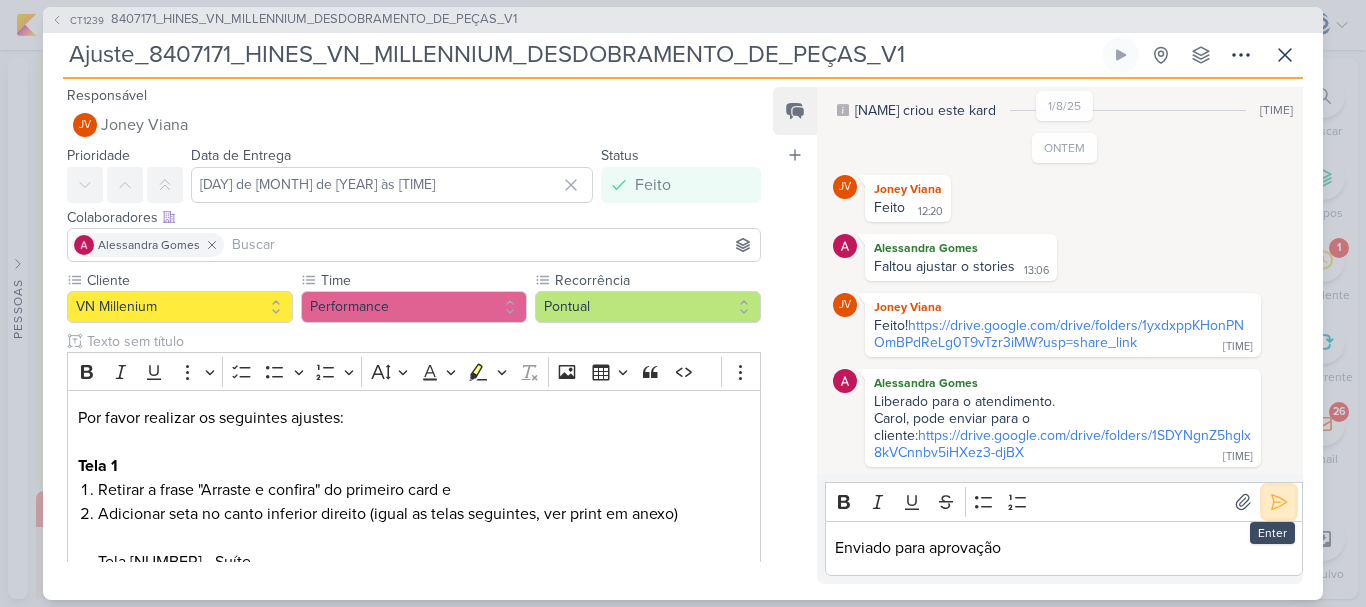 click 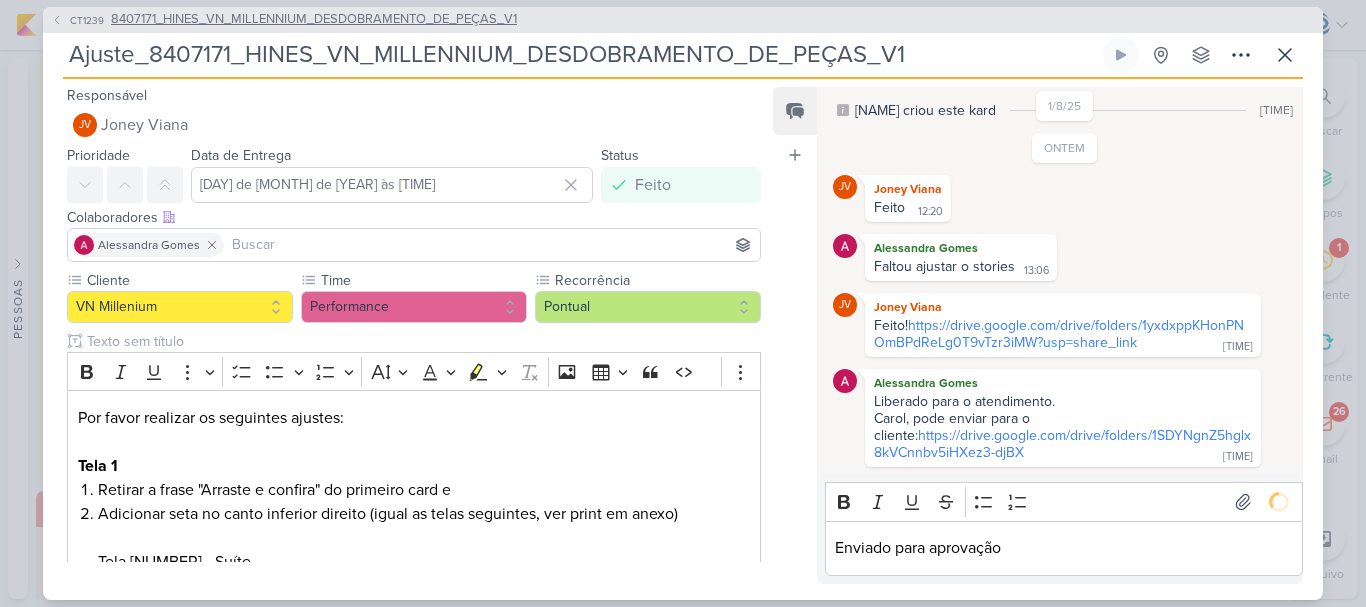 scroll, scrollTop: 141, scrollLeft: 0, axis: vertical 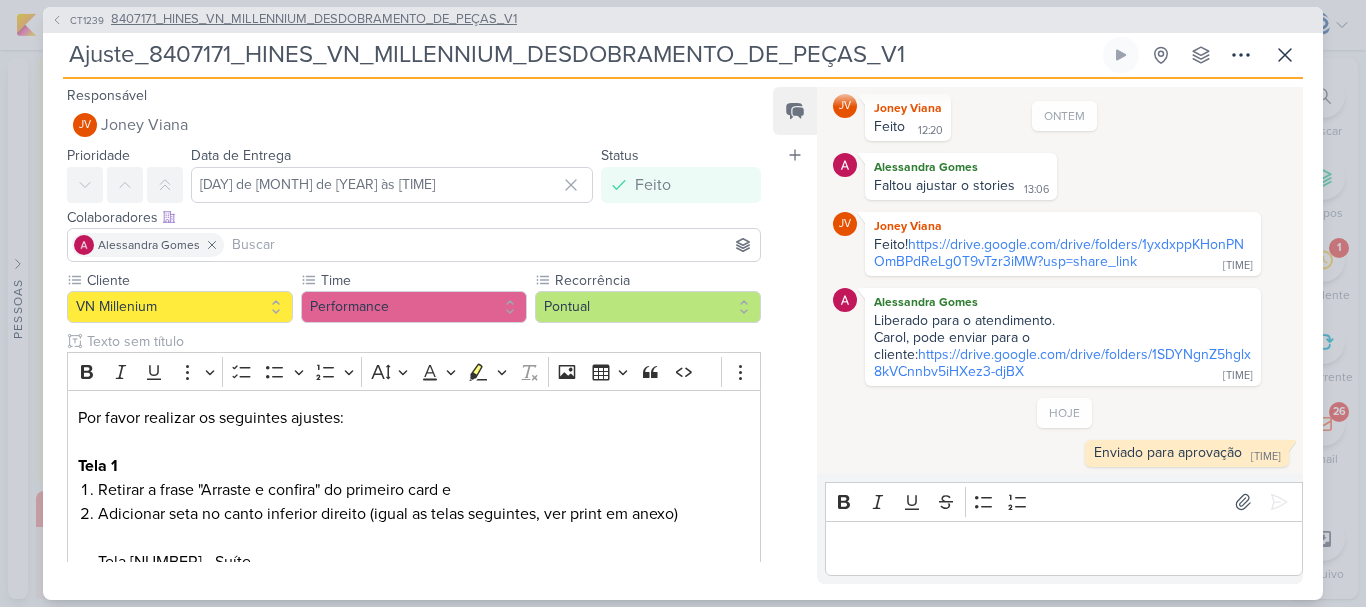 click on "8407171_HINES_VN_MILLENNIUM_DESDOBRAMENTO_DE_PEÇAS_V1" at bounding box center [314, 20] 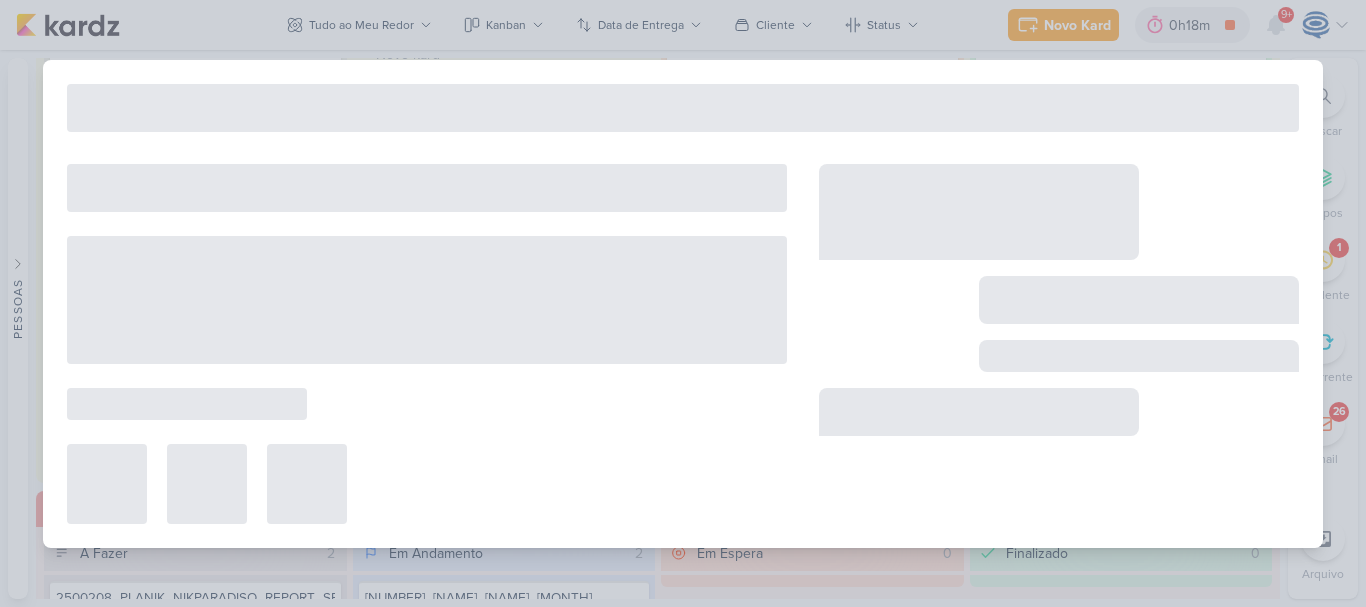 type on "8407171_HINES_VN_MILLENNIUM_DESDOBRAMENTO_DE_PEÇAS_V1" 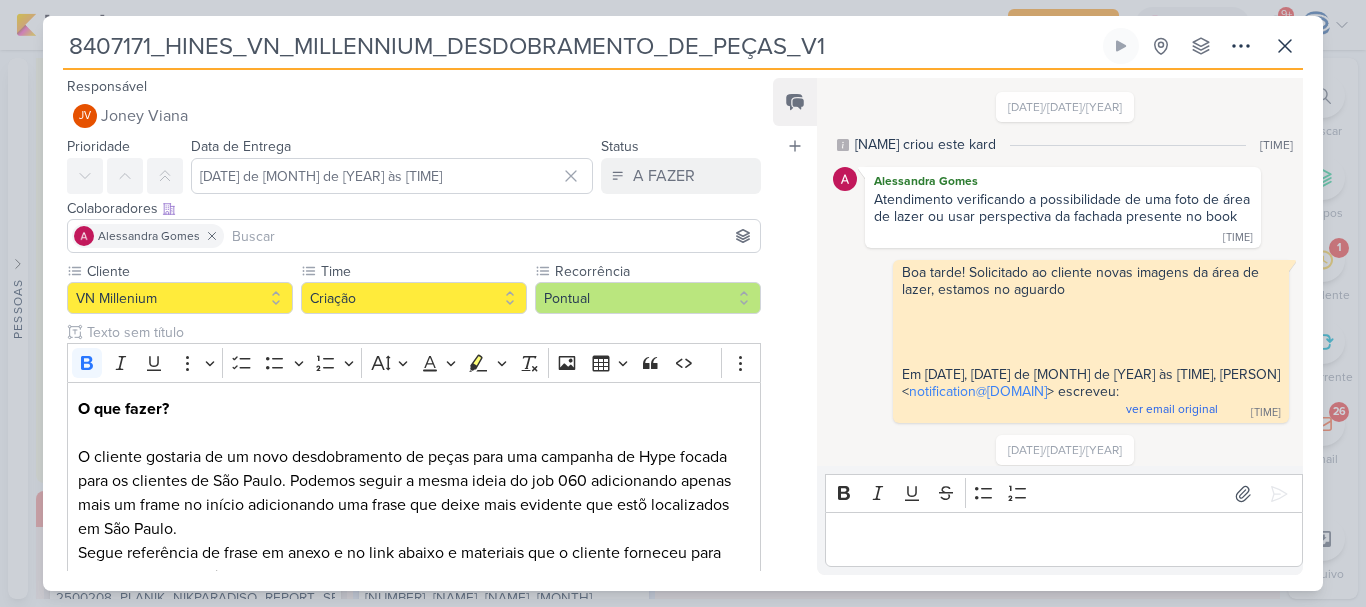 scroll, scrollTop: 1391, scrollLeft: 0, axis: vertical 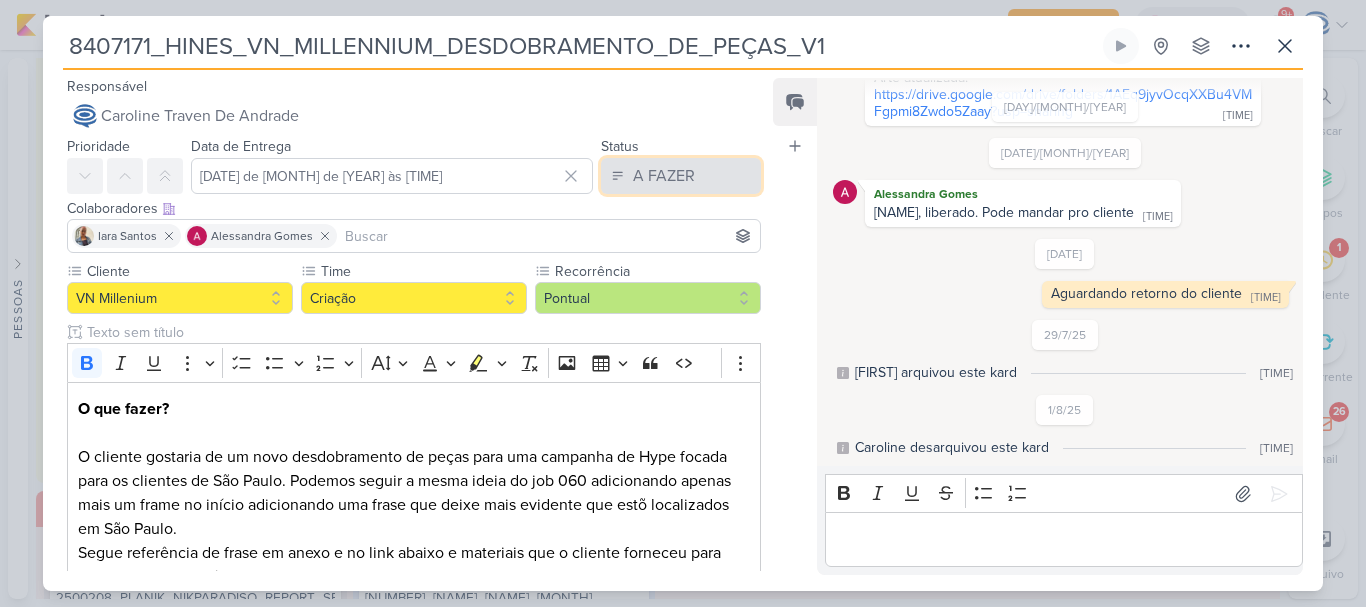 click on "A FAZER" at bounding box center (664, 176) 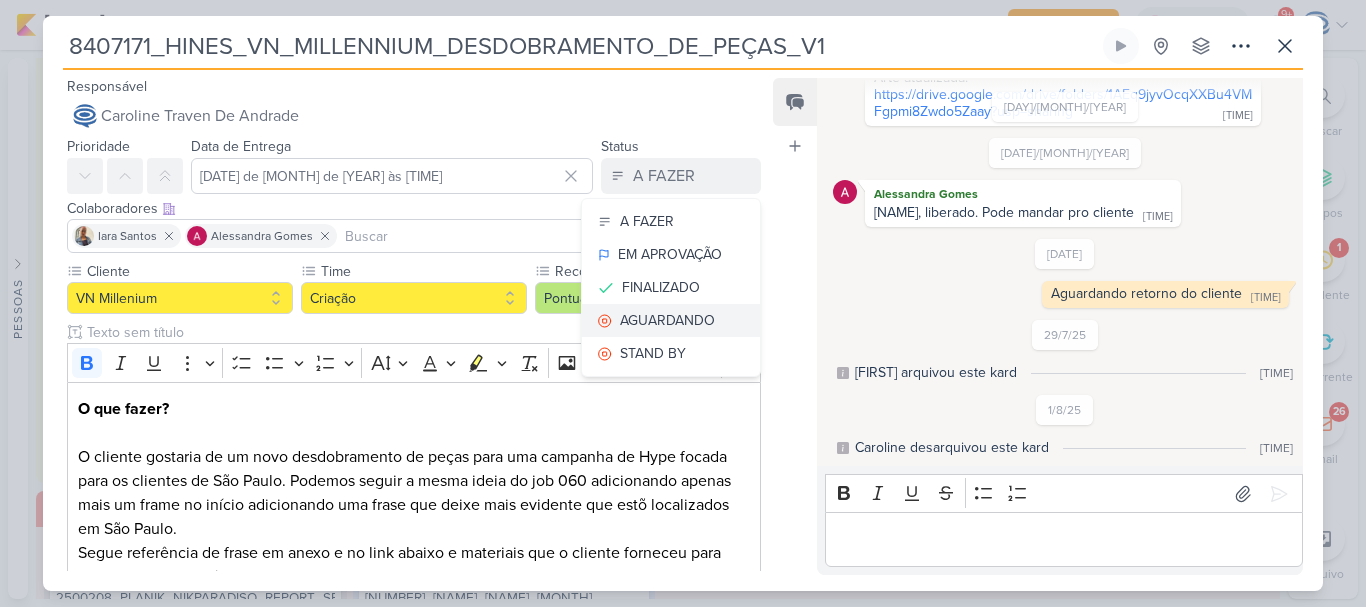 click on "AGUARDANDO" at bounding box center [667, 320] 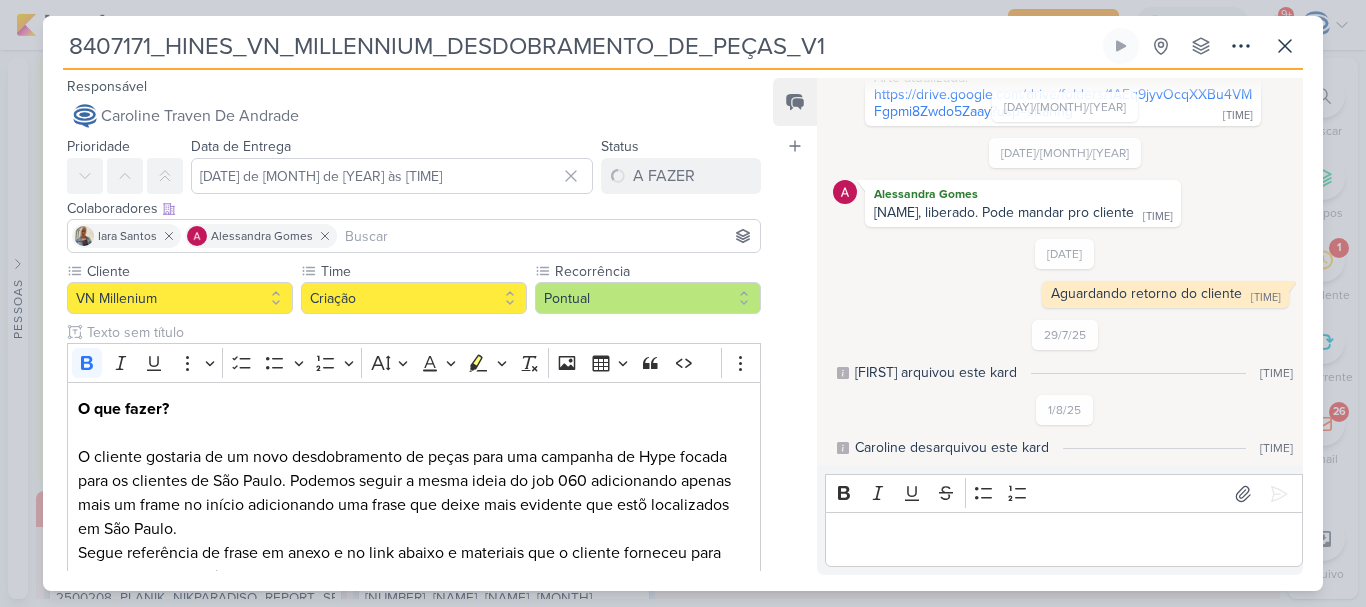 click at bounding box center [1063, 540] 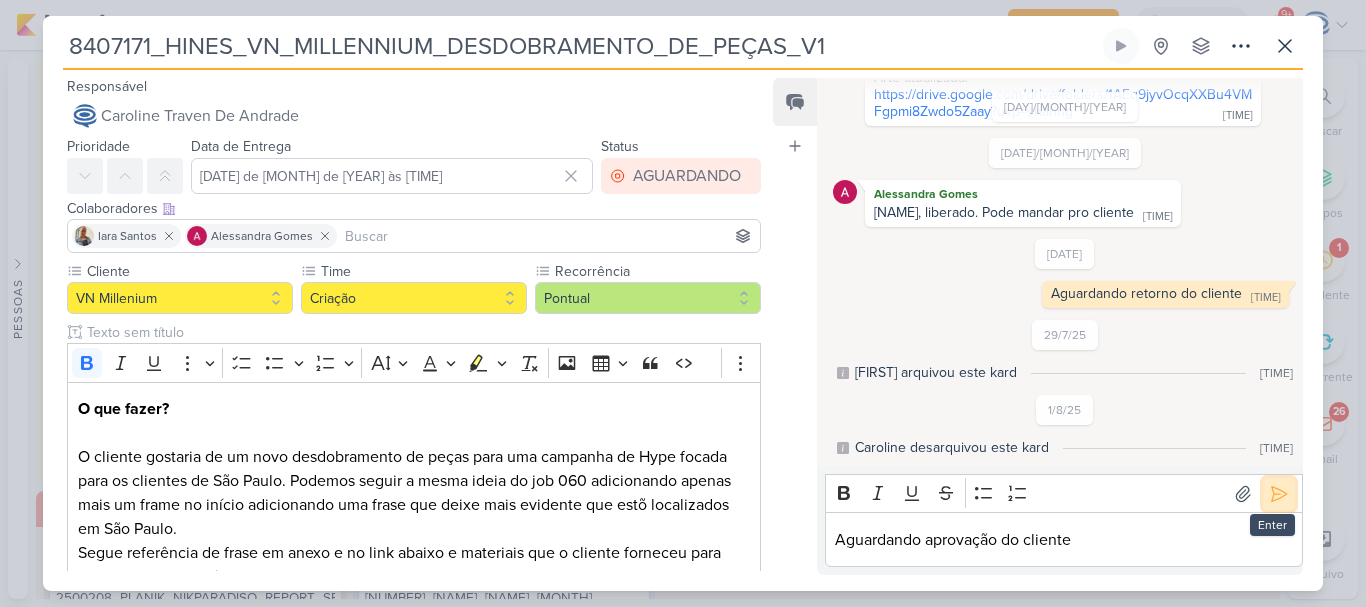 click 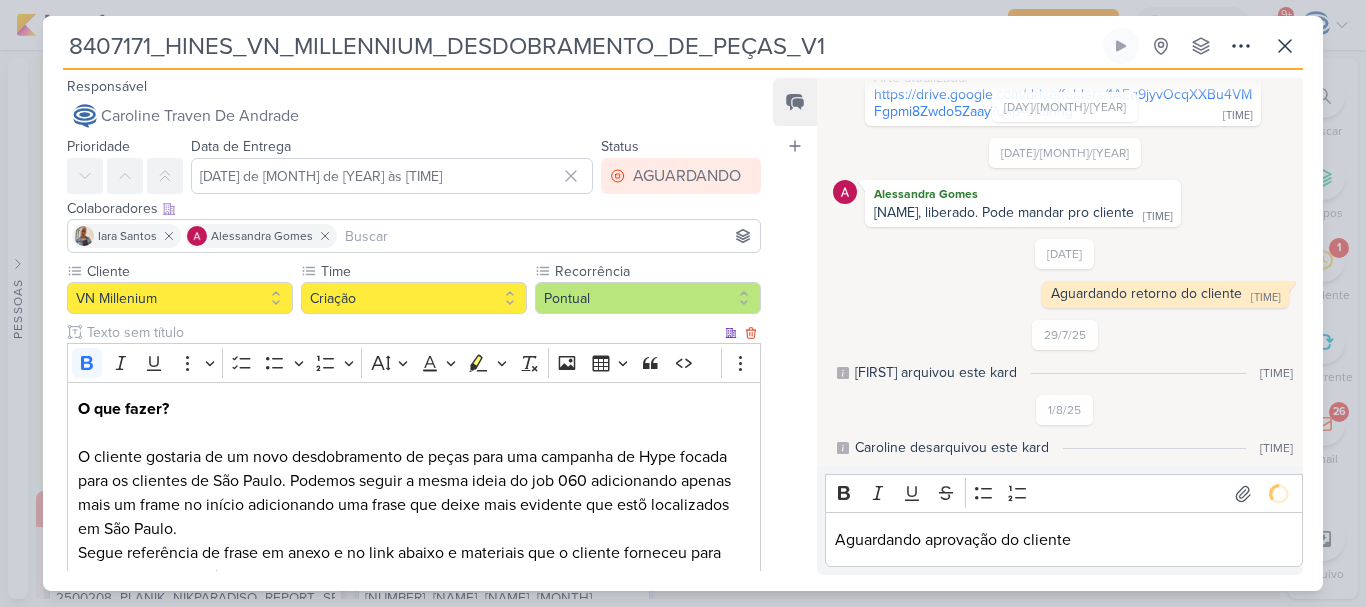 scroll, scrollTop: 667, scrollLeft: 0, axis: vertical 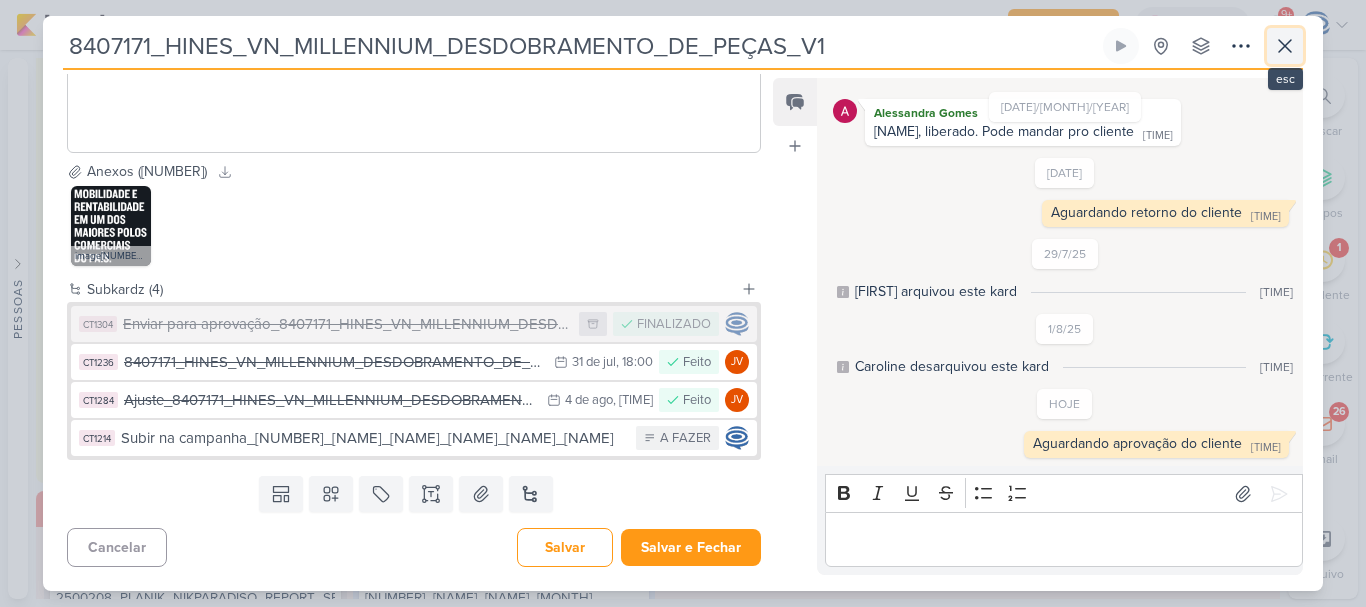 click at bounding box center [1285, 46] 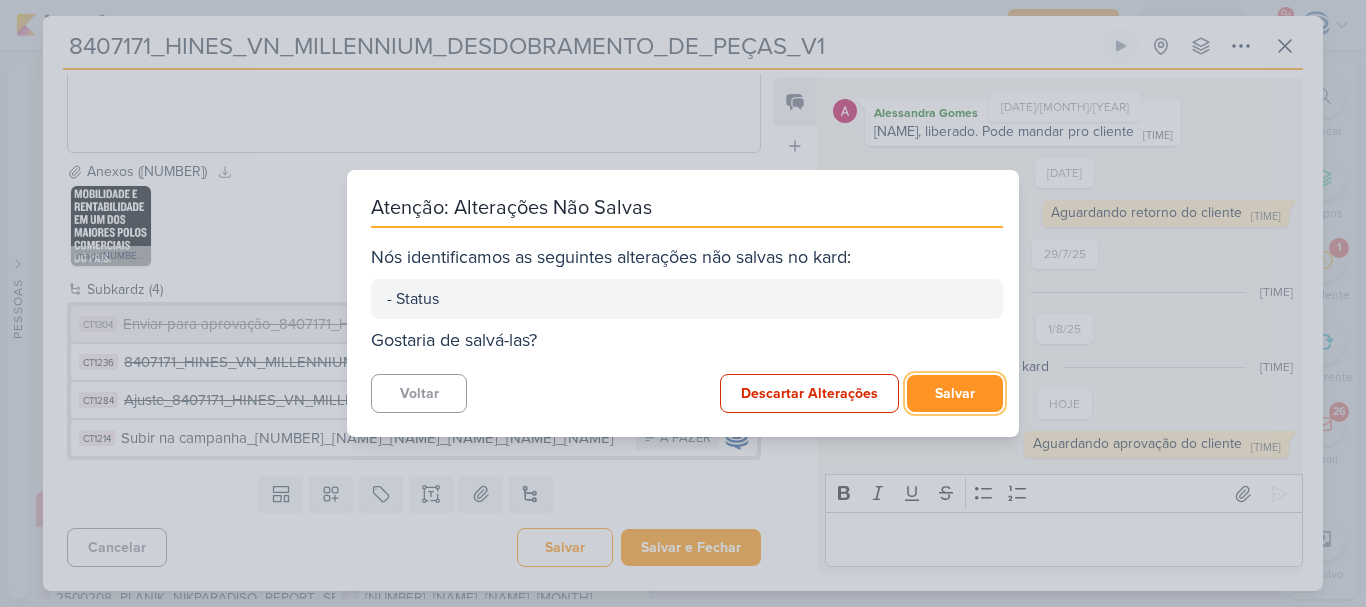 click on "Salvar" at bounding box center (955, 393) 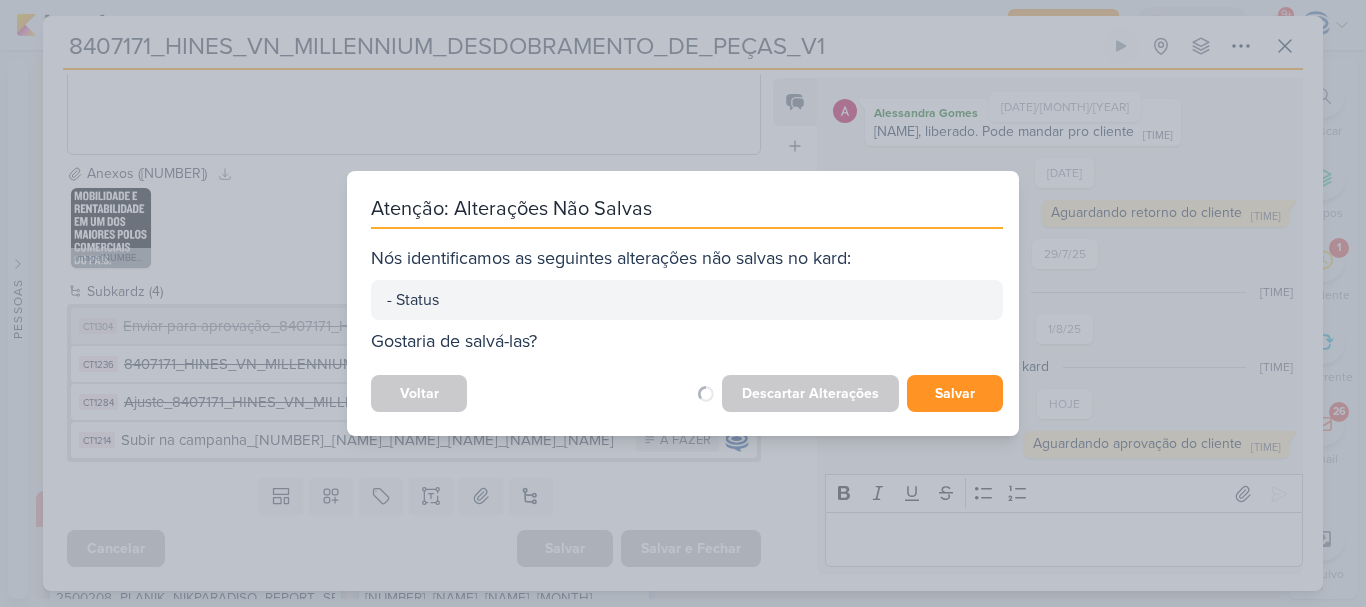 scroll, scrollTop: 665, scrollLeft: 0, axis: vertical 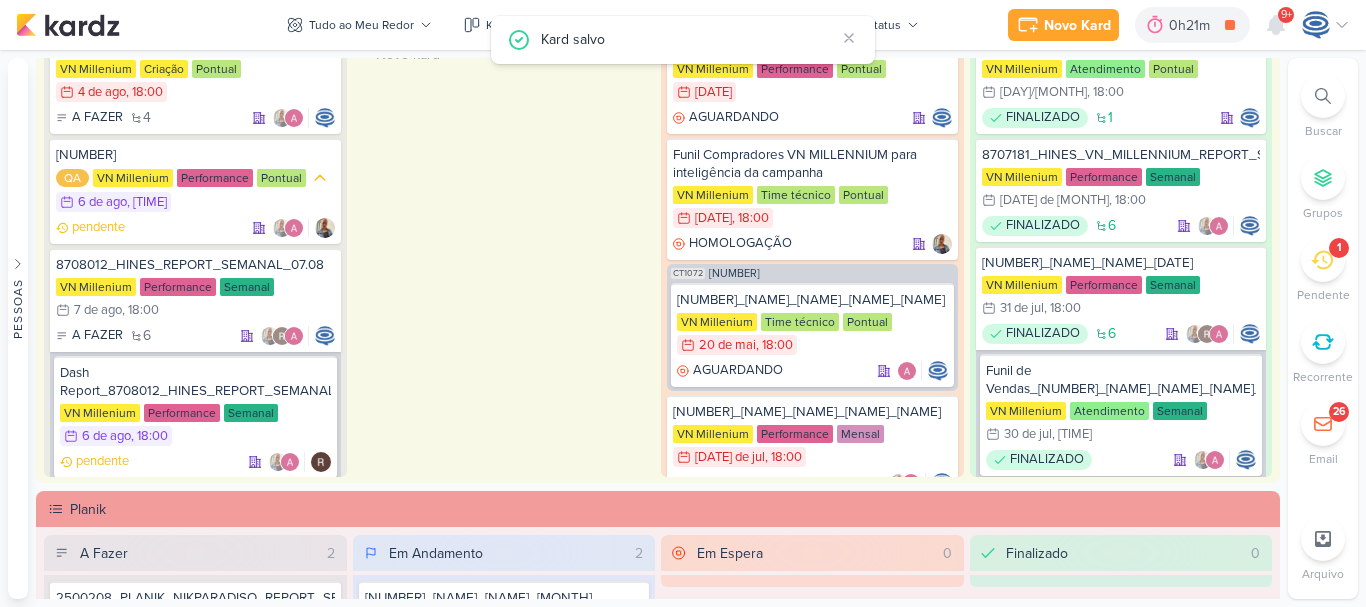 click 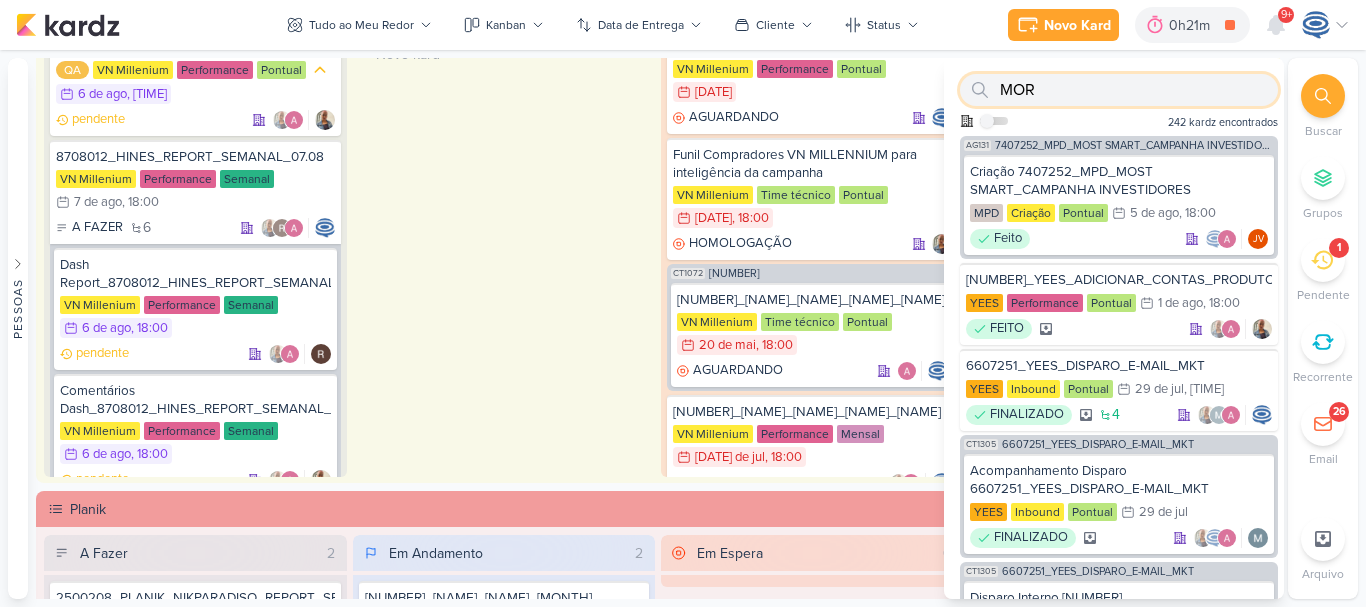 scroll, scrollTop: 2327, scrollLeft: 0, axis: vertical 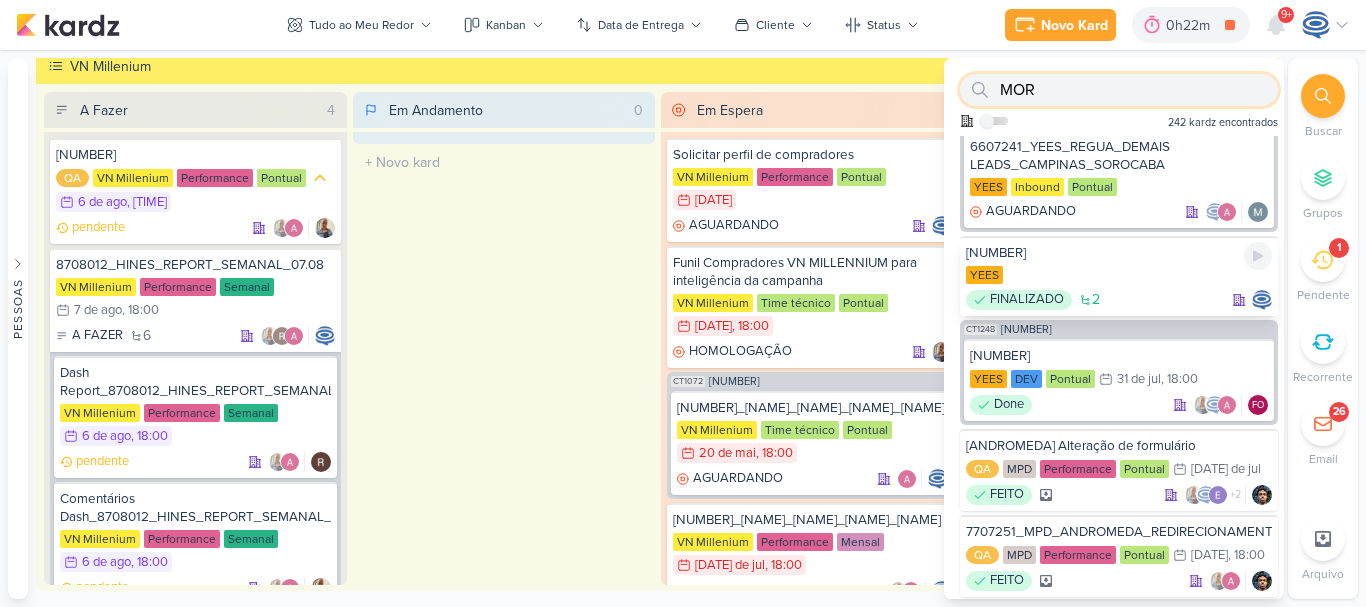 type on "MOR" 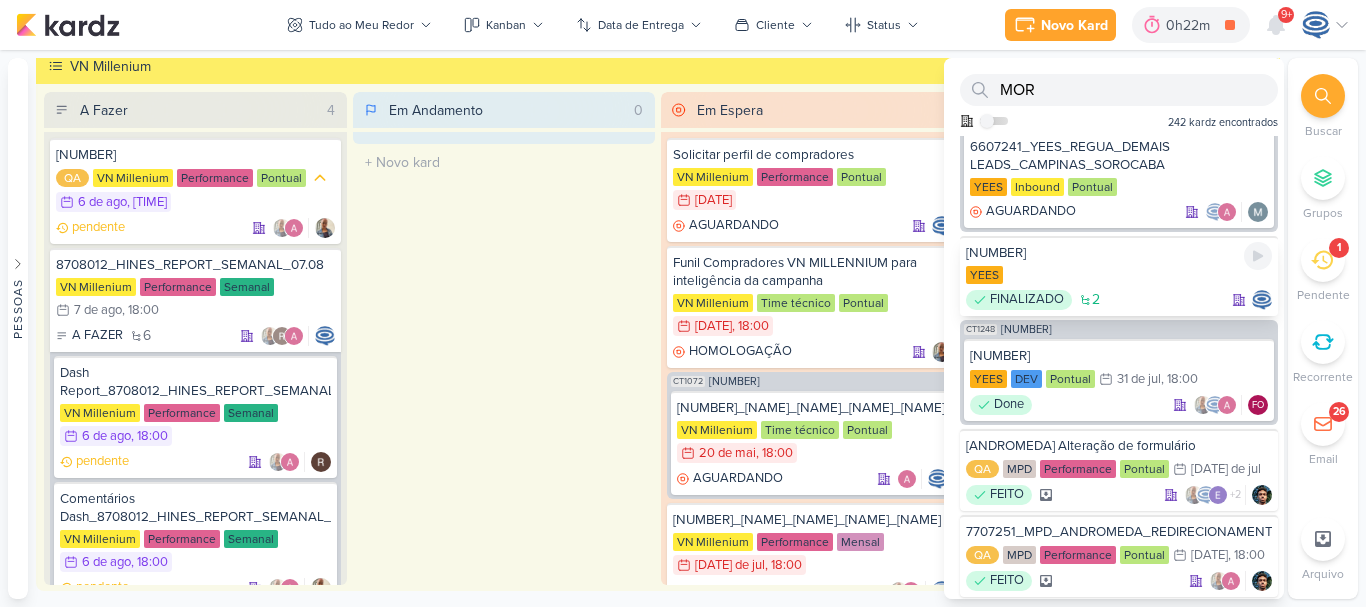 click on "[NUMBER]" at bounding box center [1119, 253] 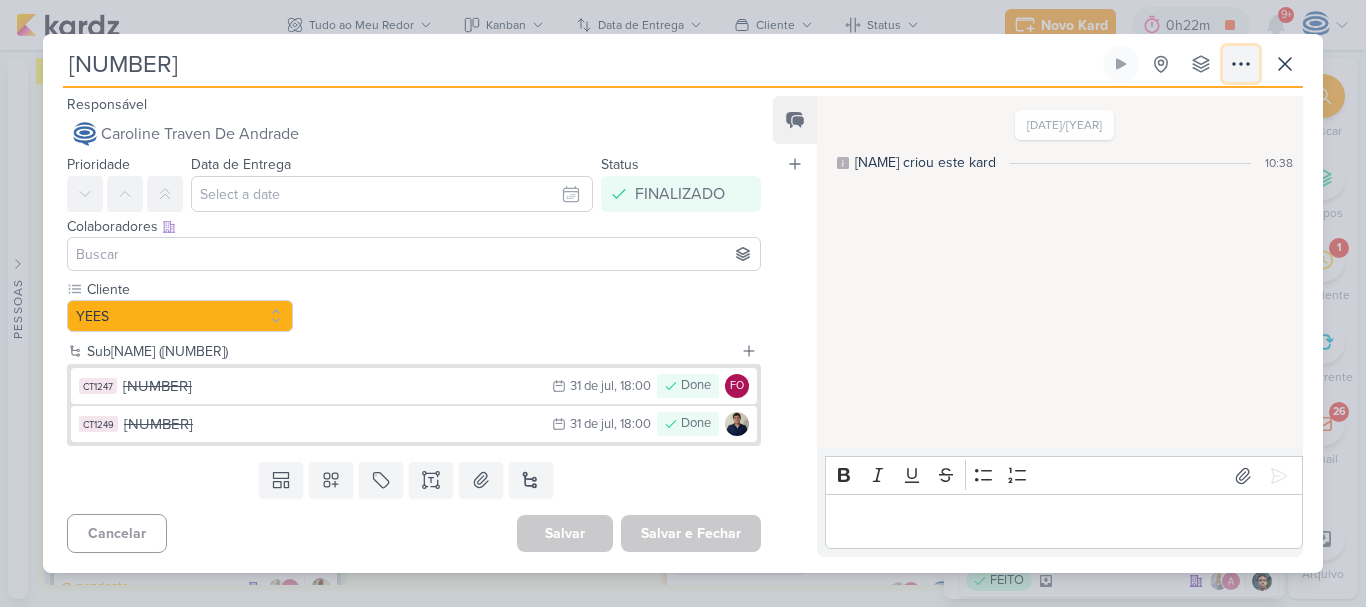 click 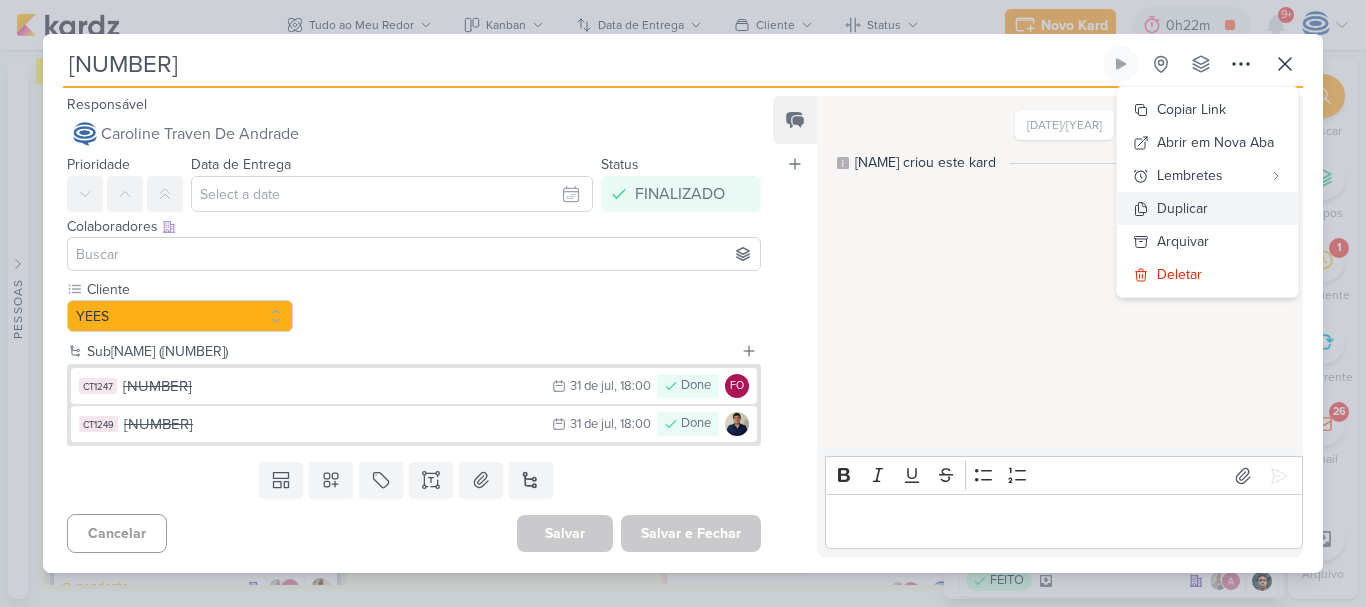 click on "Duplicar" at bounding box center (1207, 208) 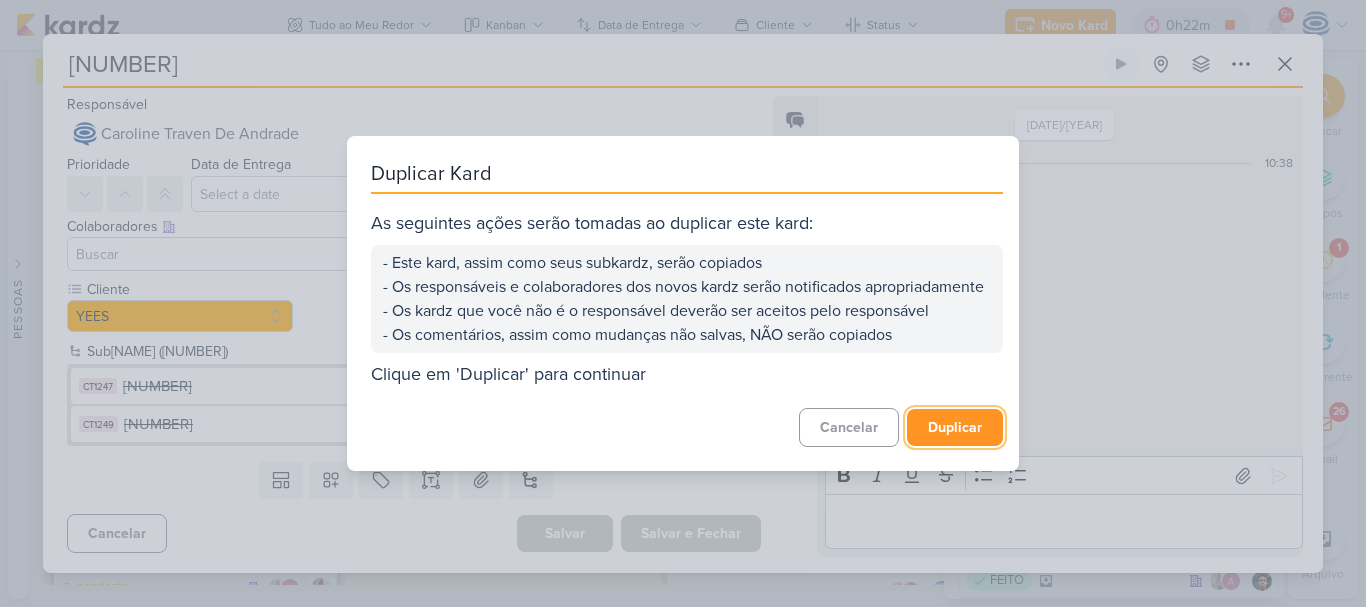 click on "Duplicar" at bounding box center [955, 427] 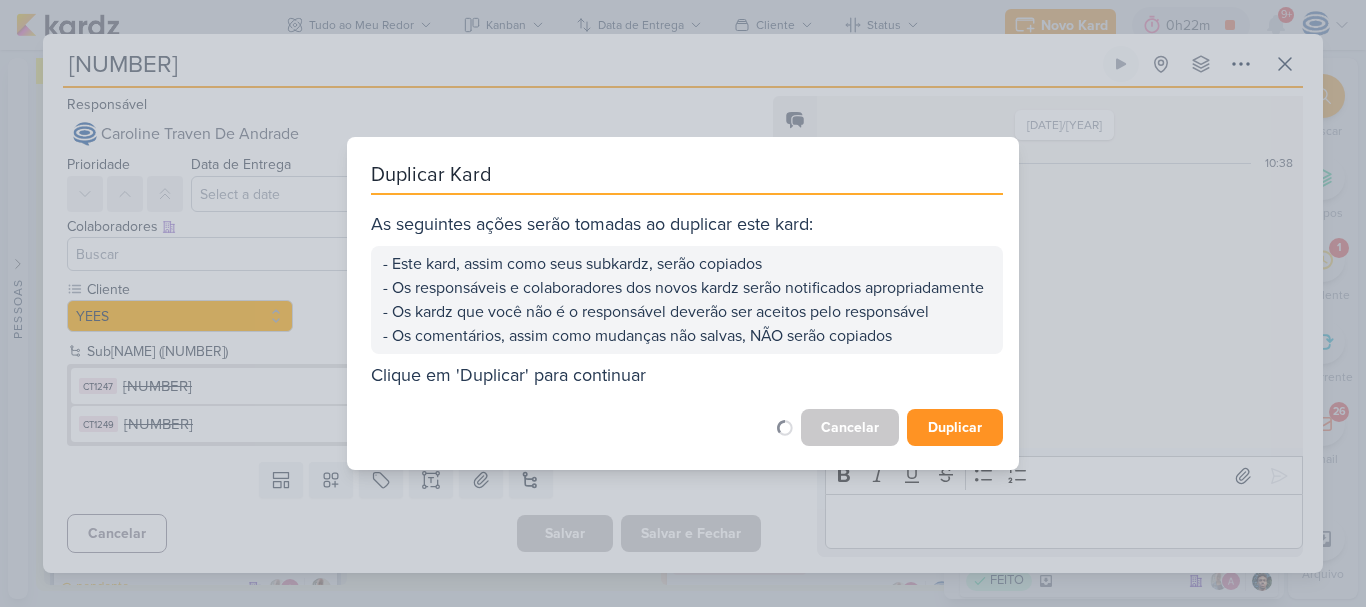type 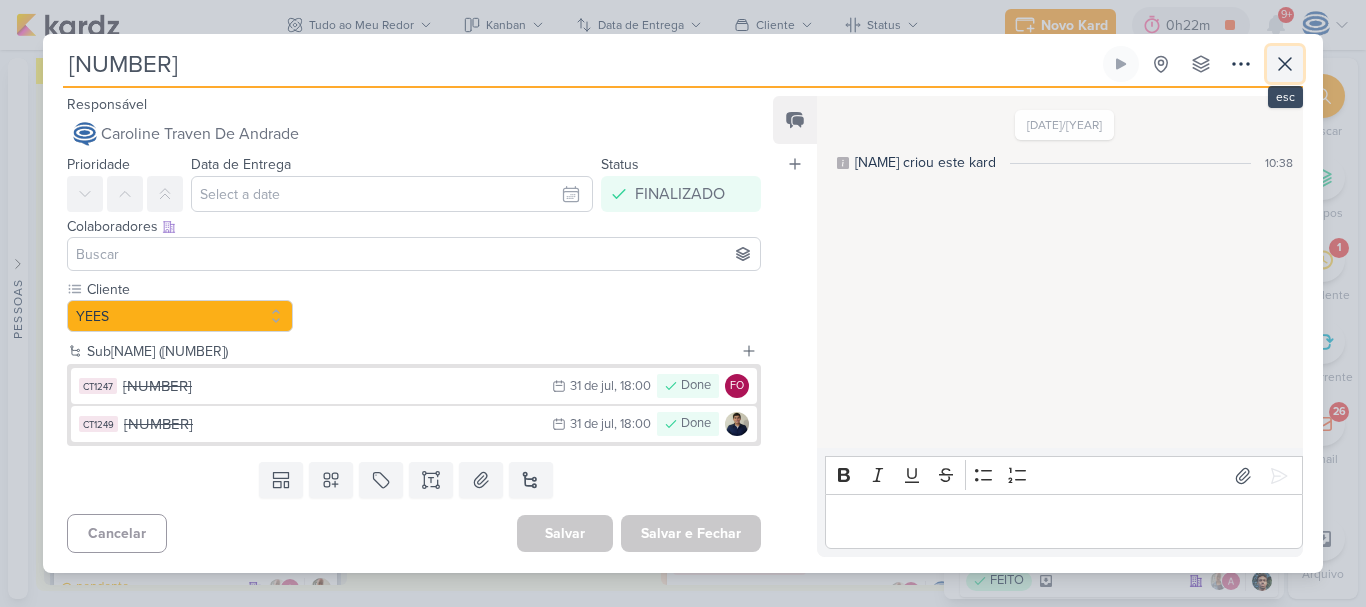 click at bounding box center [1285, 64] 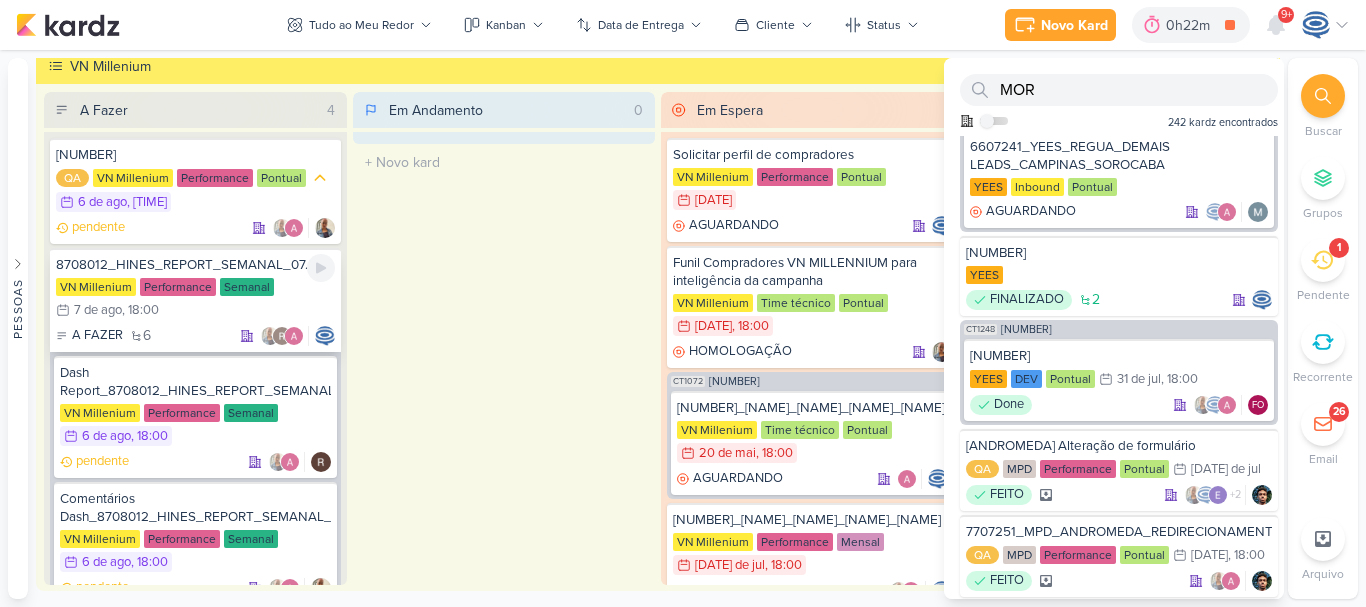 scroll, scrollTop: 966, scrollLeft: 0, axis: vertical 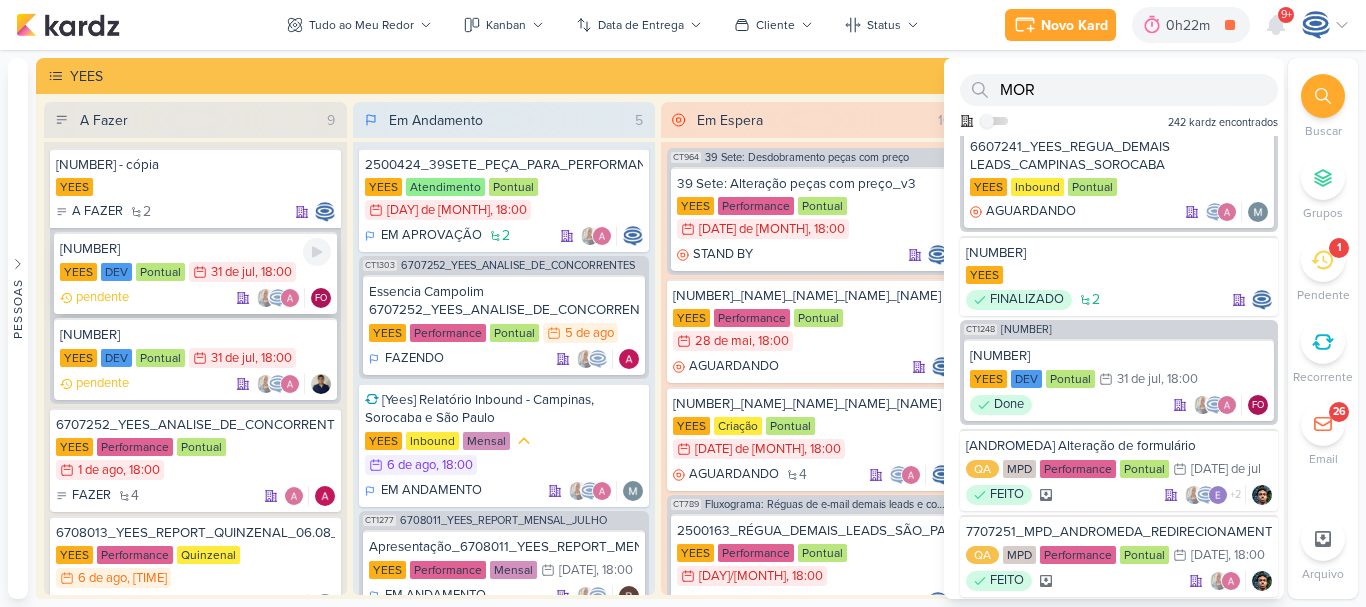 click on "[NUMBER]" at bounding box center [195, 249] 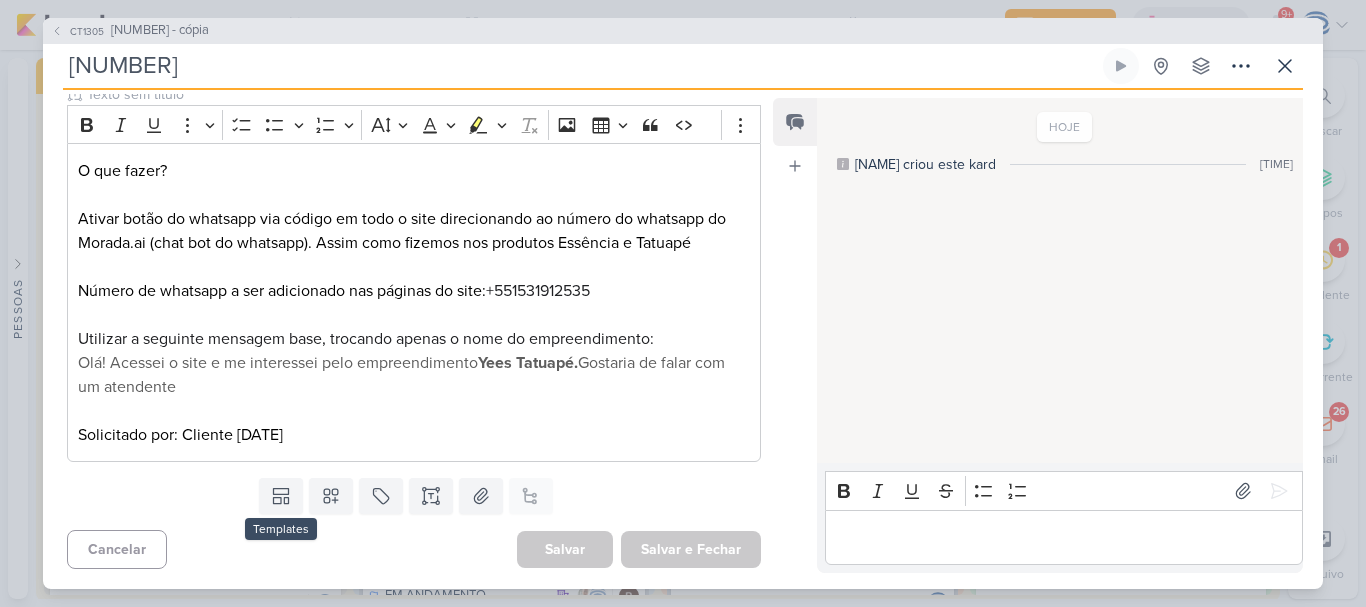 scroll, scrollTop: 0, scrollLeft: 0, axis: both 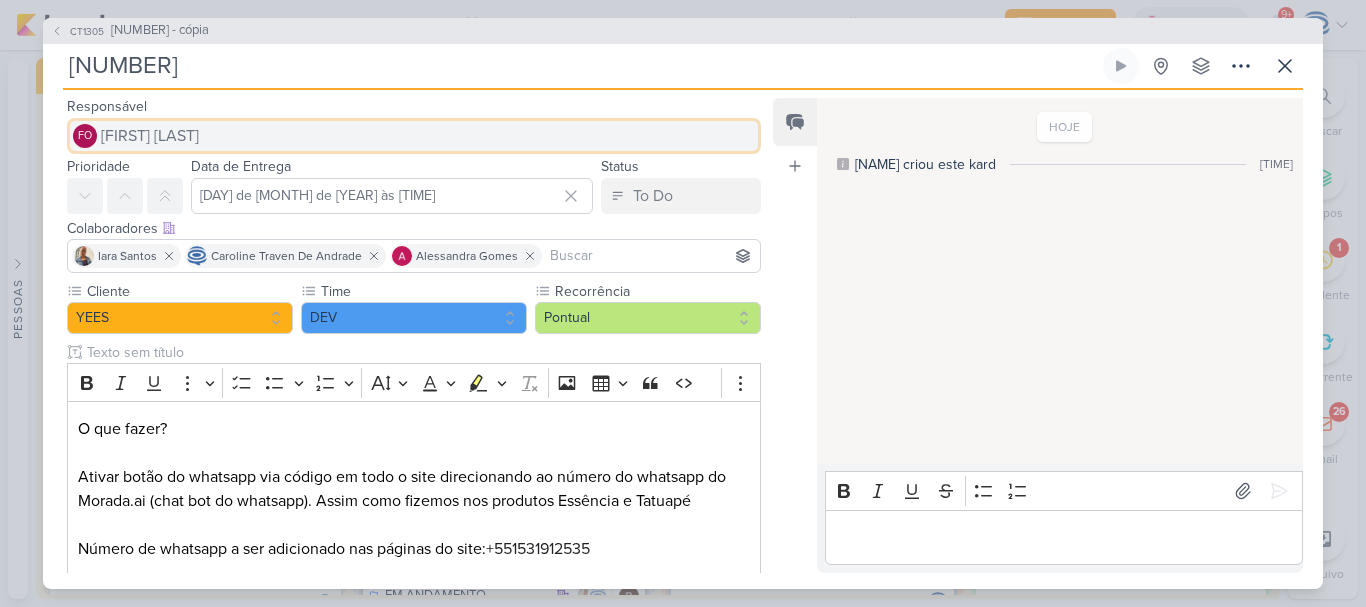click on "FO
[FIRST] [LAST]" at bounding box center [414, 136] 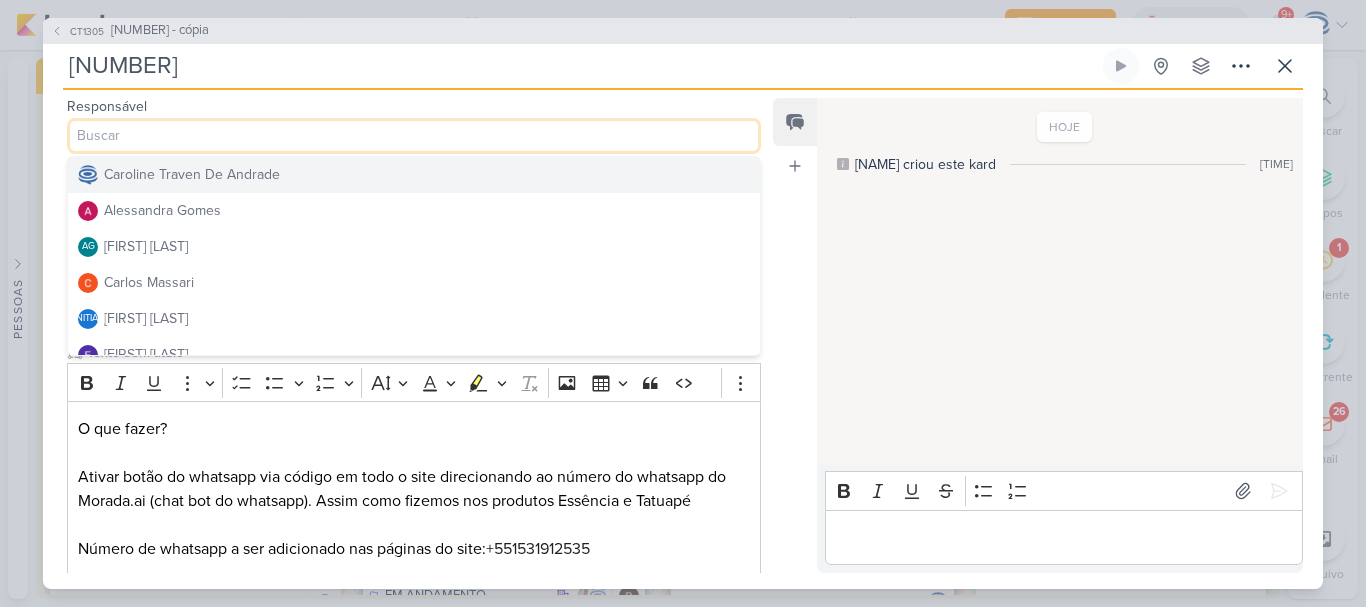 click on "Caroline Traven De Andrade" at bounding box center (192, 174) 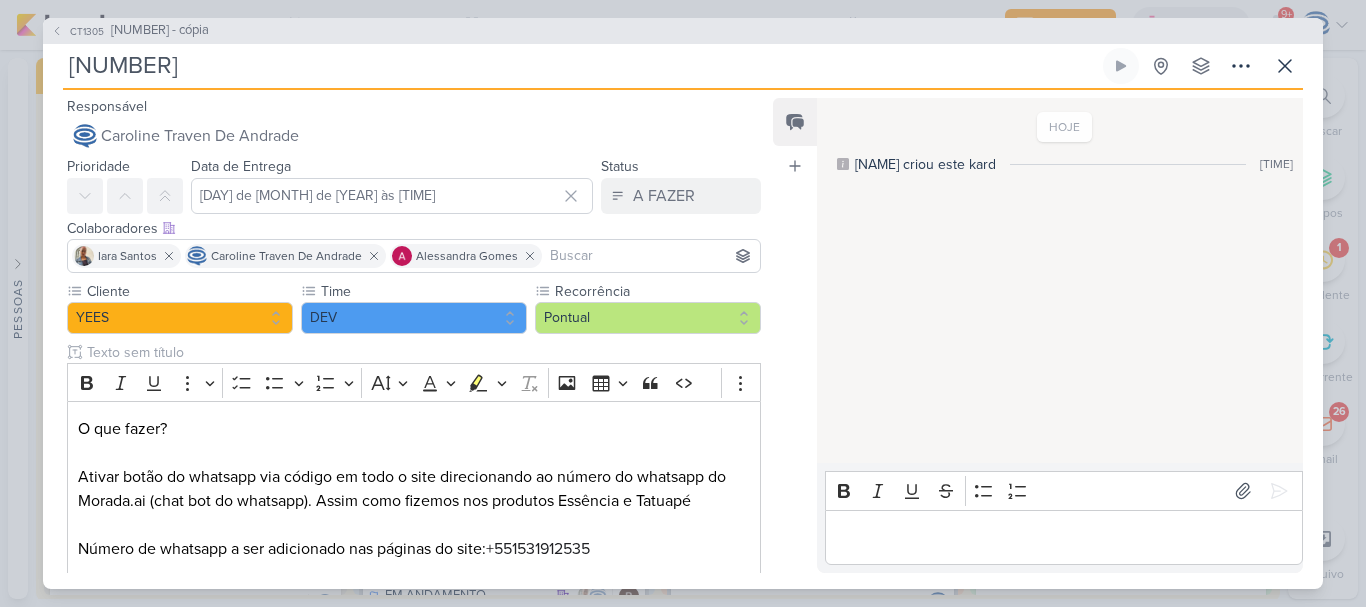 scroll, scrollTop: 258, scrollLeft: 0, axis: vertical 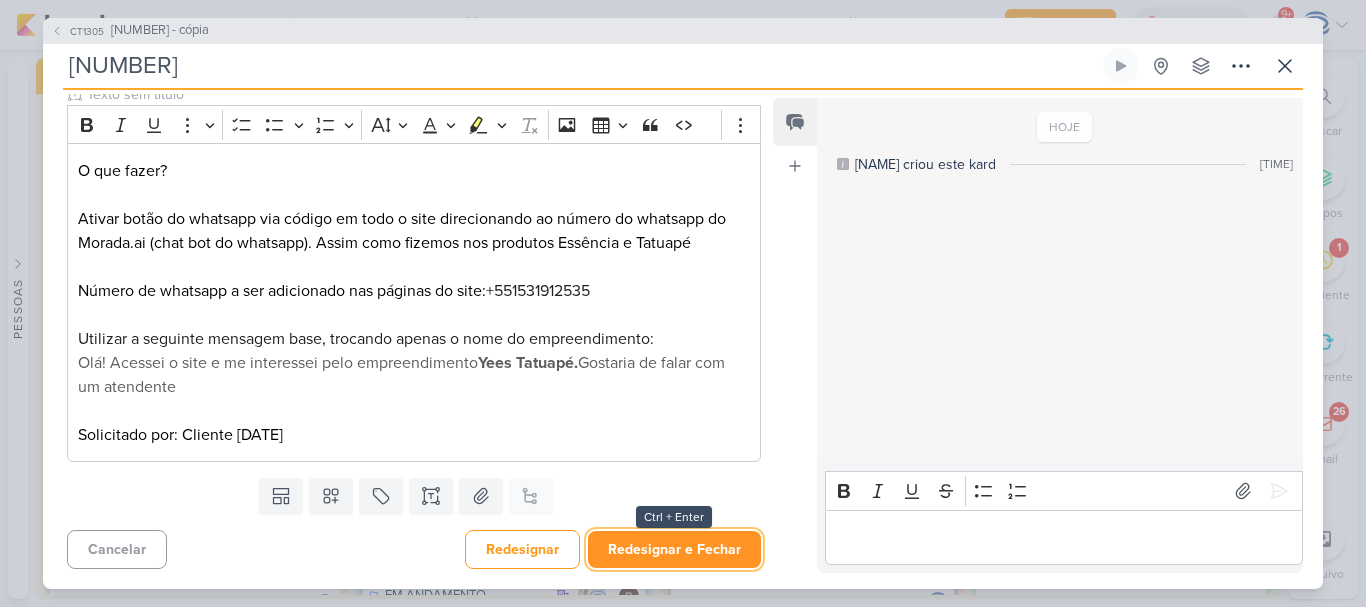click on "Redesignar e Fechar" at bounding box center [674, 549] 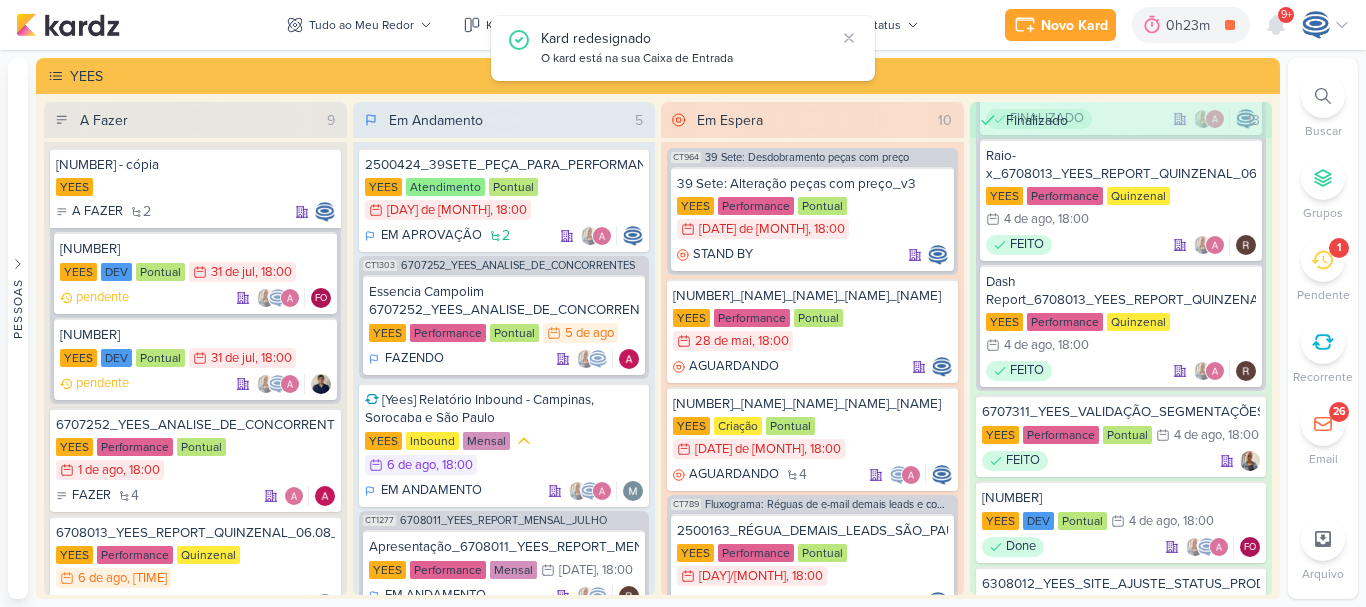 scroll, scrollTop: 0, scrollLeft: 0, axis: both 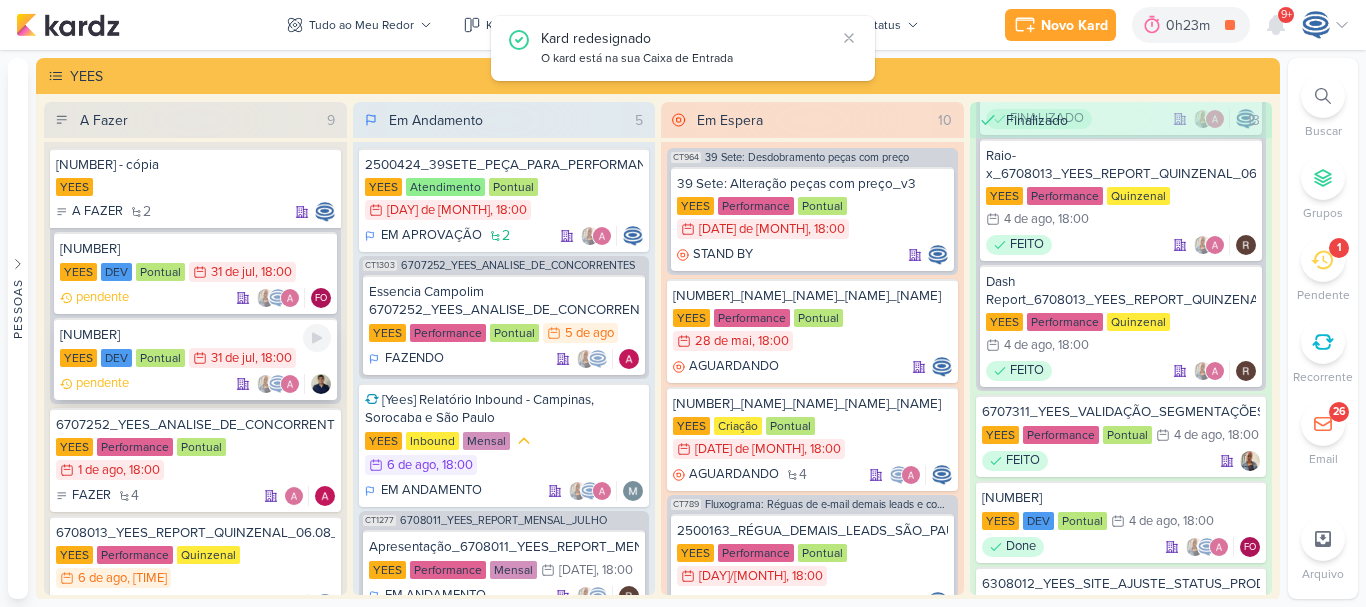 click on "[NUMBER]" at bounding box center (195, 335) 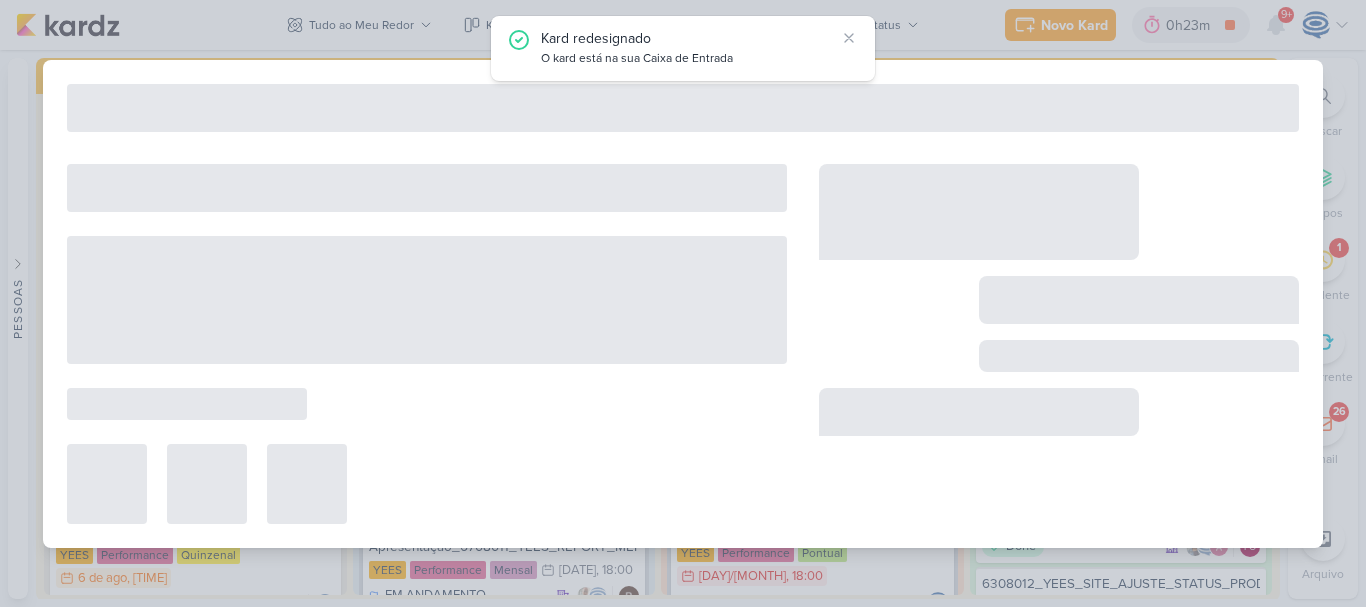 click at bounding box center [427, 300] 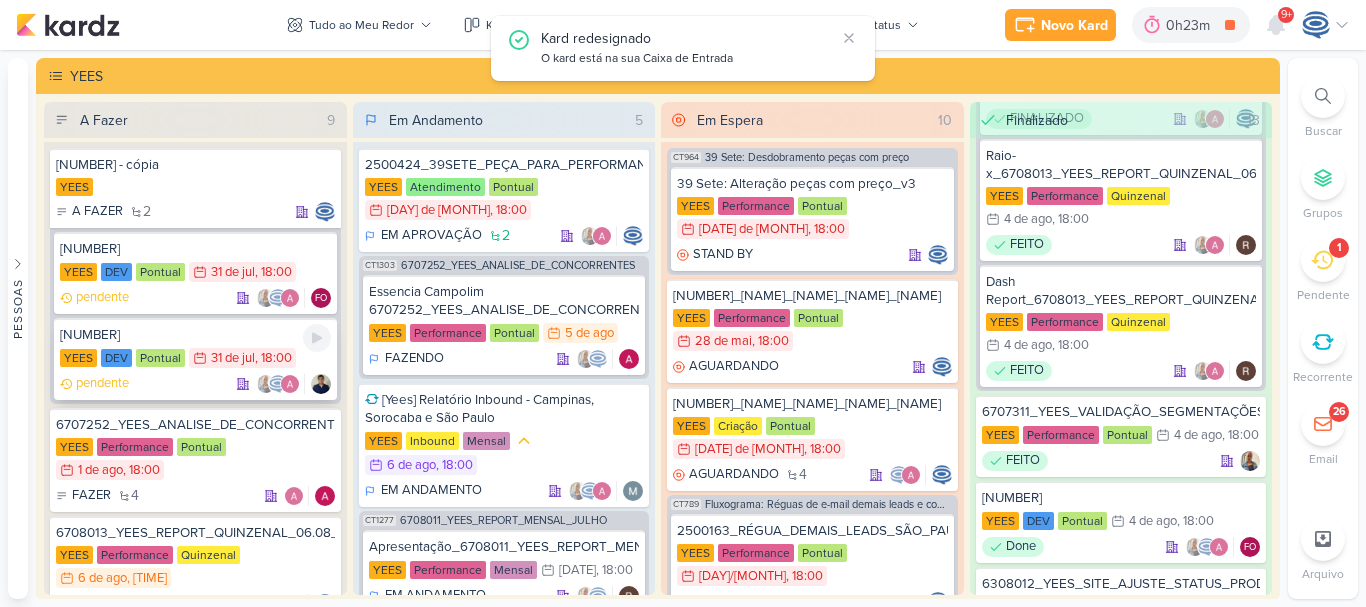type on "[NUMBER]" 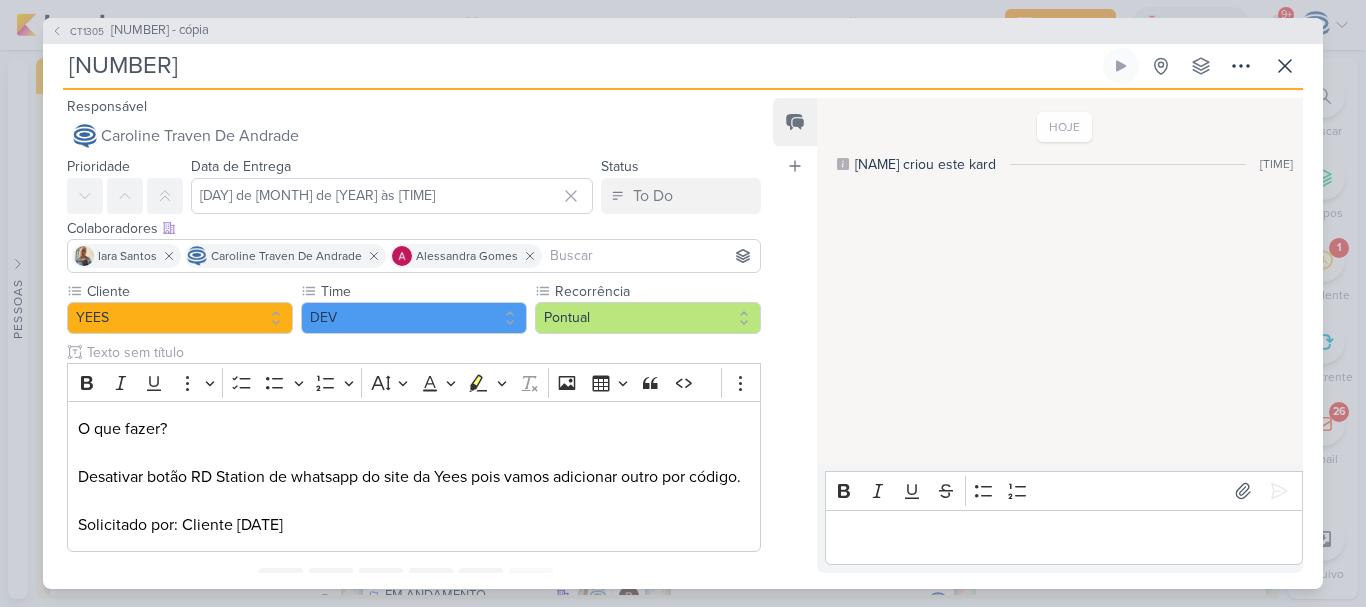 scroll, scrollTop: 114, scrollLeft: 0, axis: vertical 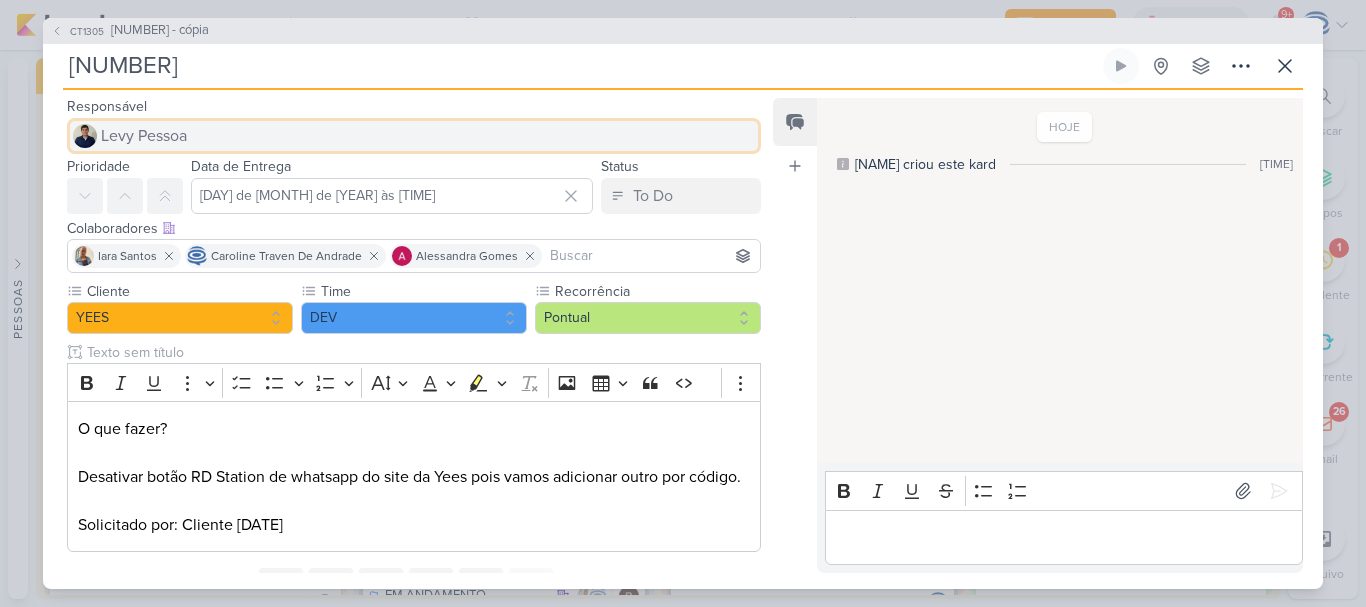 click on "Levy Pessoa" at bounding box center (144, 136) 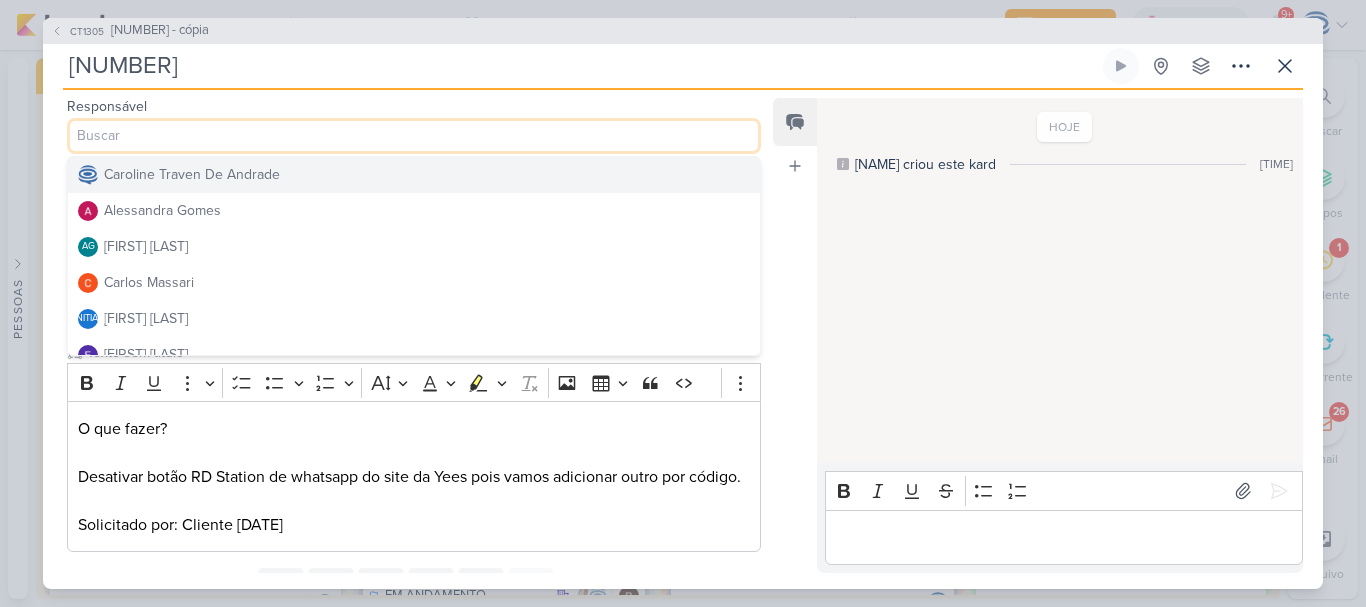click on "Caroline Traven De Andrade" at bounding box center (192, 174) 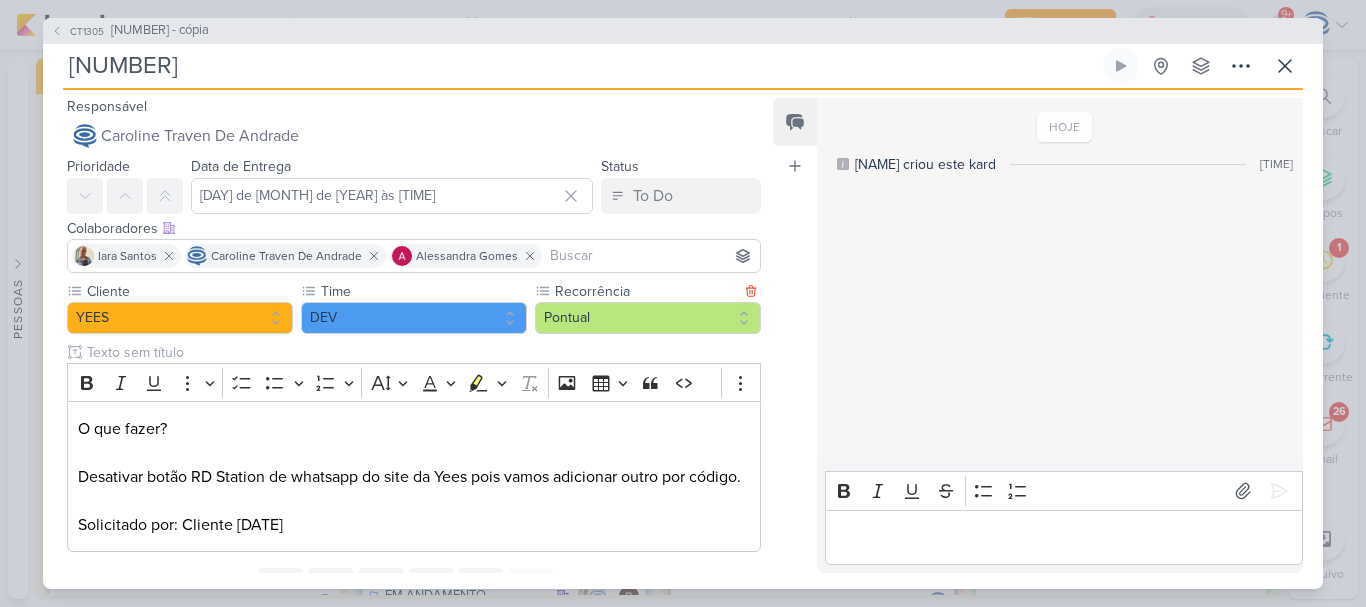scroll, scrollTop: 114, scrollLeft: 0, axis: vertical 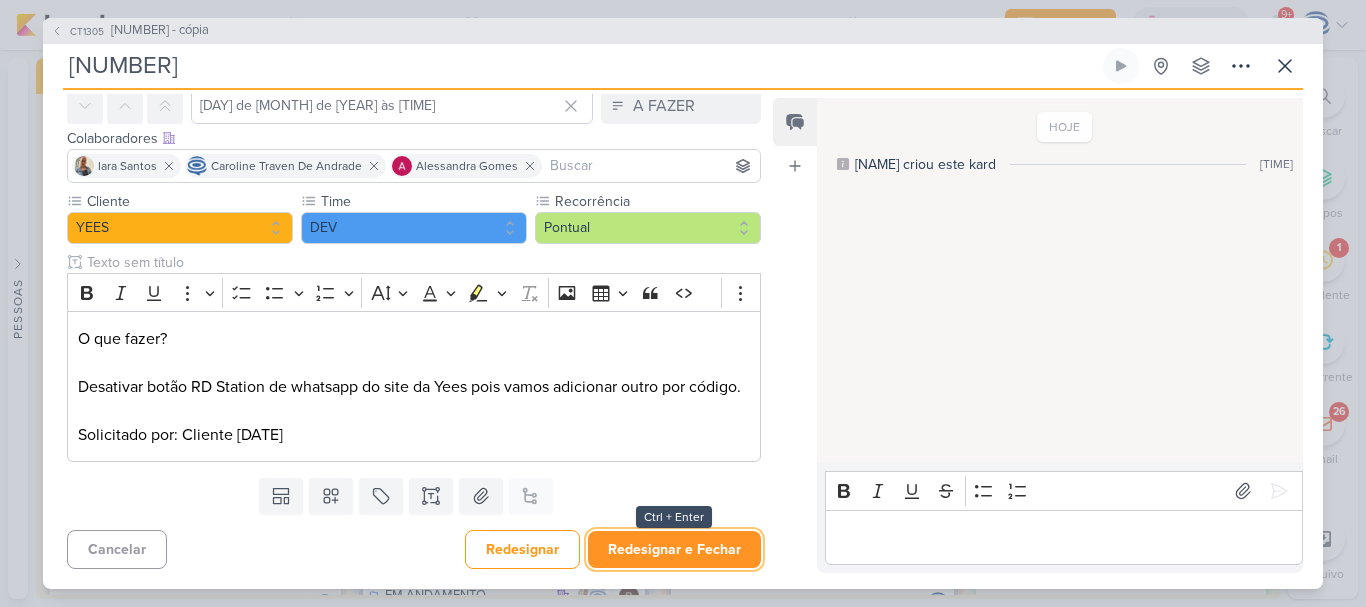 click on "Redesignar e Fechar" at bounding box center (674, 549) 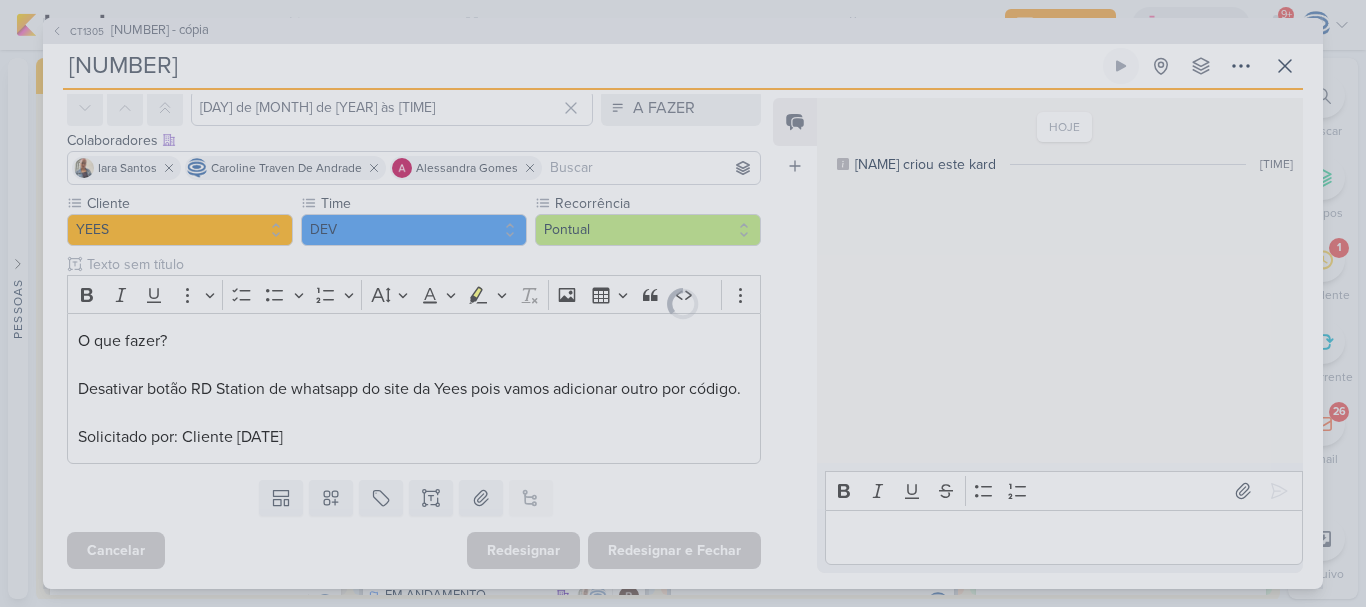 scroll, scrollTop: 0, scrollLeft: 0, axis: both 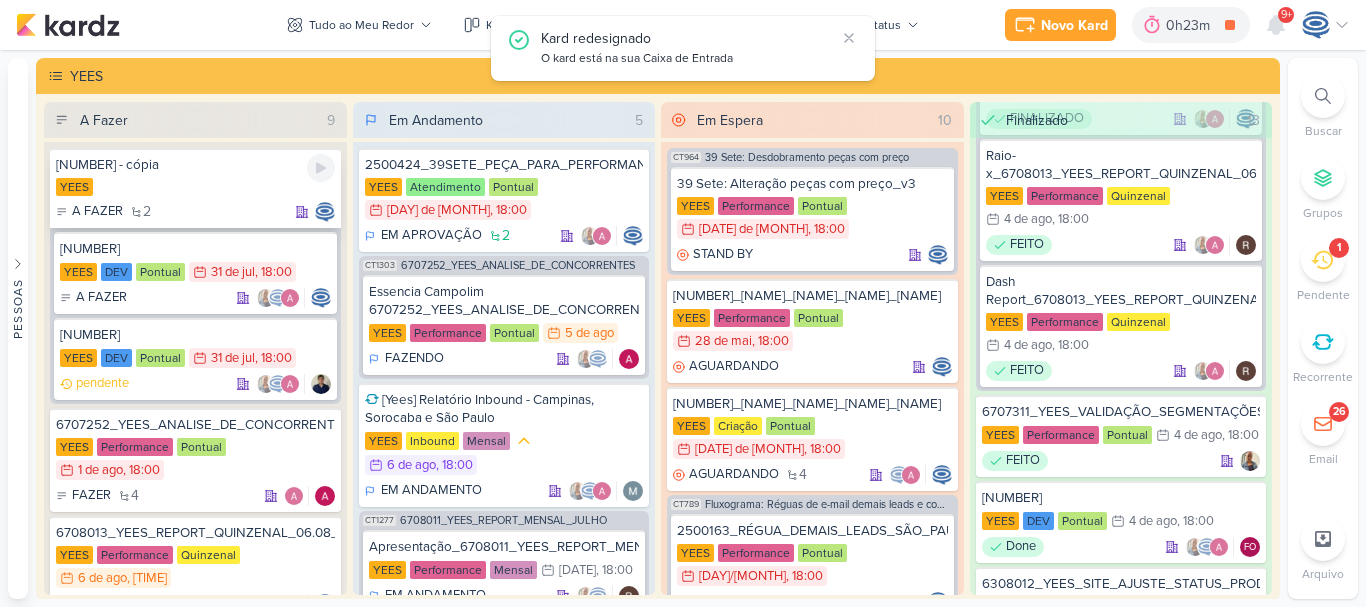 click on "[NUMBER] - cópia" at bounding box center [195, 165] 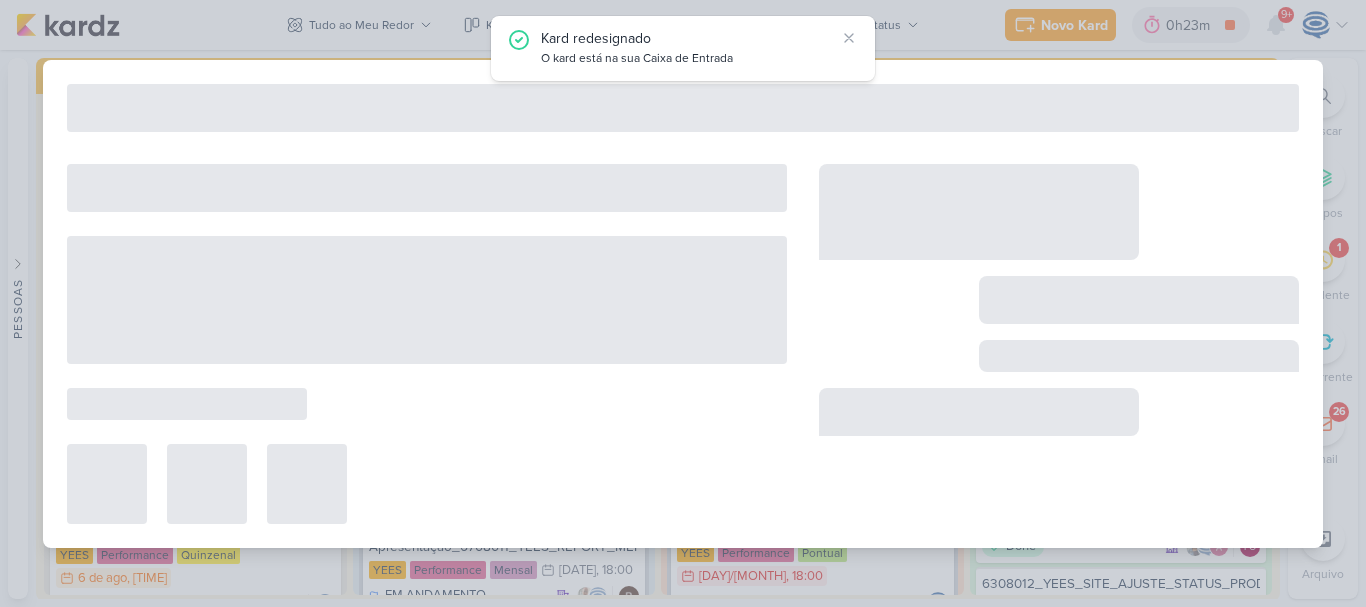 type on "[NUMBER] - cópia" 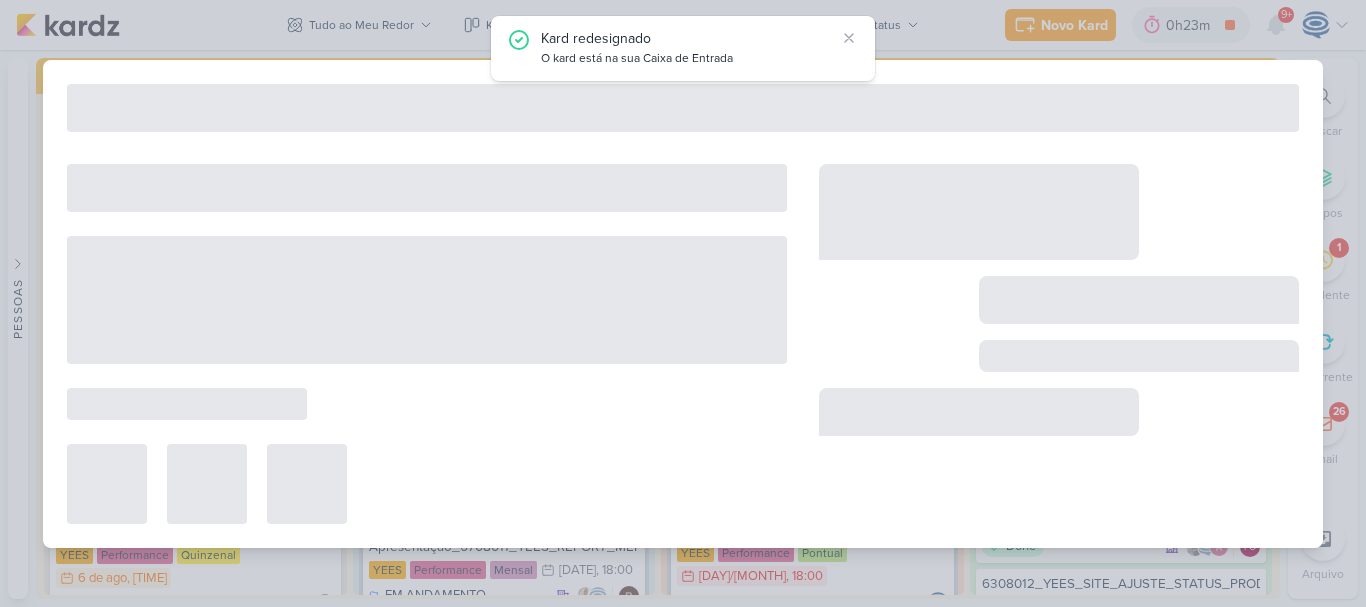type 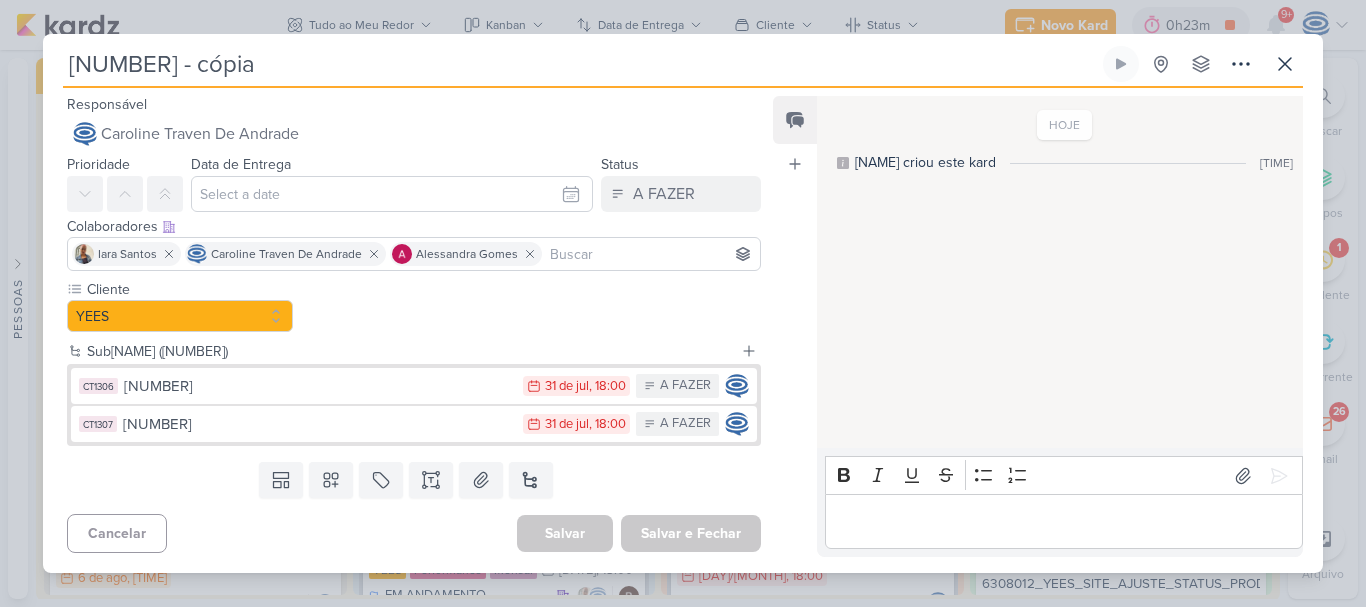 scroll, scrollTop: 0, scrollLeft: 0, axis: both 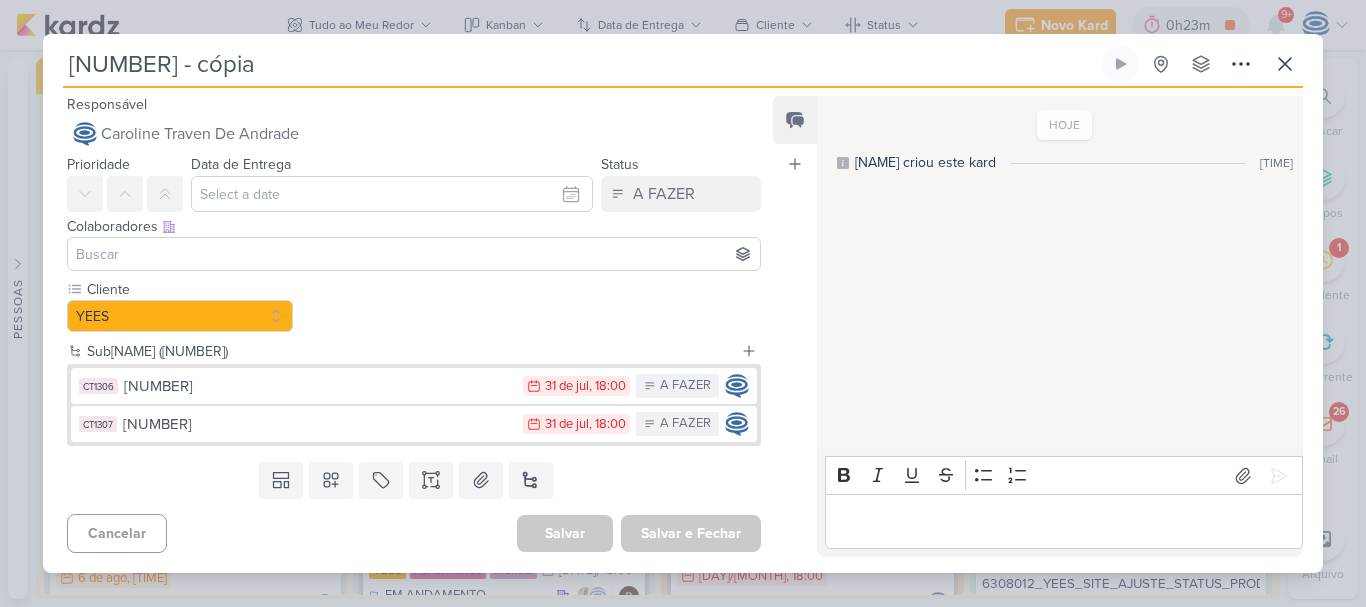 click at bounding box center (414, 254) 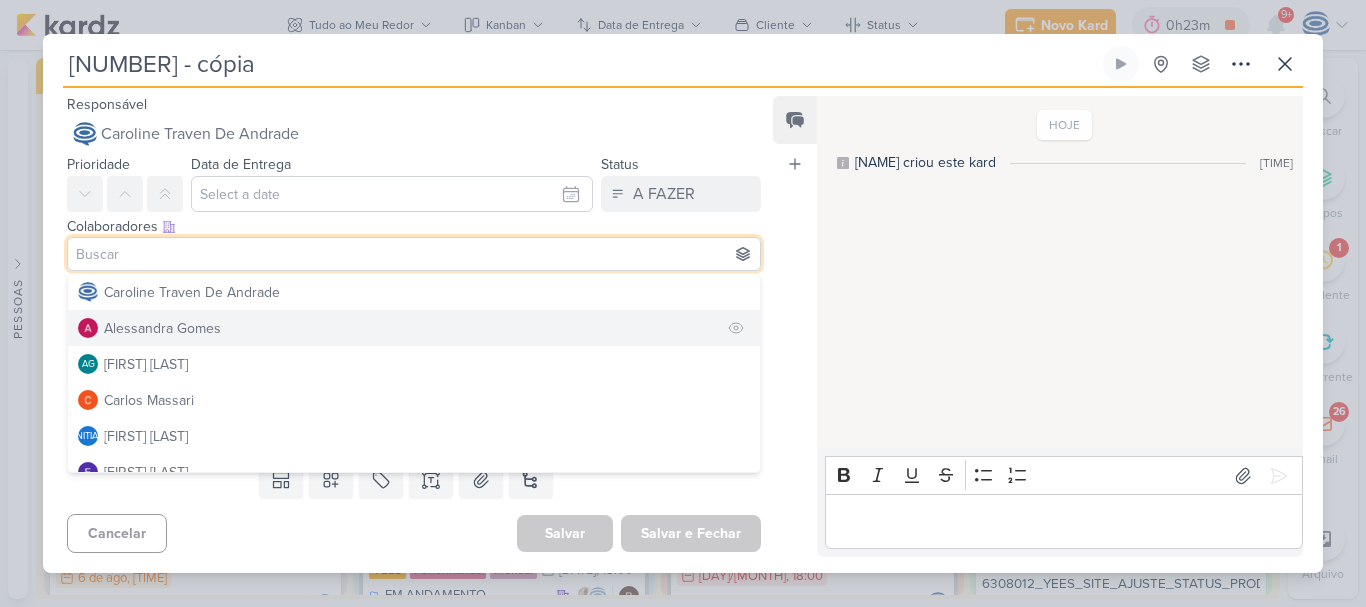 click on "Alessandra Gomes" at bounding box center (162, 328) 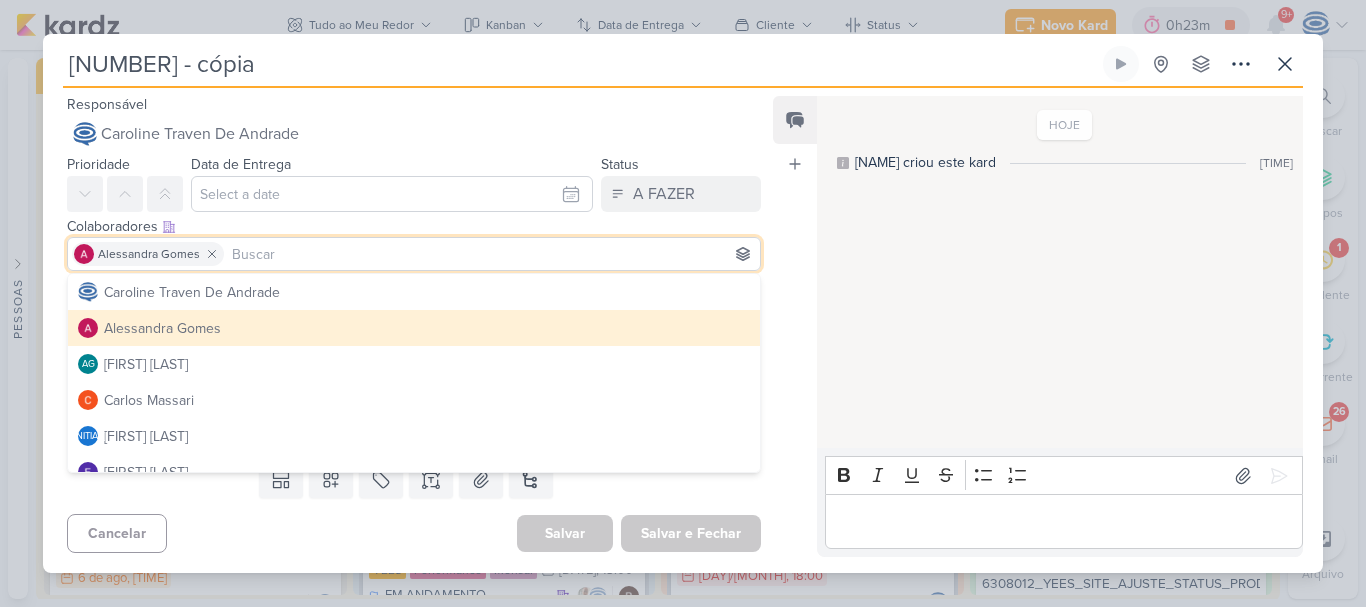type on "I" 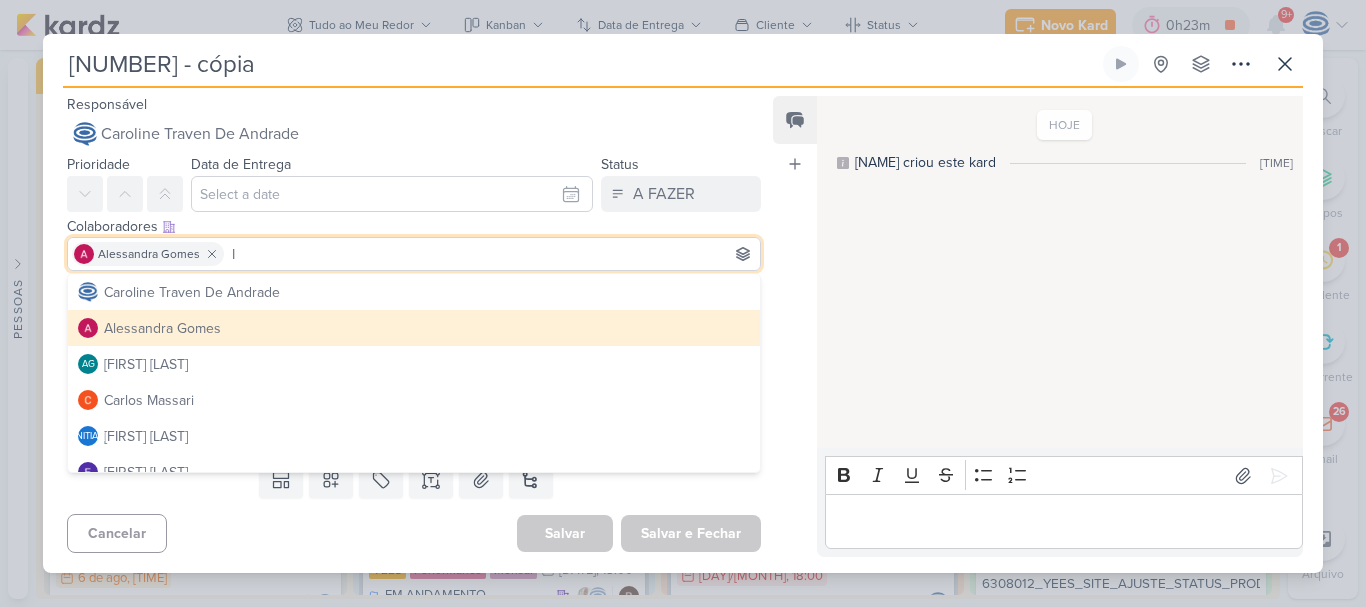 type 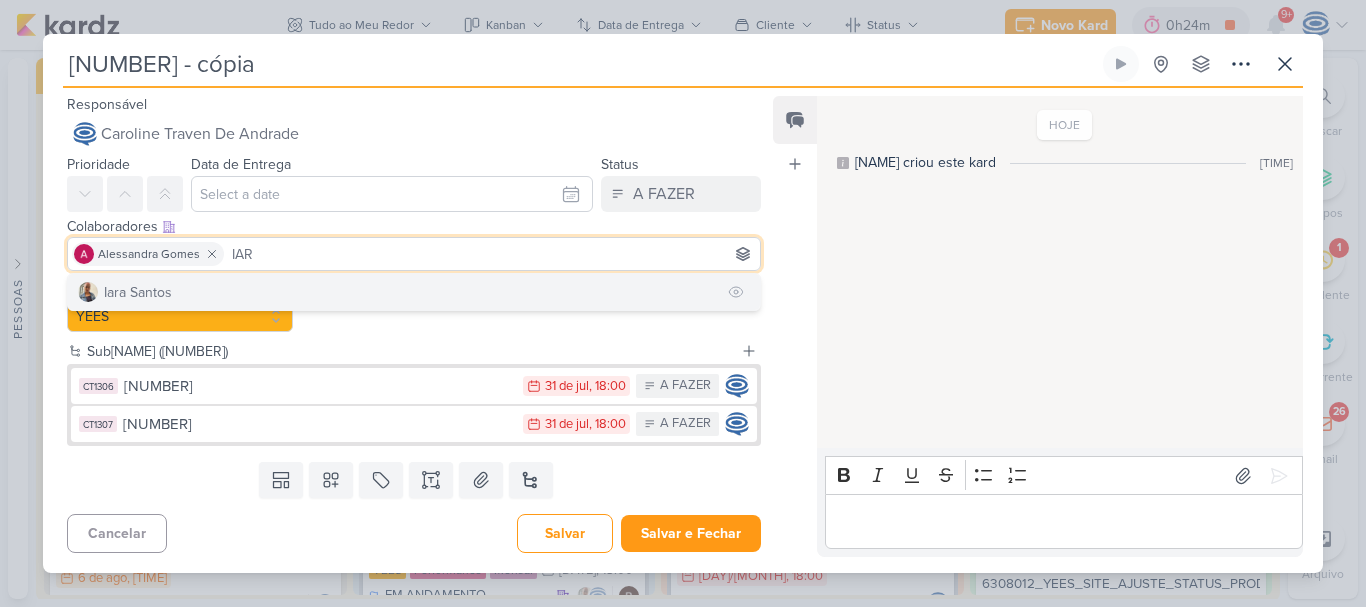 type on "IAR" 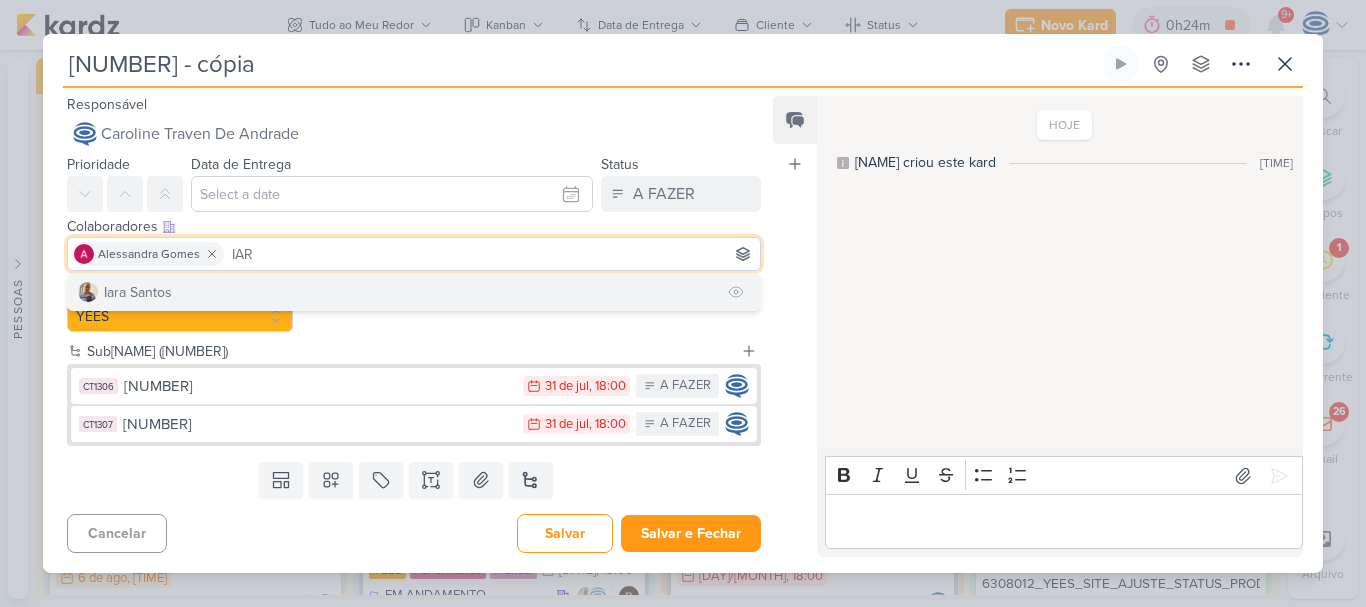 type 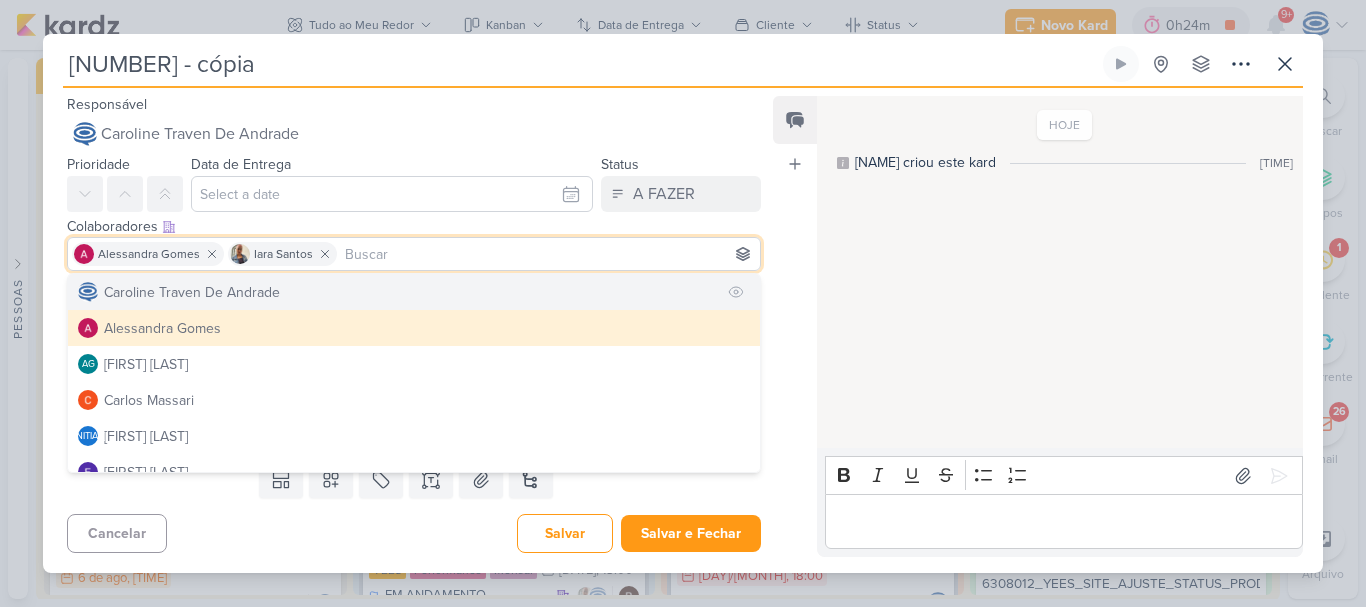 drag, startPoint x: 389, startPoint y: 298, endPoint x: 181, endPoint y: 302, distance: 208.03845 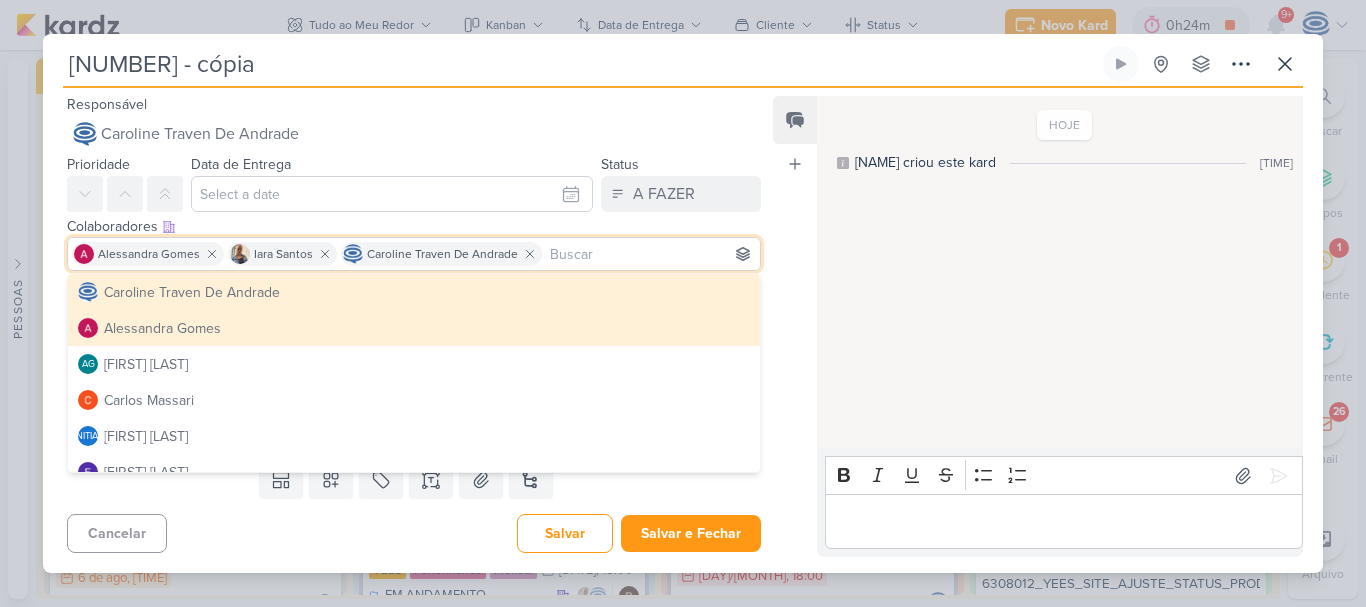 click on "Caroline Traven De Andrade" at bounding box center (192, 292) 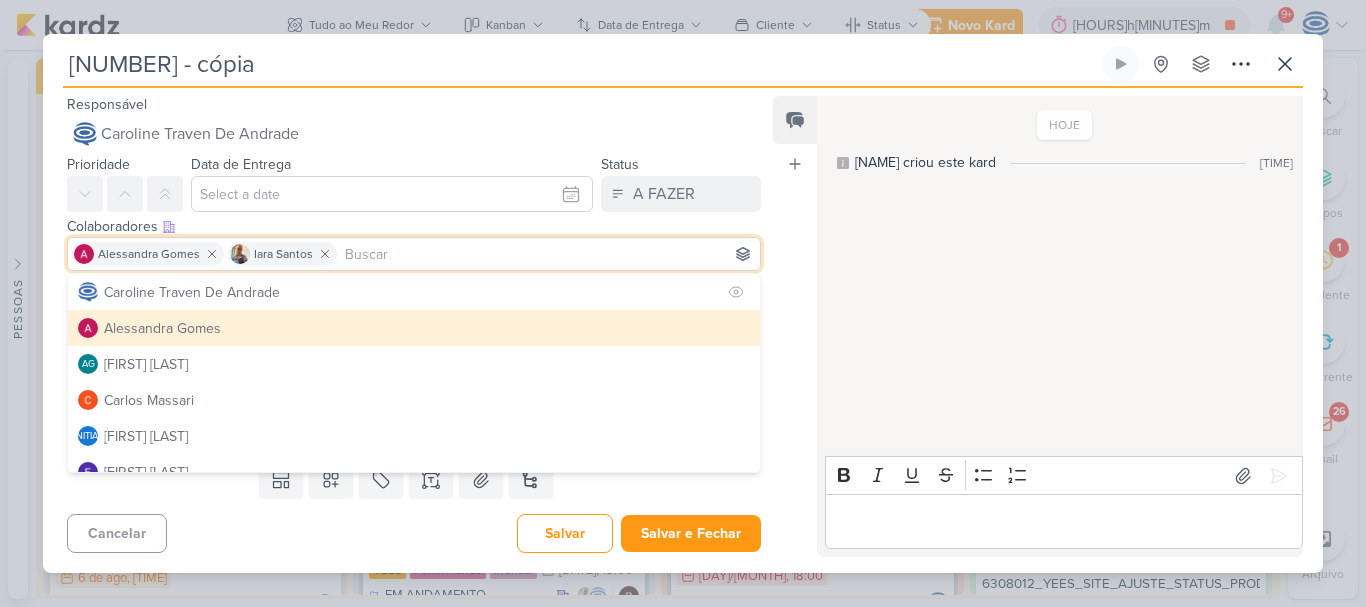 type 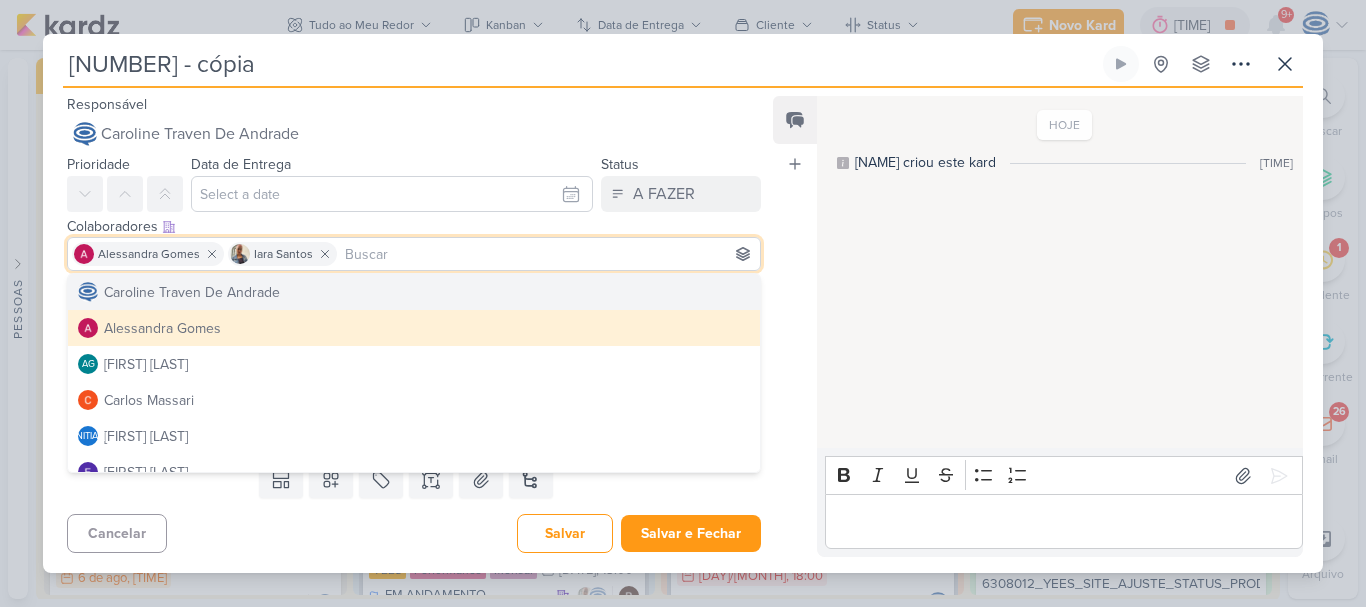 drag, startPoint x: 670, startPoint y: 69, endPoint x: 649, endPoint y: 69, distance: 21 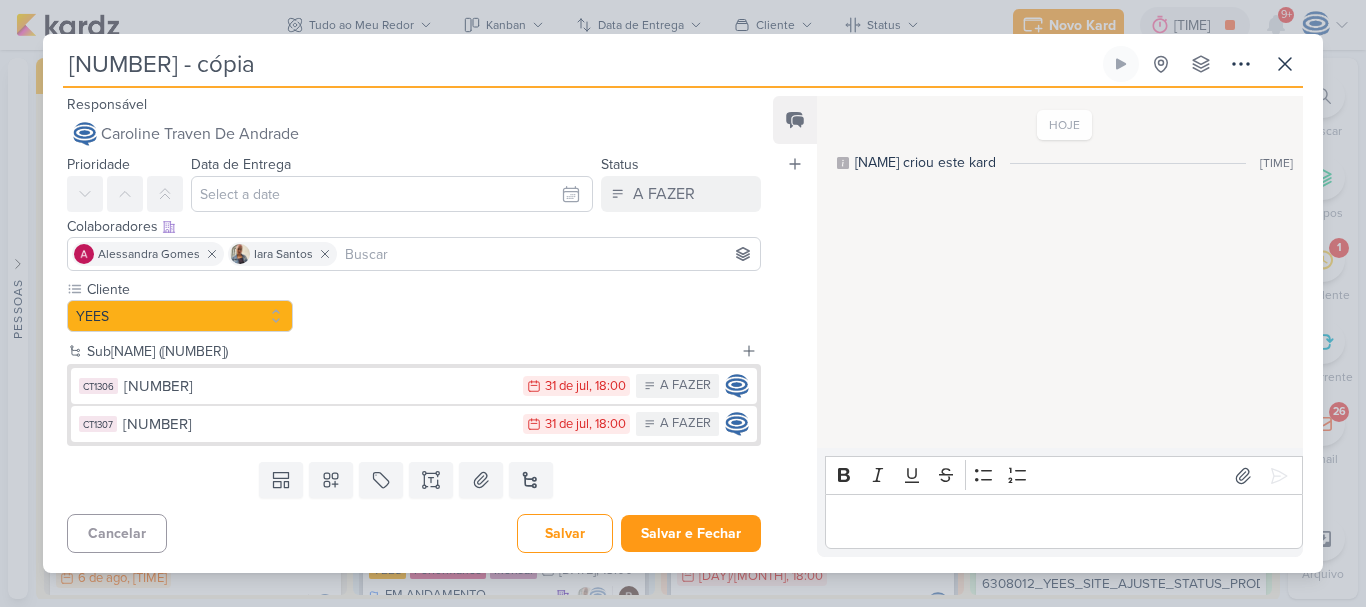 click on "[NUMBER] - cópia" at bounding box center (581, 64) 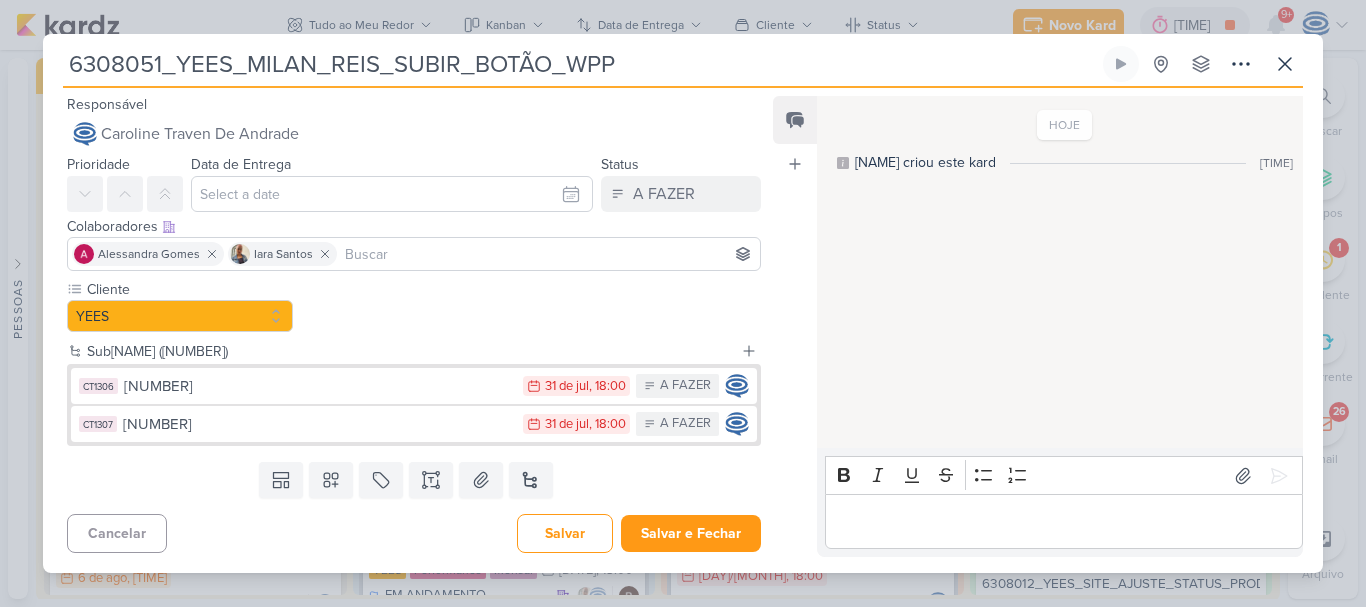 type 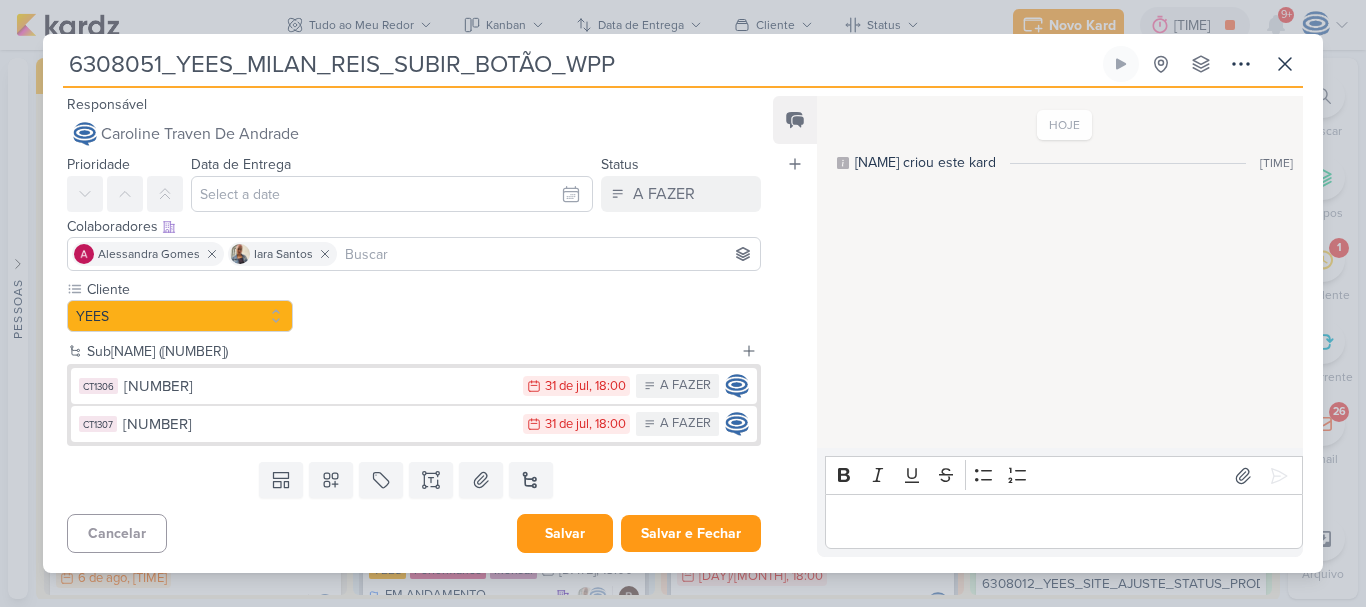 type on "6308051_YEES_MILAN_REIS_SUBIR_BOTÃO_WPP" 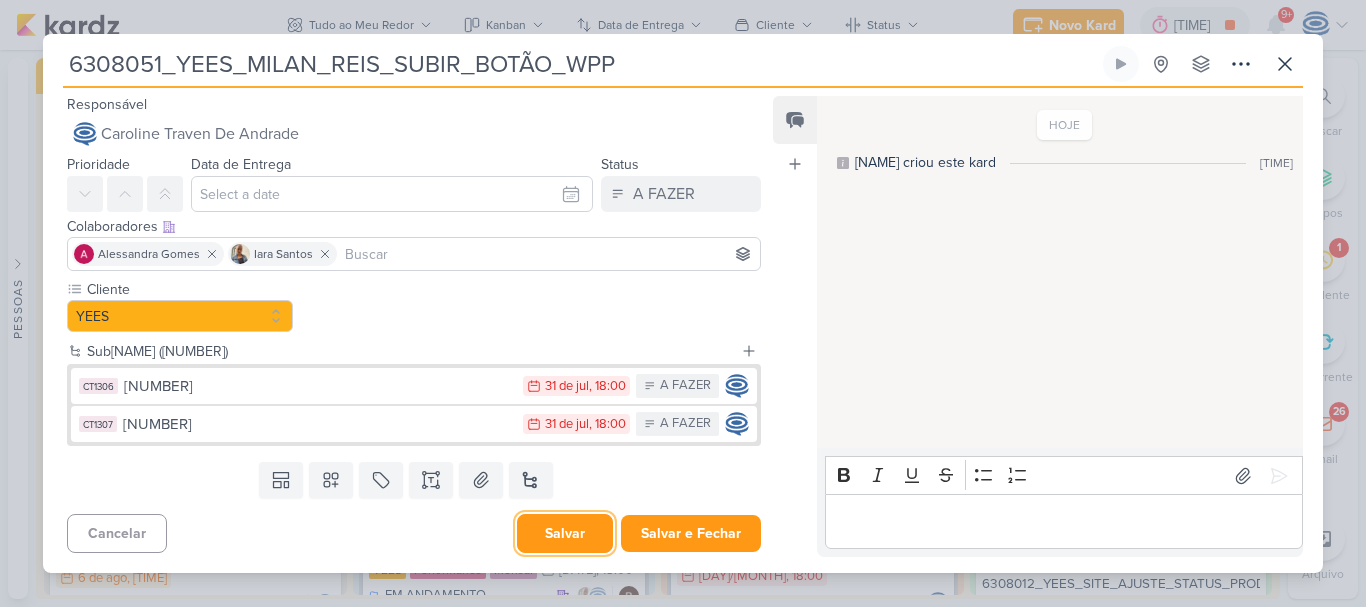 click on "Salvar" at bounding box center [565, 533] 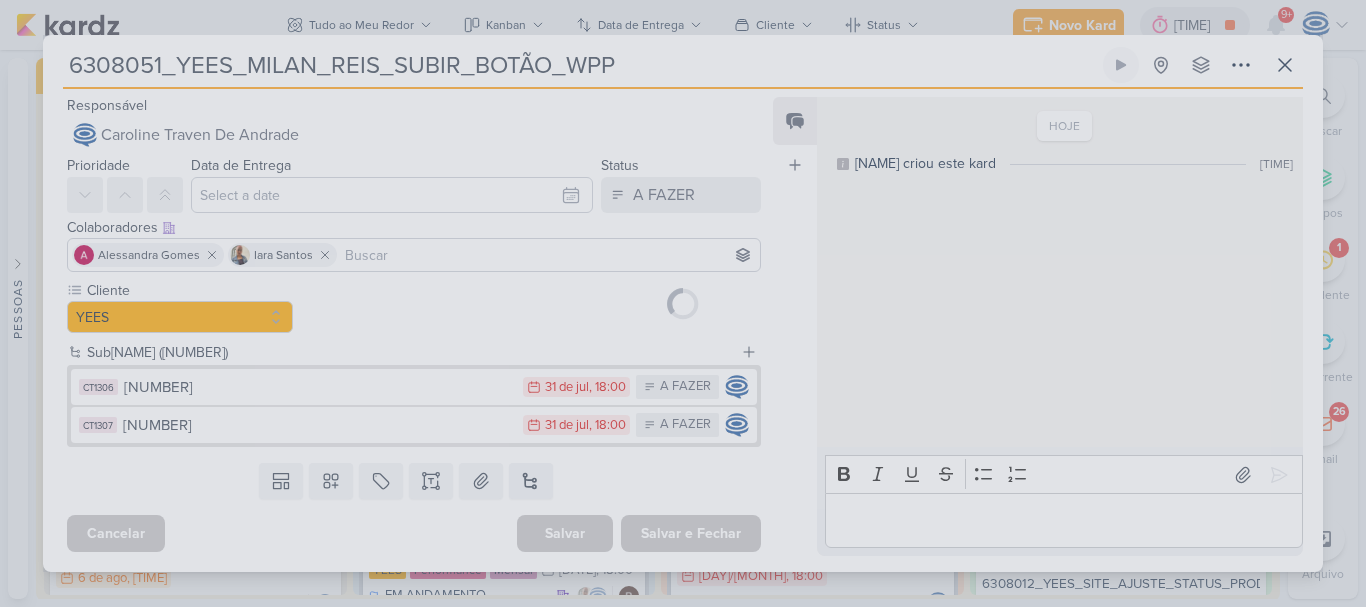 type 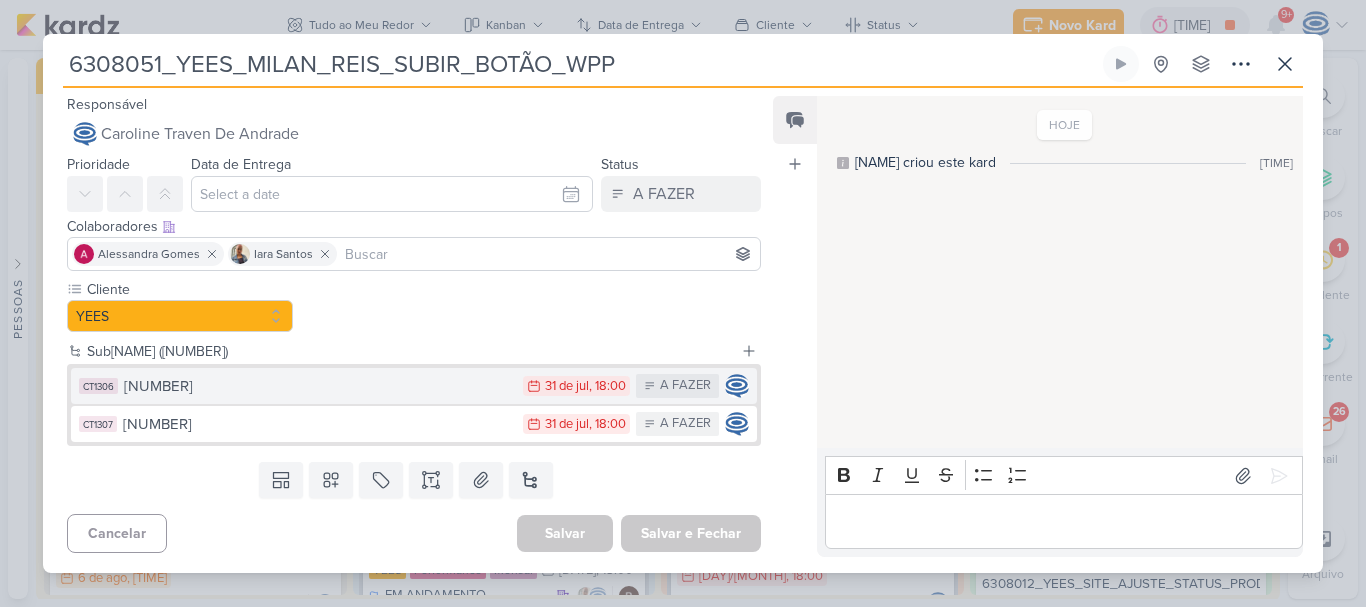 click on "[NUMBER]" at bounding box center (318, 386) 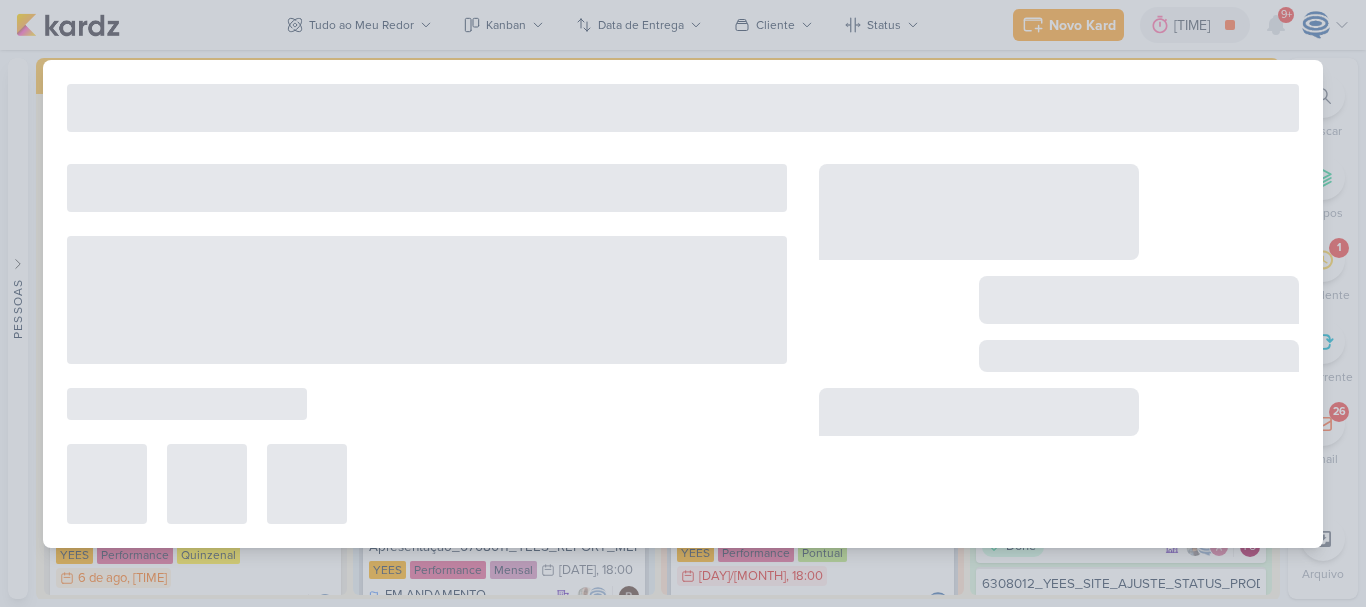type on "[NUMBER]" 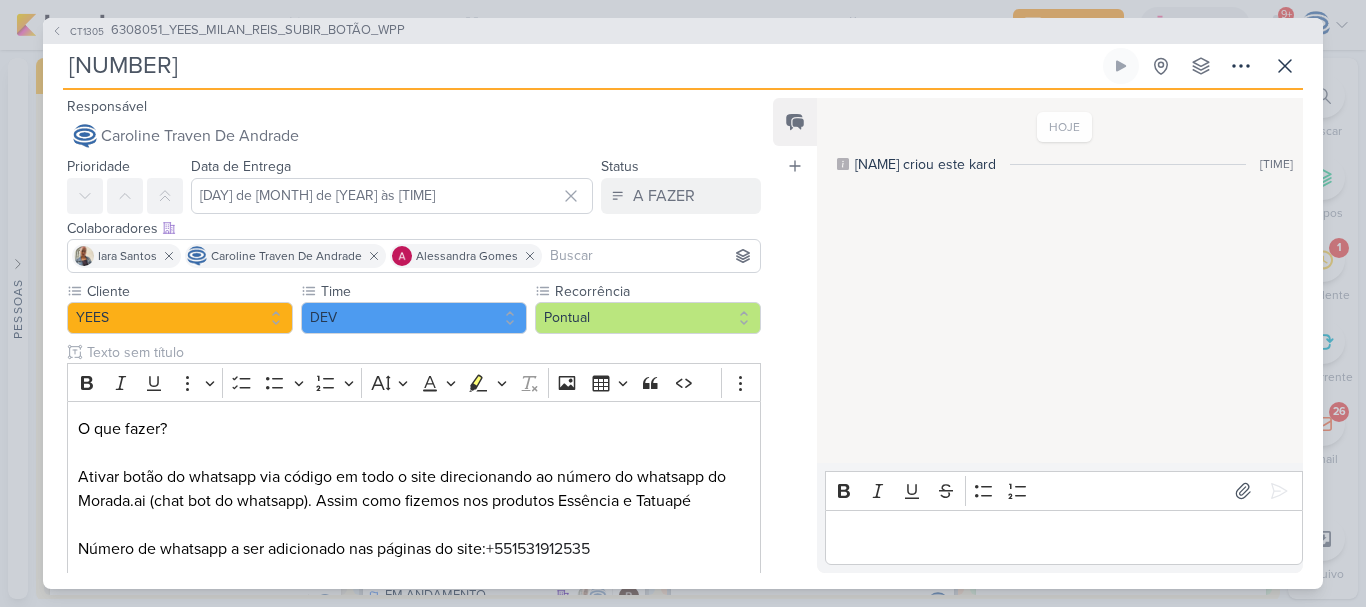 drag, startPoint x: 650, startPoint y: 58, endPoint x: 83, endPoint y: 100, distance: 568.5534 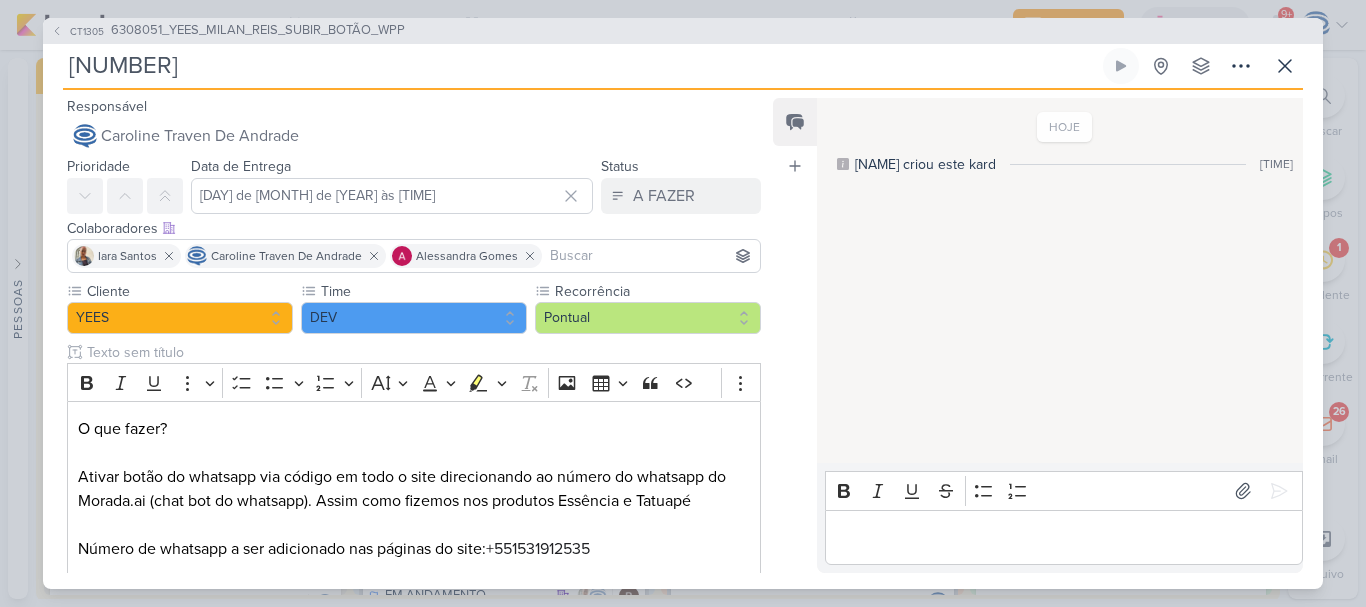 click on "CT[NUMBER]
[NUMBER]_[NAME]_[NAME]_[NAME]_[NAME]
[NUMBER]_[NAME]_[NAME]_[NAME]_[NAME]
Criado por mim
nenhum grupo disponível" at bounding box center (683, 303) 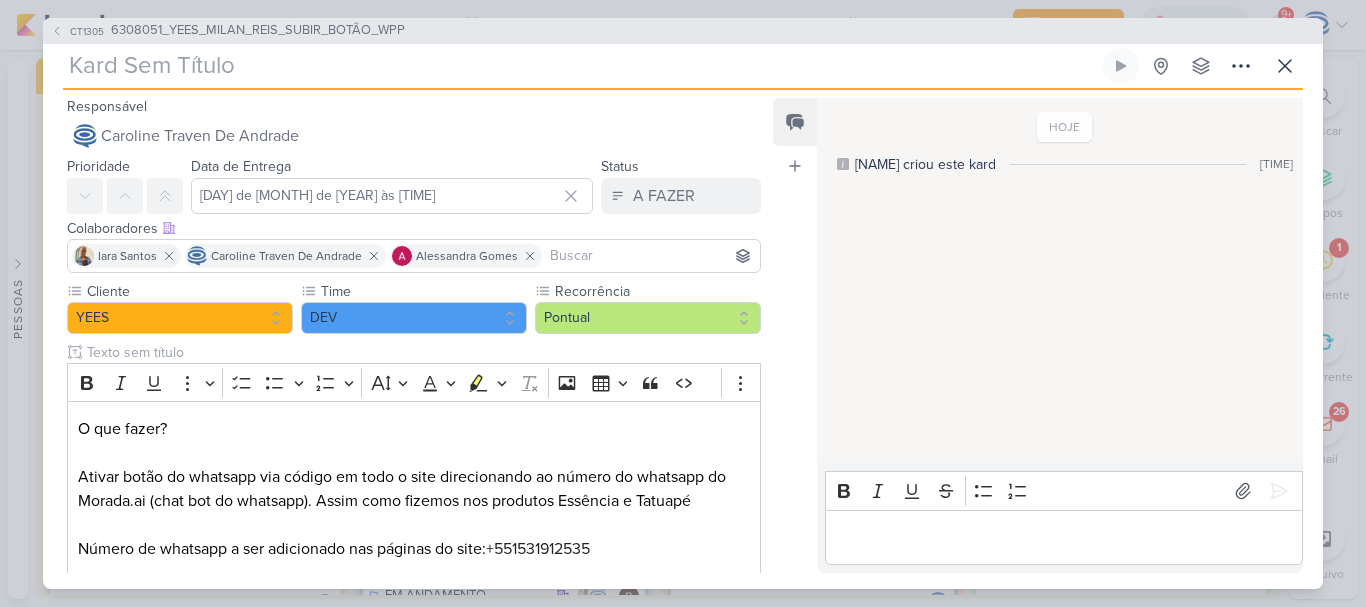 paste on "6308051_YEES_MILAN_REIS_SUBIR_BOTÃO_WPP" 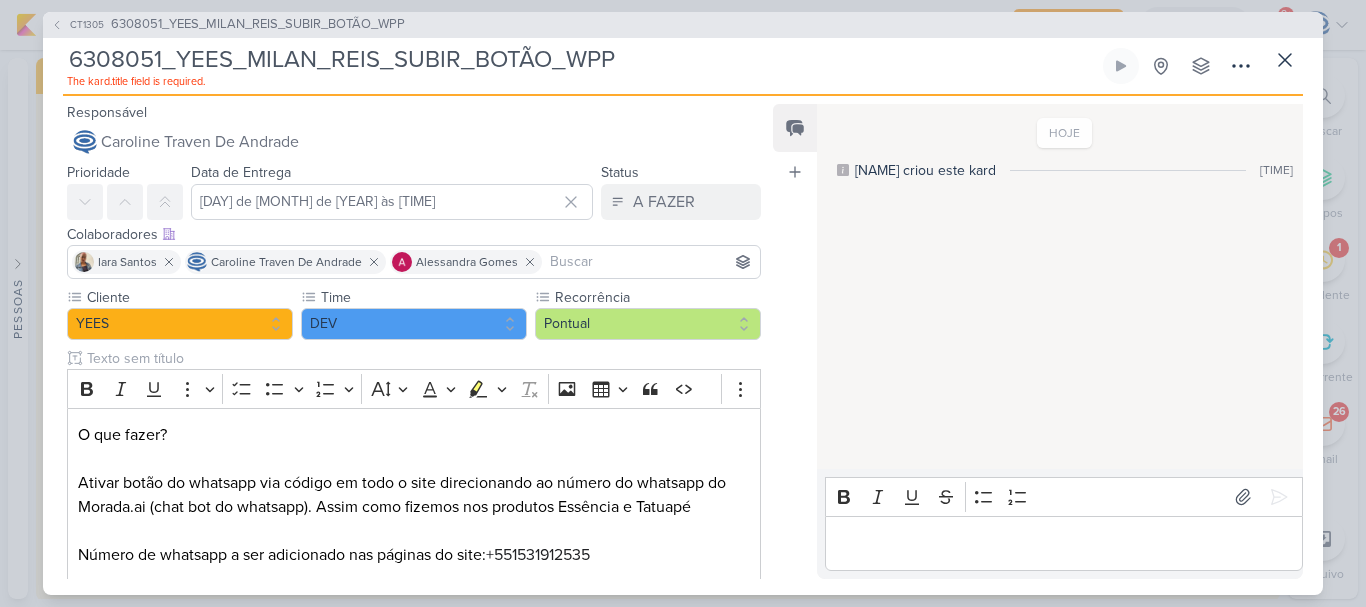 scroll, scrollTop: 258, scrollLeft: 0, axis: vertical 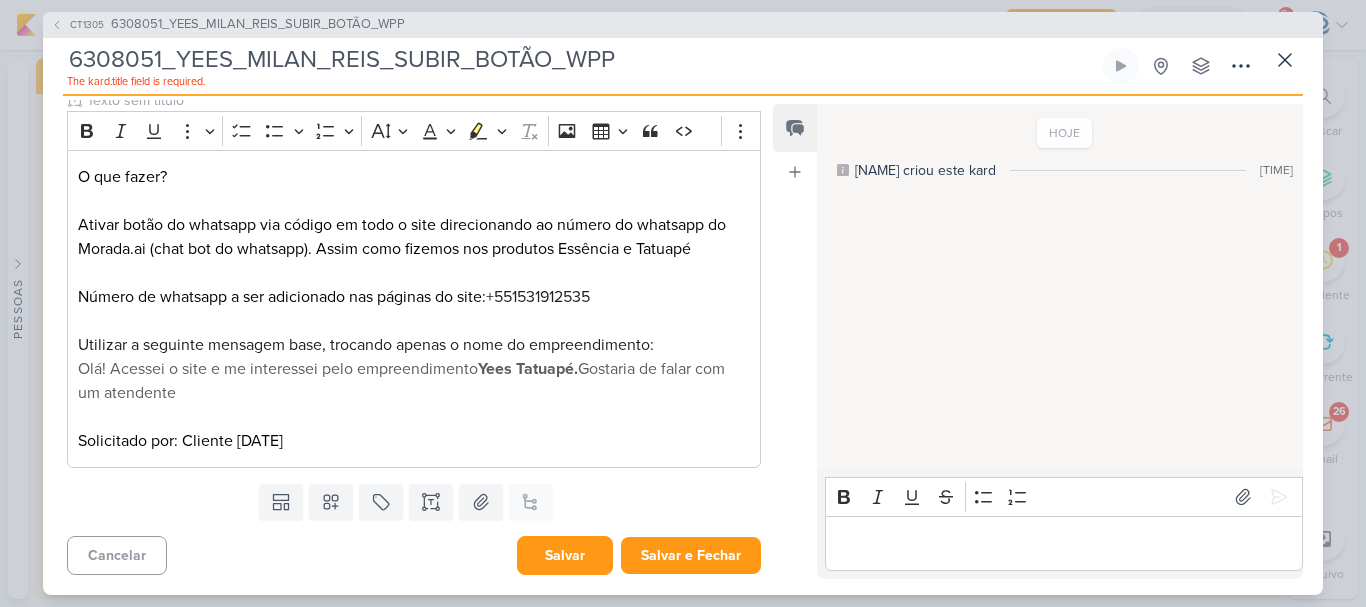 type on "6308051_YEES_MILAN_REIS_SUBIR_BOTÃO_WPP" 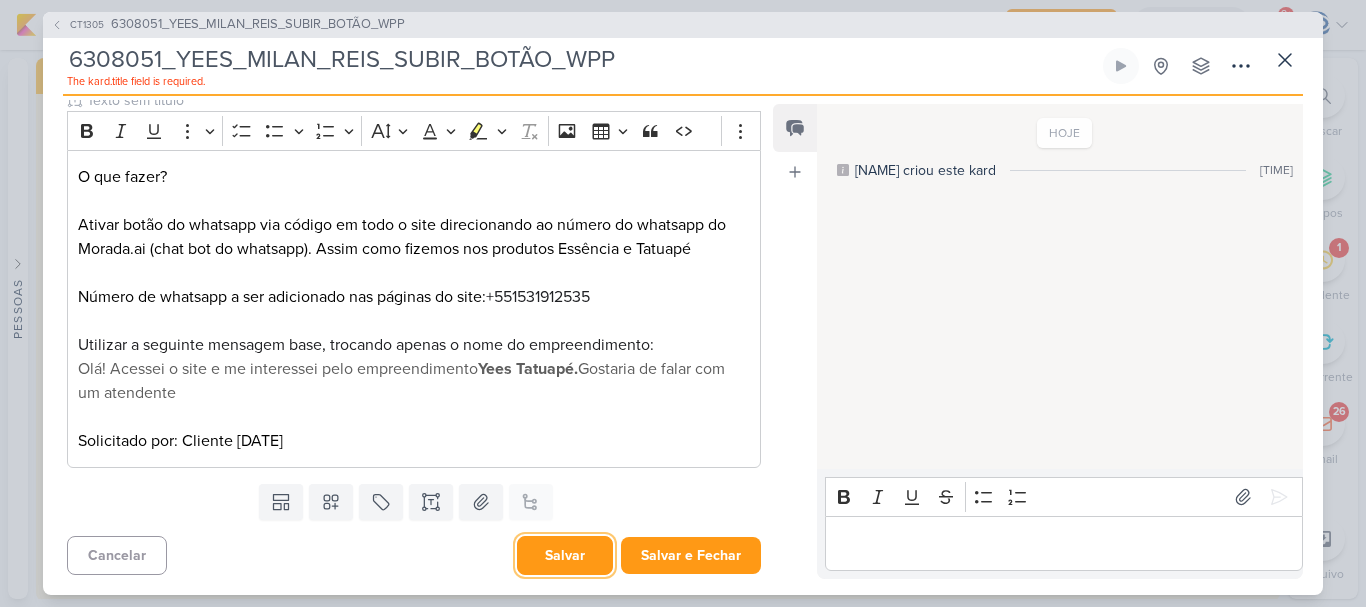 click on "Salvar" at bounding box center (565, 555) 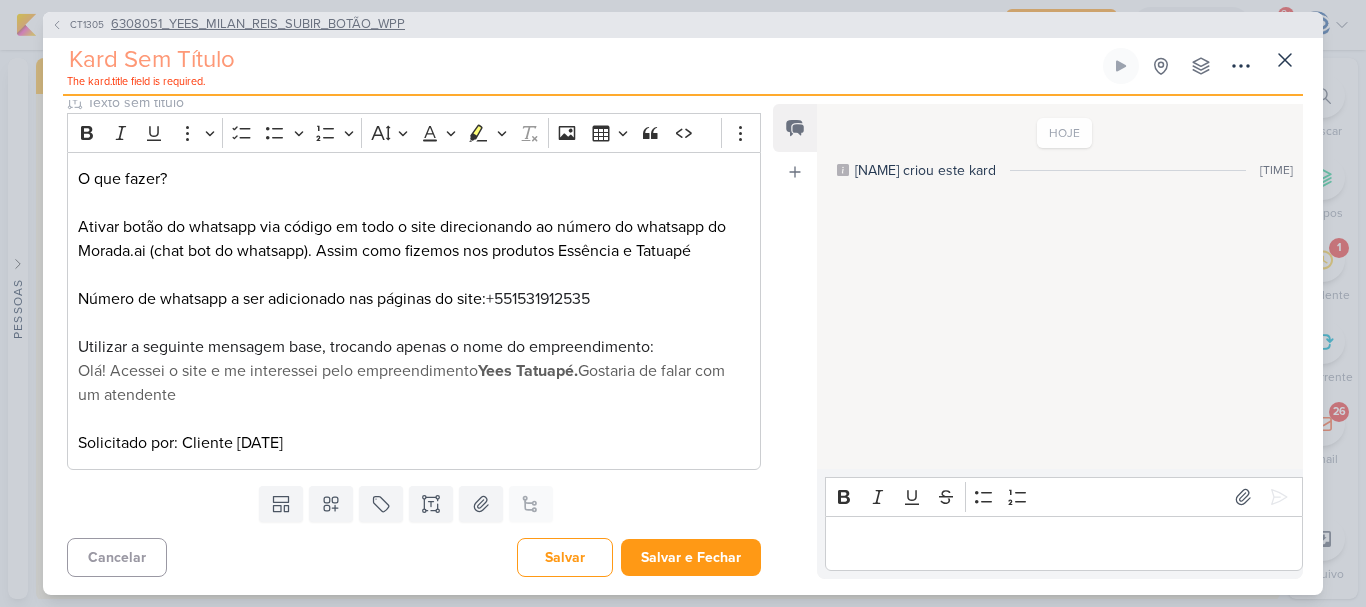 scroll, scrollTop: 258, scrollLeft: 0, axis: vertical 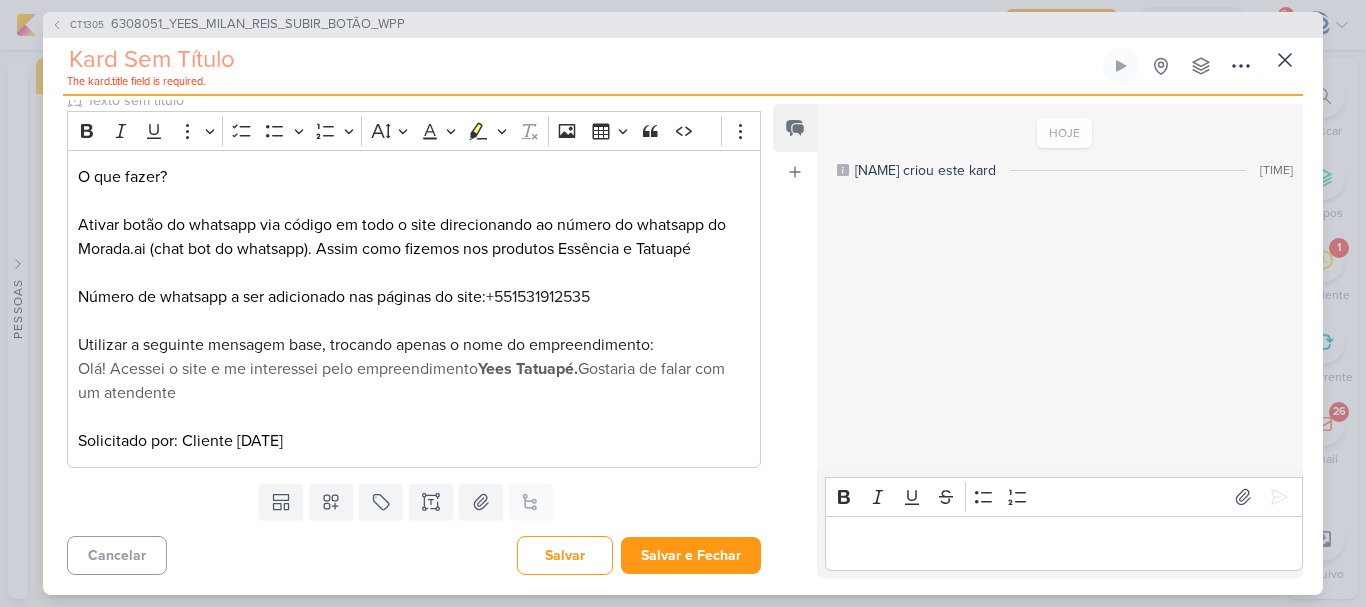 click at bounding box center [581, 60] 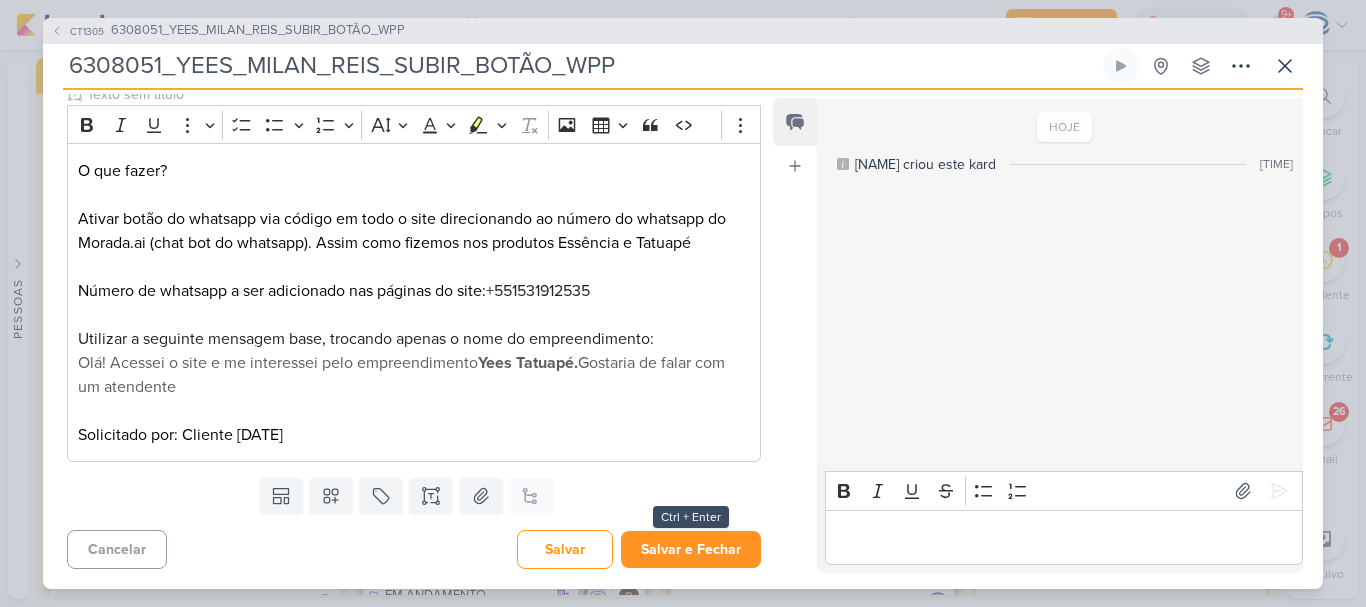 type on "6308051_YEES_MILAN_REIS_SUBIR_BOTÃO_WPP" 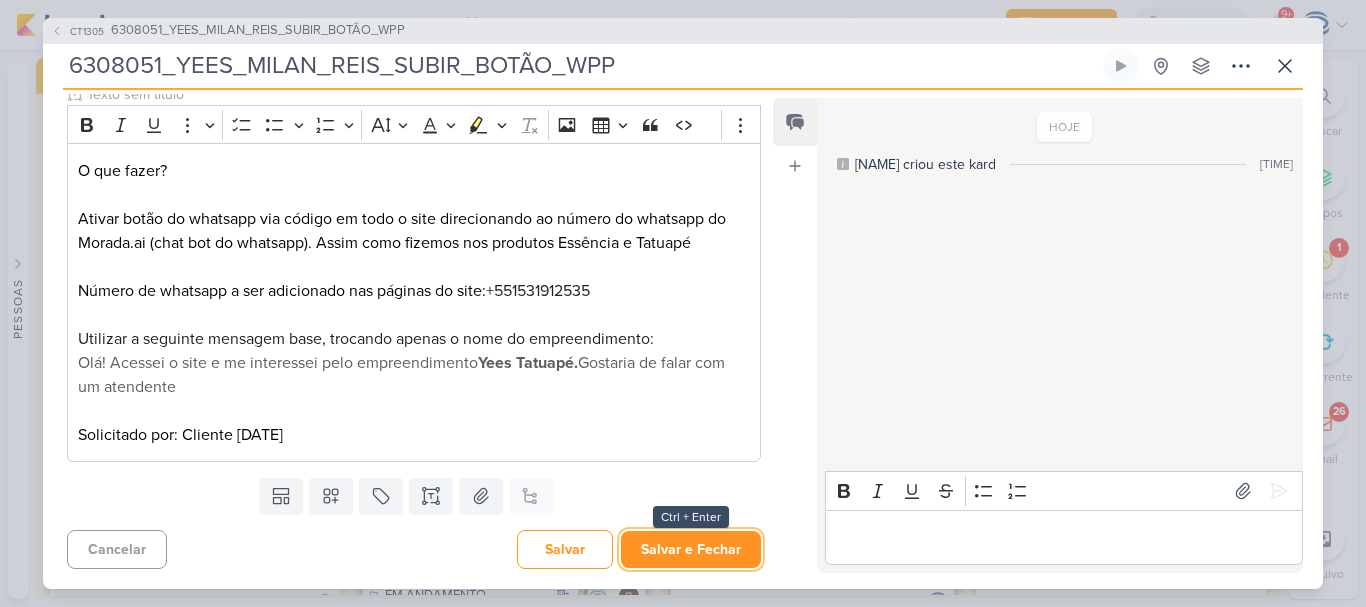 click on "Salvar e Fechar" at bounding box center (691, 549) 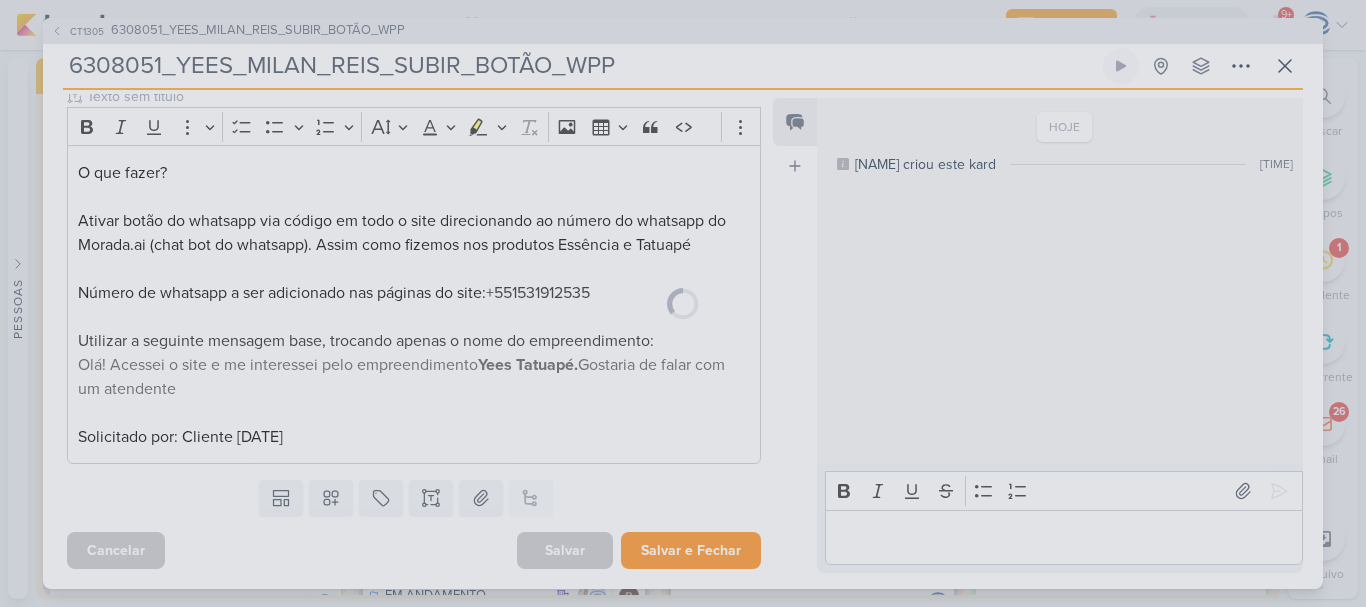 scroll, scrollTop: 256, scrollLeft: 0, axis: vertical 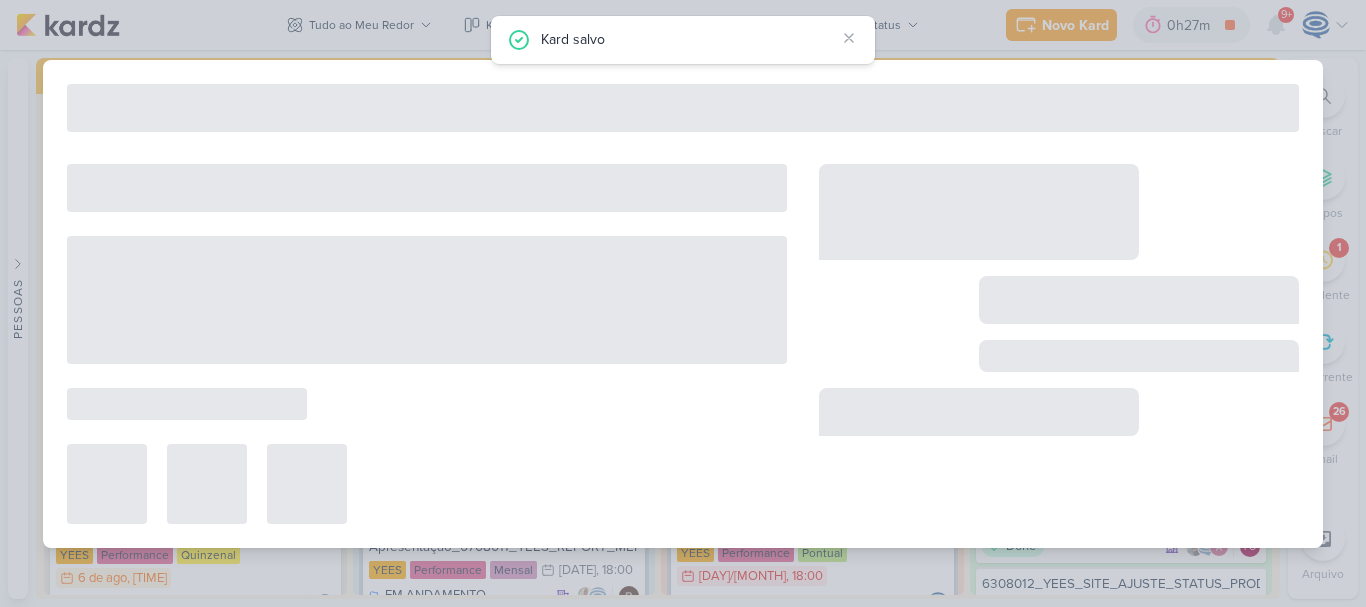 type 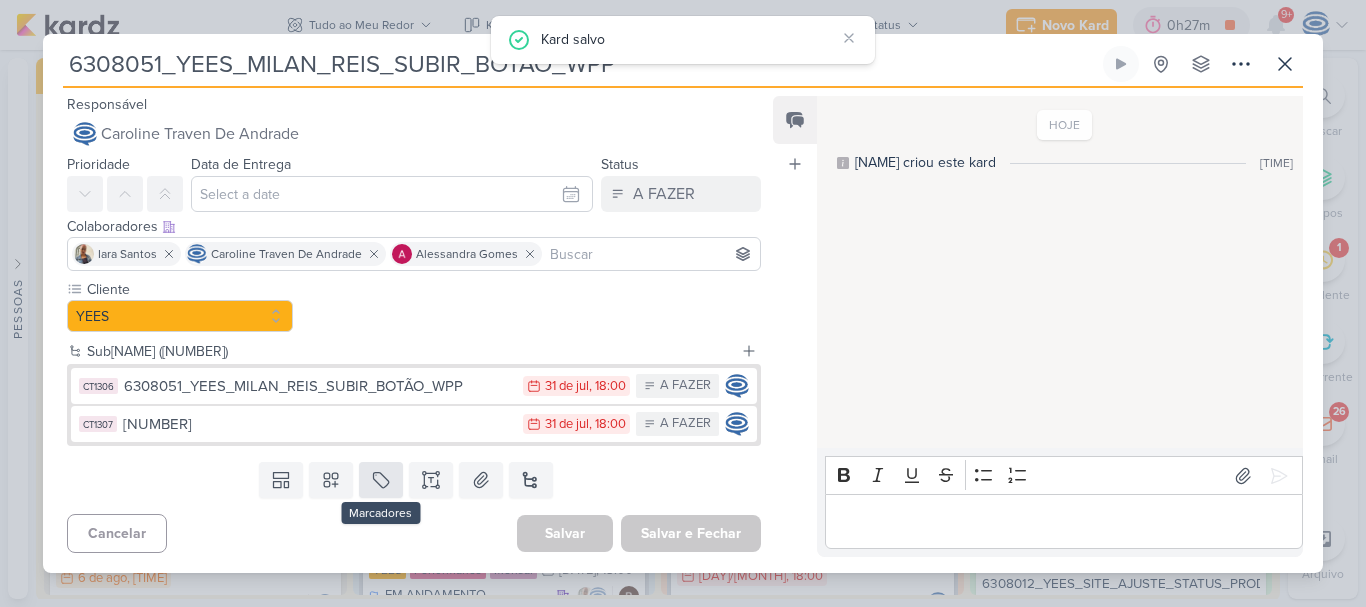 scroll, scrollTop: 0, scrollLeft: 0, axis: both 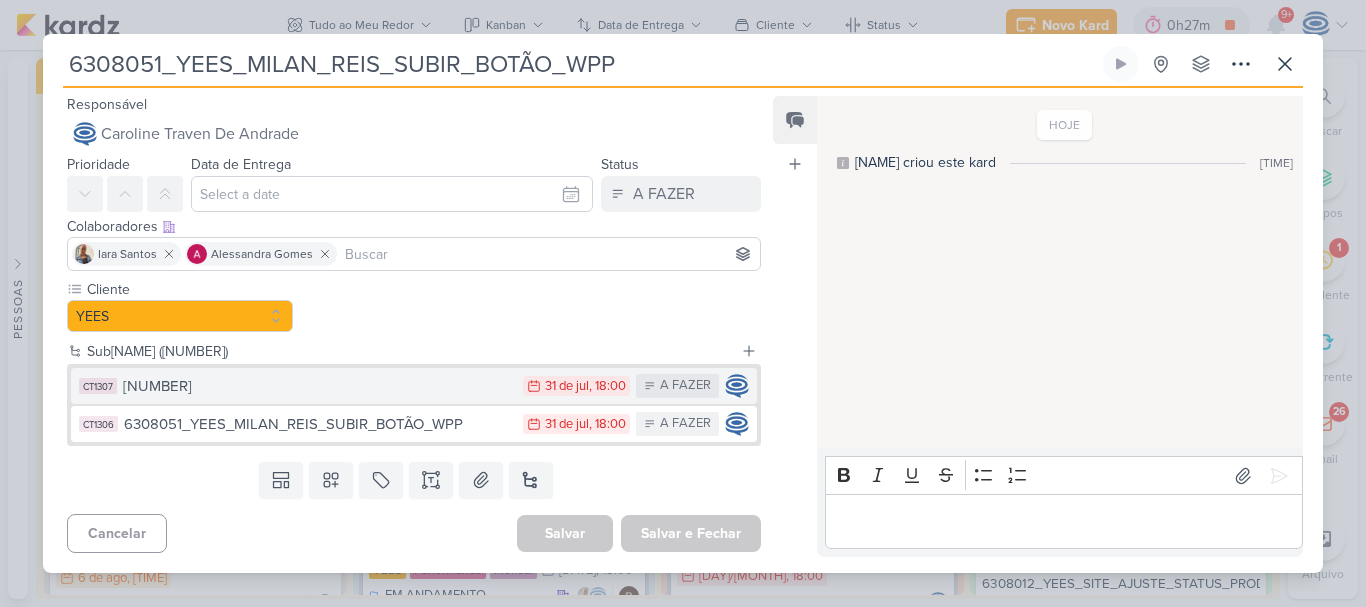 click on "[NUMBER]" at bounding box center (318, 386) 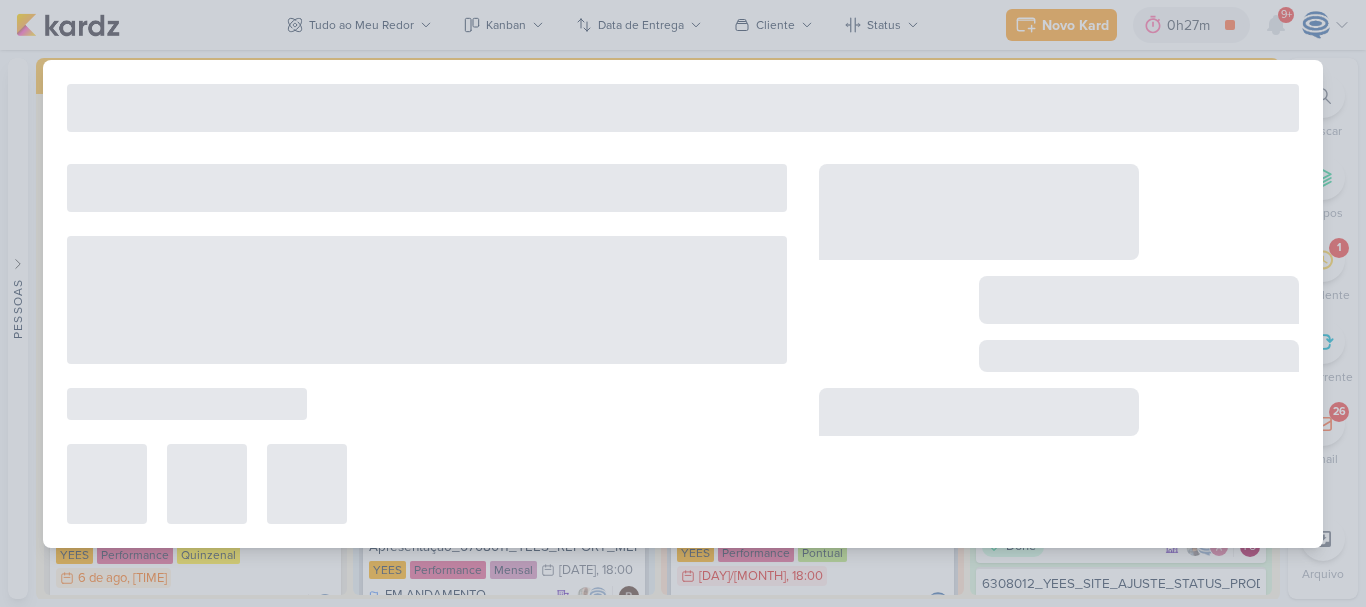 type on "[NUMBER]" 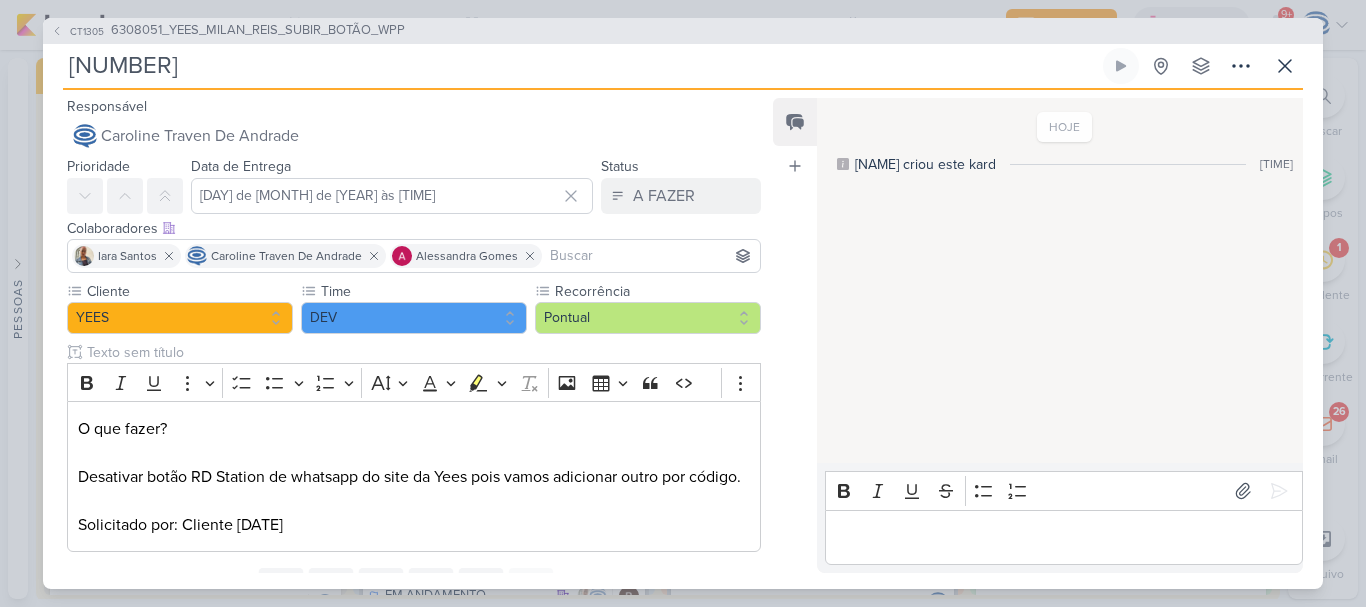 drag, startPoint x: 684, startPoint y: 66, endPoint x: 50, endPoint y: 77, distance: 634.0954 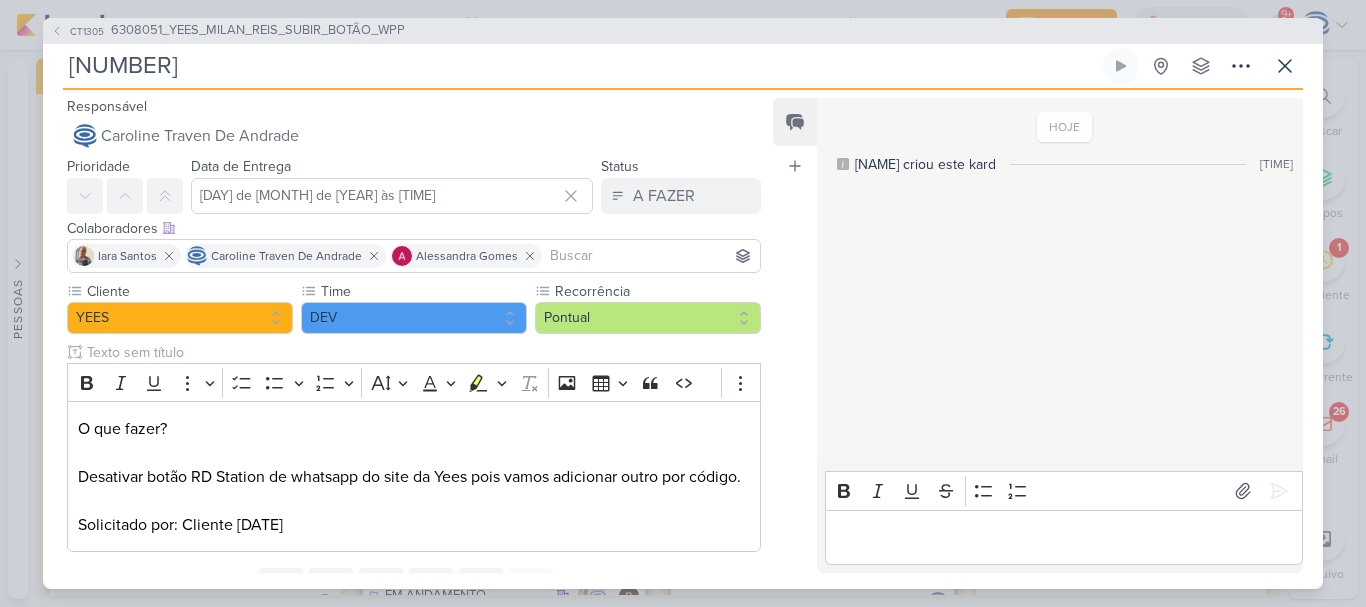 click on "CT[NUMBER]
[NUMBER]_[NAME]_[NAME]_[NAME]_[NAME]
[NUMBER]_[NAME]_[NAME]_[NAME]_[NAME]
Criado por mim
nenhum grupo disponível" at bounding box center [683, 303] 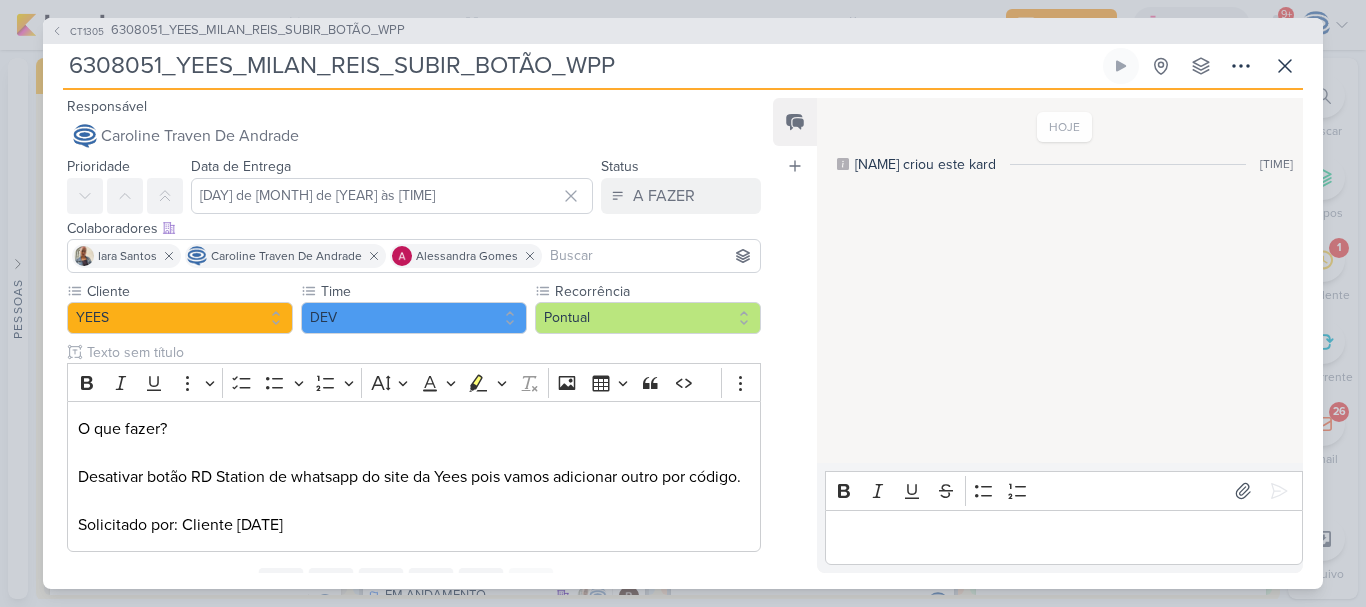 click on "CT1305
[NUMBER]_YEES_MILAN_REIS_SUBIR_BOTÃO_WPP
[NUMBER]_YEES_MILAN_REIS_SUBIR_BOTÃO_WPP
Criado por mim
nenhum grupo disponível" at bounding box center [683, 303] 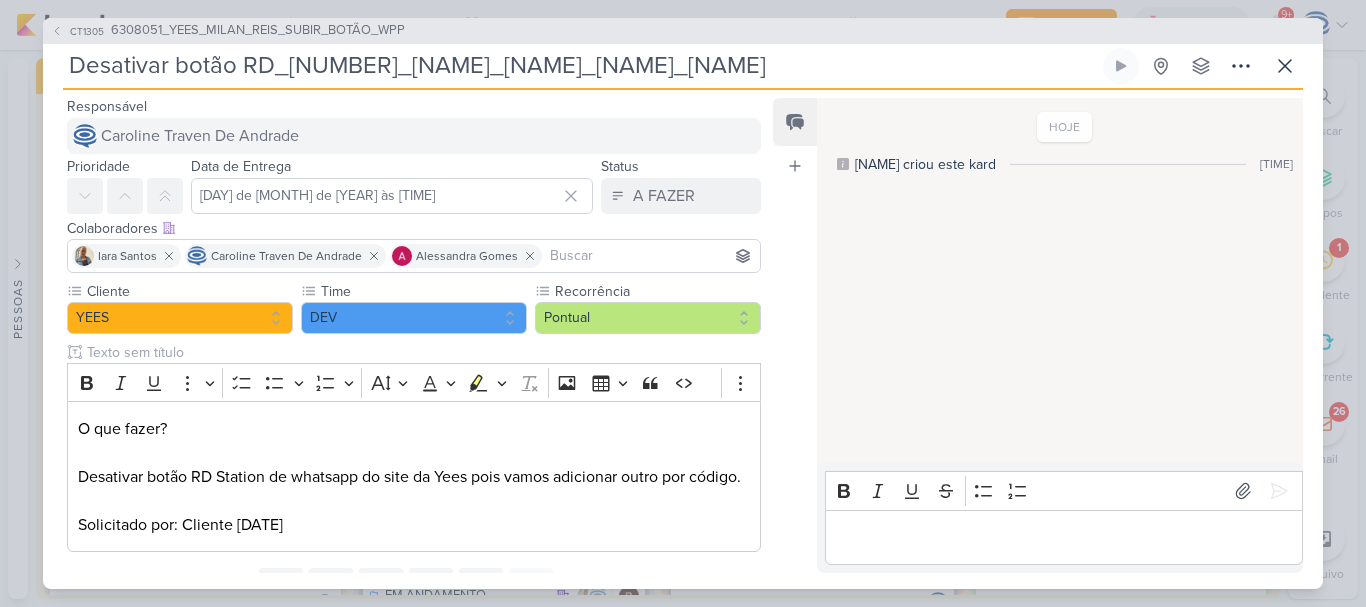 type on "Desativar botão RD_[NUMBER]_[NAME]_[NAME]_[NAME]_[NAME]" 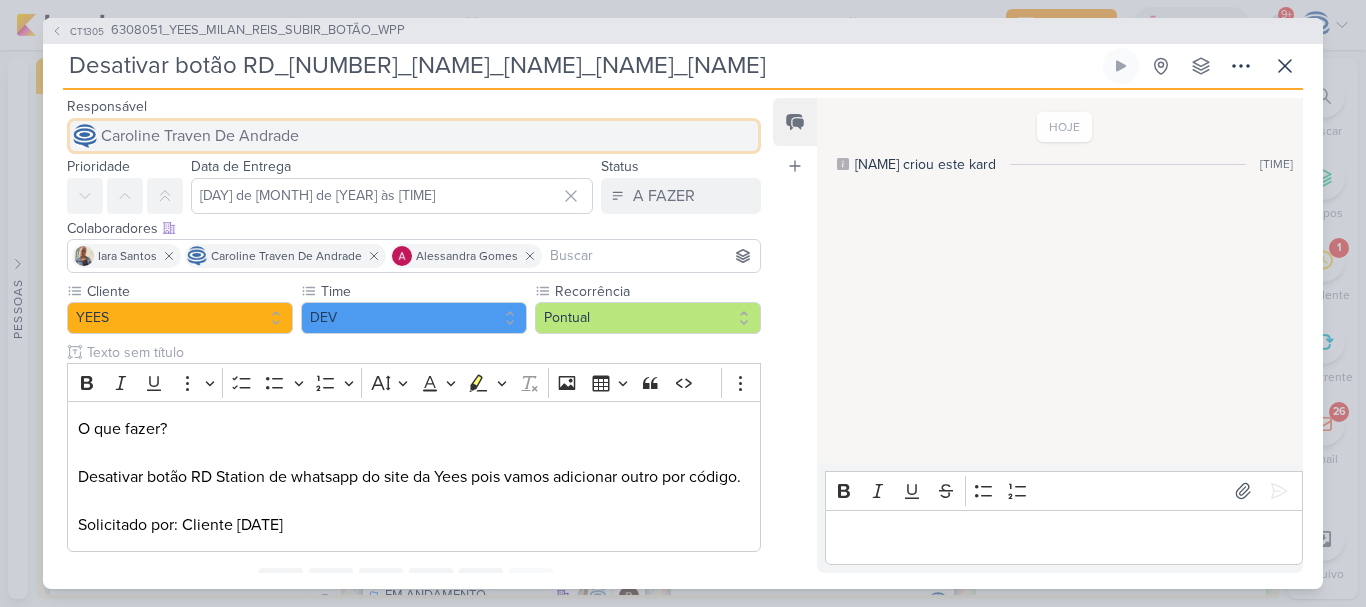 click on "Caroline Traven De Andrade" at bounding box center [414, 136] 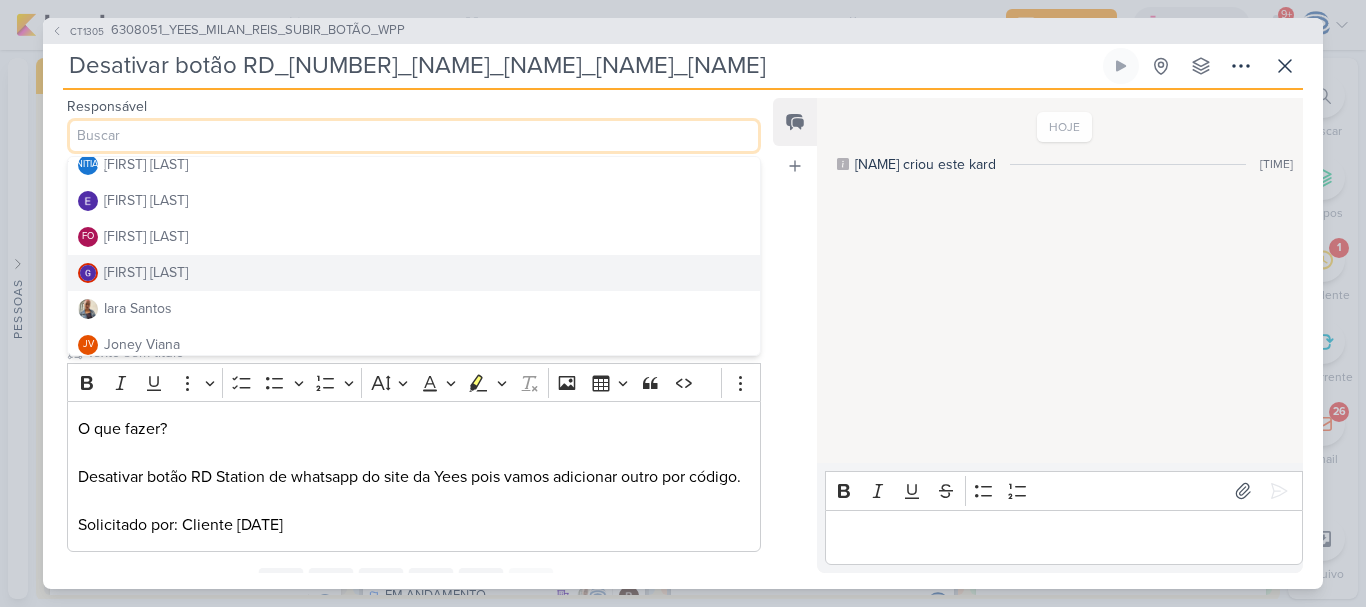 scroll, scrollTop: 155, scrollLeft: 0, axis: vertical 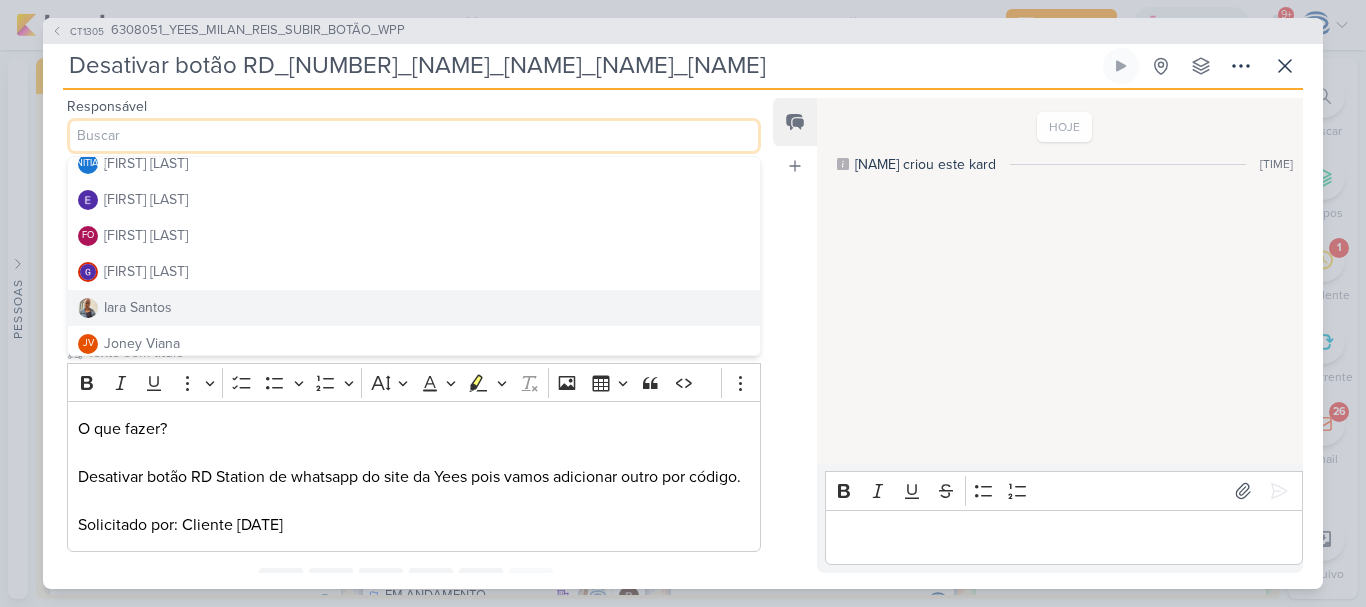 click on "Iara Santos" at bounding box center [414, 308] 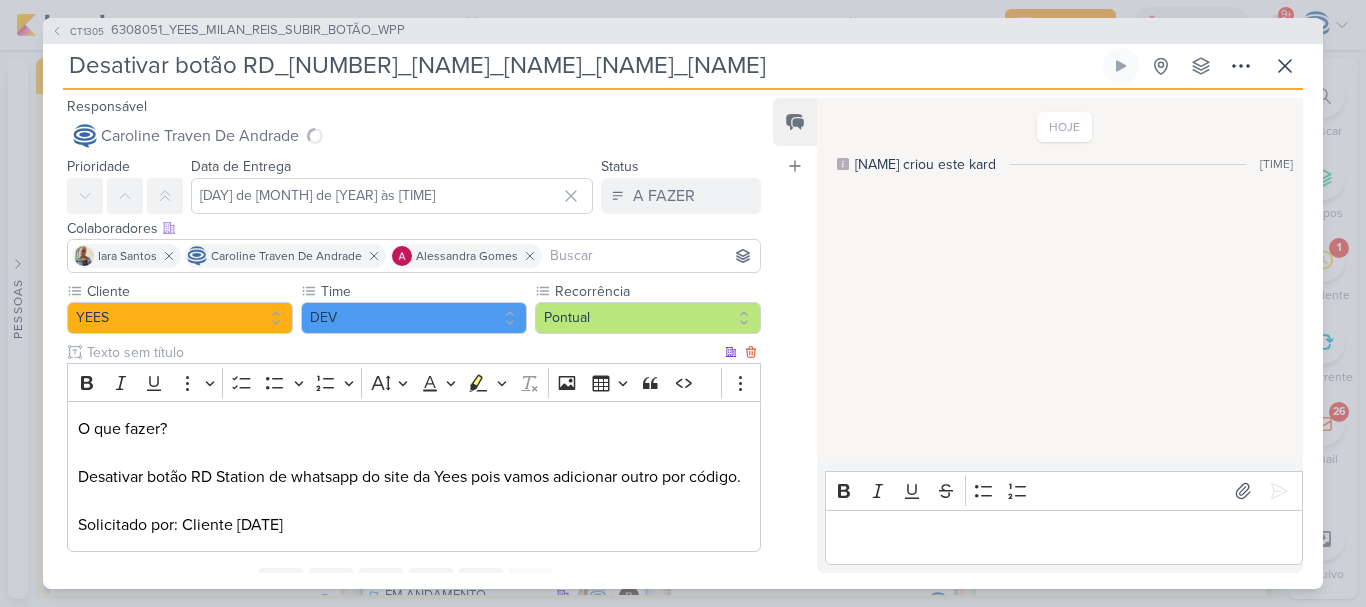 scroll, scrollTop: 114, scrollLeft: 0, axis: vertical 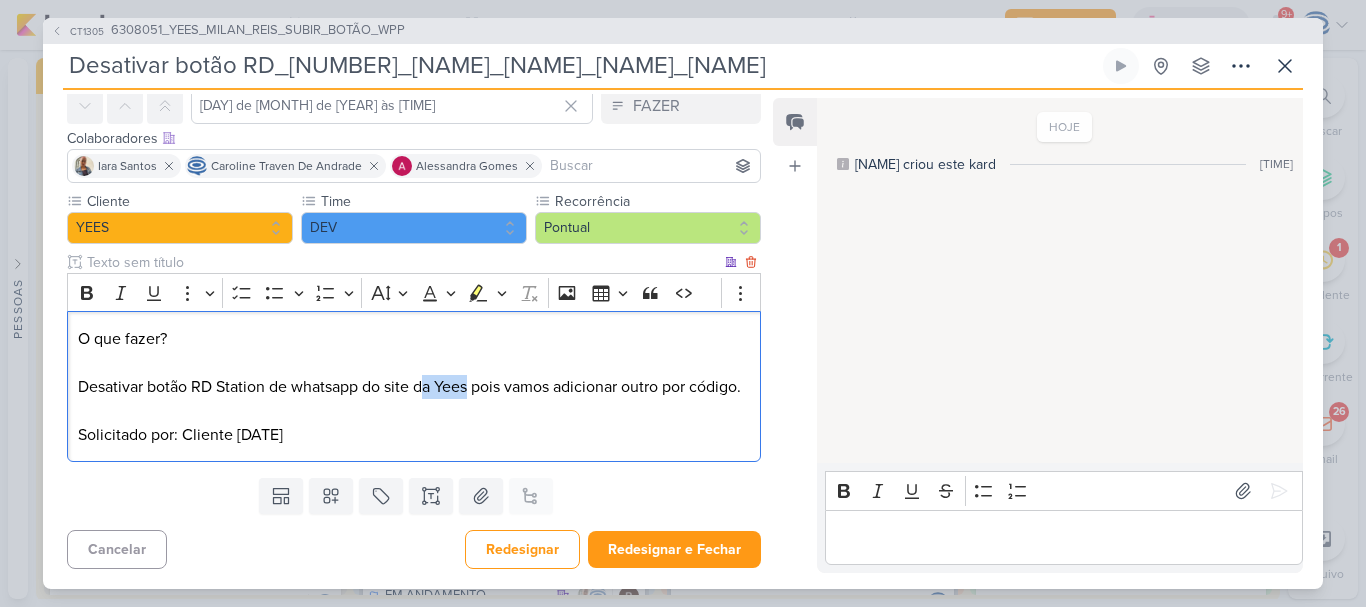 drag, startPoint x: 428, startPoint y: 368, endPoint x: 472, endPoint y: 365, distance: 44.102154 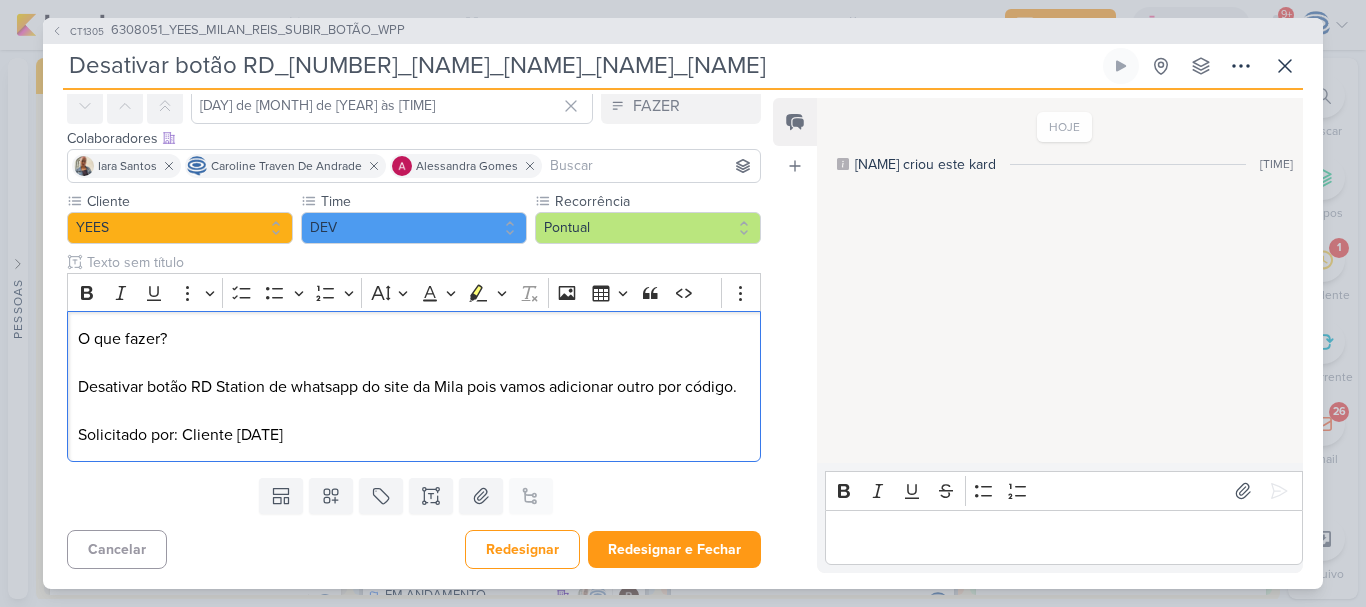 scroll, scrollTop: 114, scrollLeft: 0, axis: vertical 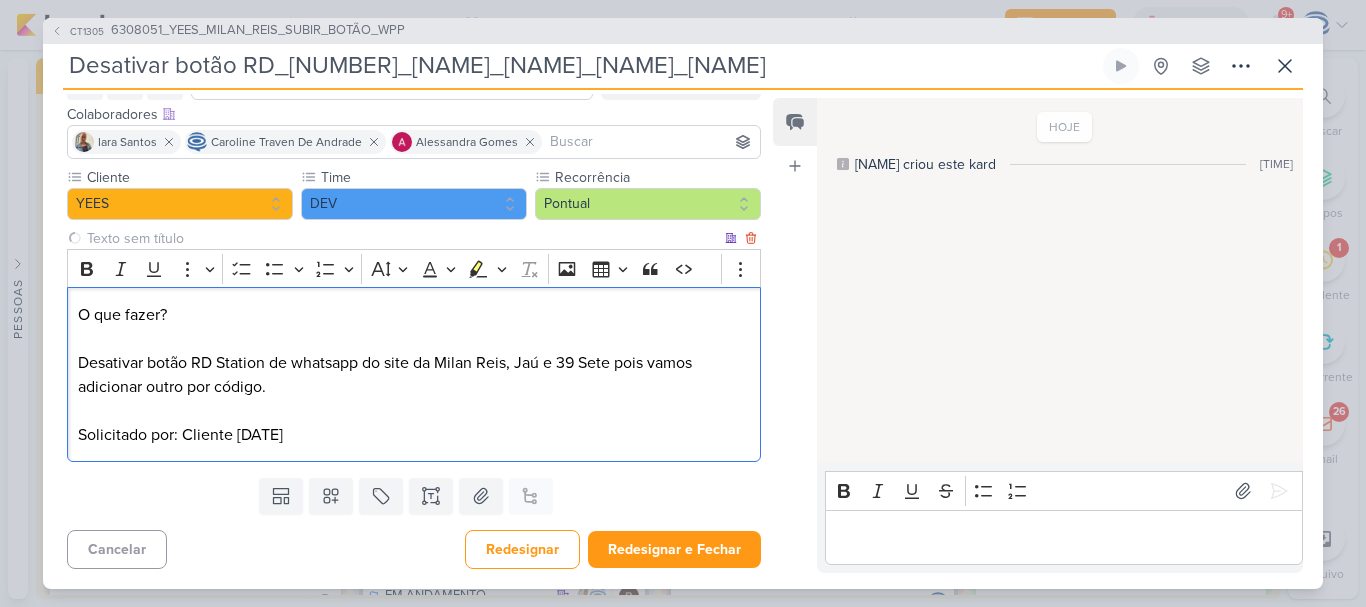 click on "O que fazer?  Desativar botão RD Station de whatsapp do site da Milan Reis, Jaú e 39 Sete pois vamos adicionar outro por código.  Solicitado por: Cliente [DATE]" at bounding box center (414, 375) 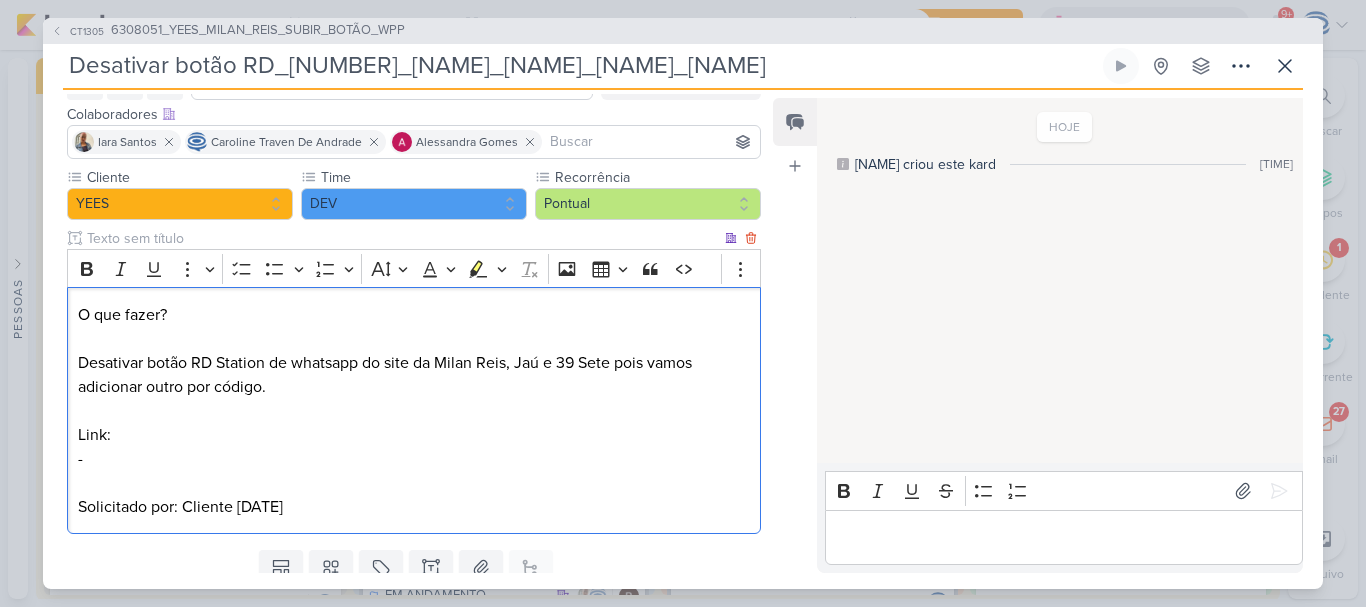 click on "O que fazer?  Desativar botão RD Station de whatsapp do site da Milan Reis, Jaú e 39 Sete pois vamos adicionar outro por código.  Link:  ⁠⁠⁠⁠⁠⁠⁠-  Solicitado por: Cliente [DATE]" at bounding box center [414, 411] 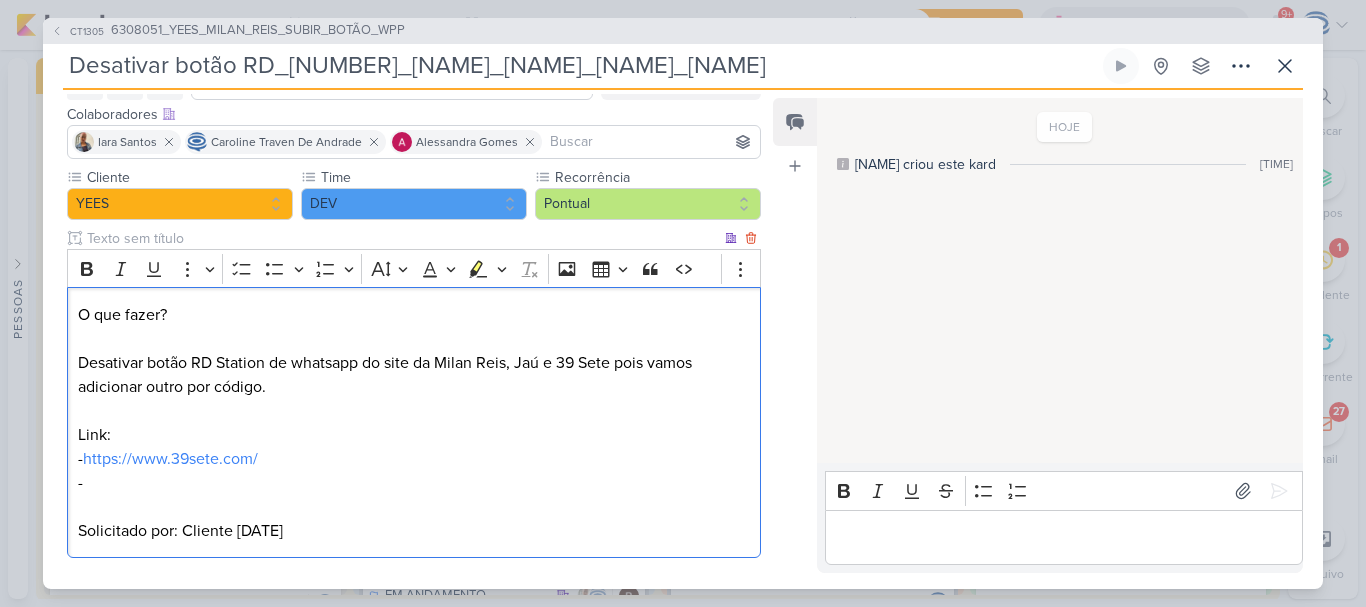 drag, startPoint x: 176, startPoint y: 478, endPoint x: 71, endPoint y: 466, distance: 105.68349 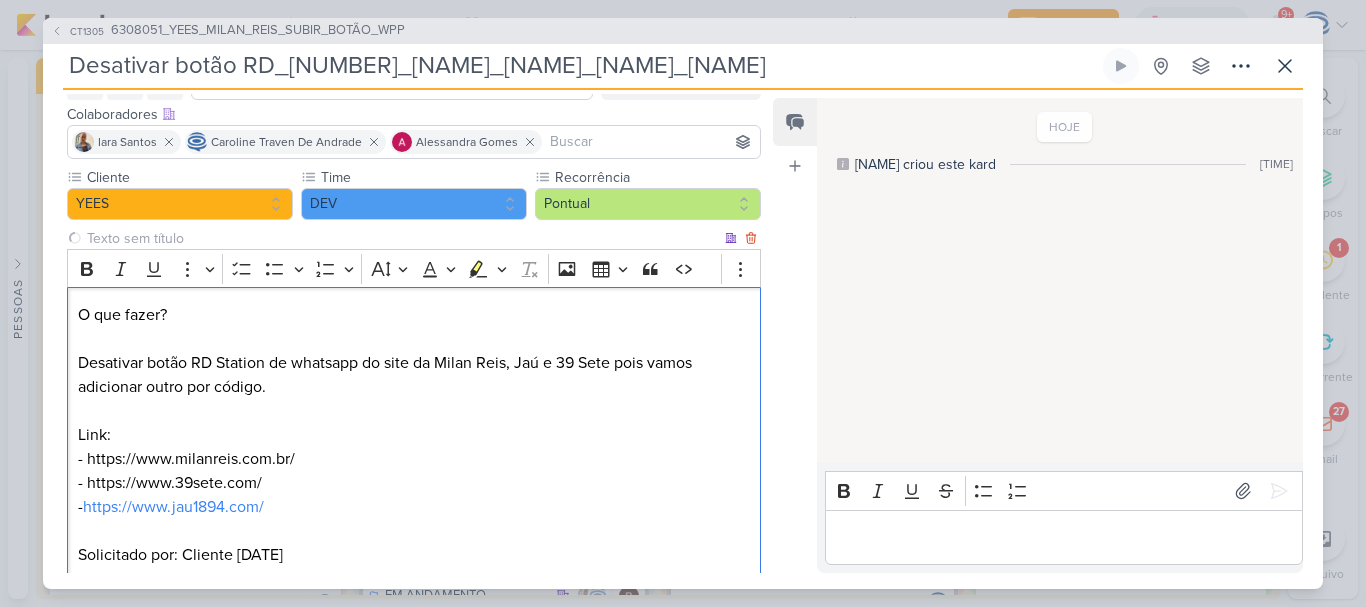 click on "O que fazer?  Desativar botão RD Station de whatsapp do site da Milan Reis, Jaú e 39 Sete pois vamos adicionar outro por código.  Link:  - https://www.milanreis.com.br/ - https://www.39sete.com/ -  https://www.jau1894.com/   Solicitado por: Cliente [DATE]" at bounding box center [414, 435] 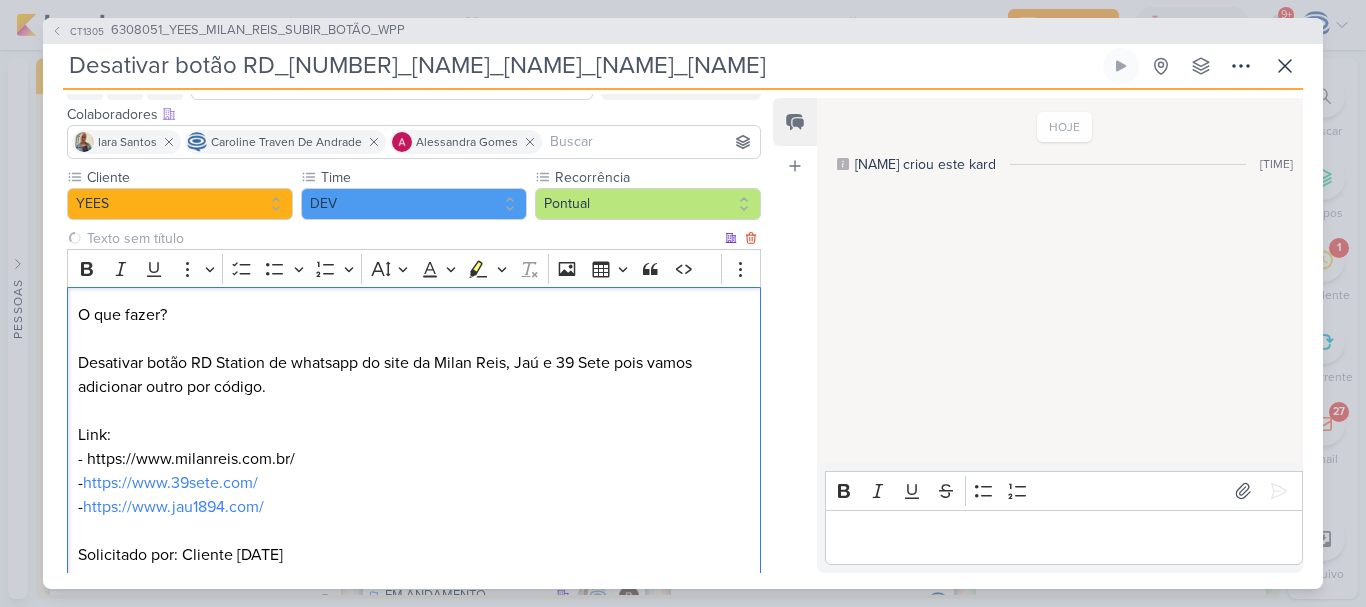 click on "O que fazer?  Desativar botão RD Station de whatsapp do site da Milan Reis, Jaú e 39 Sete pois vamos adicionar outro por código.  Link:  - https://www.milanreis.com.br/ - https://www.39sete.com/   -  https://www.jau1894.com/   Solicitado por: Cliente [DATE]" at bounding box center [414, 435] 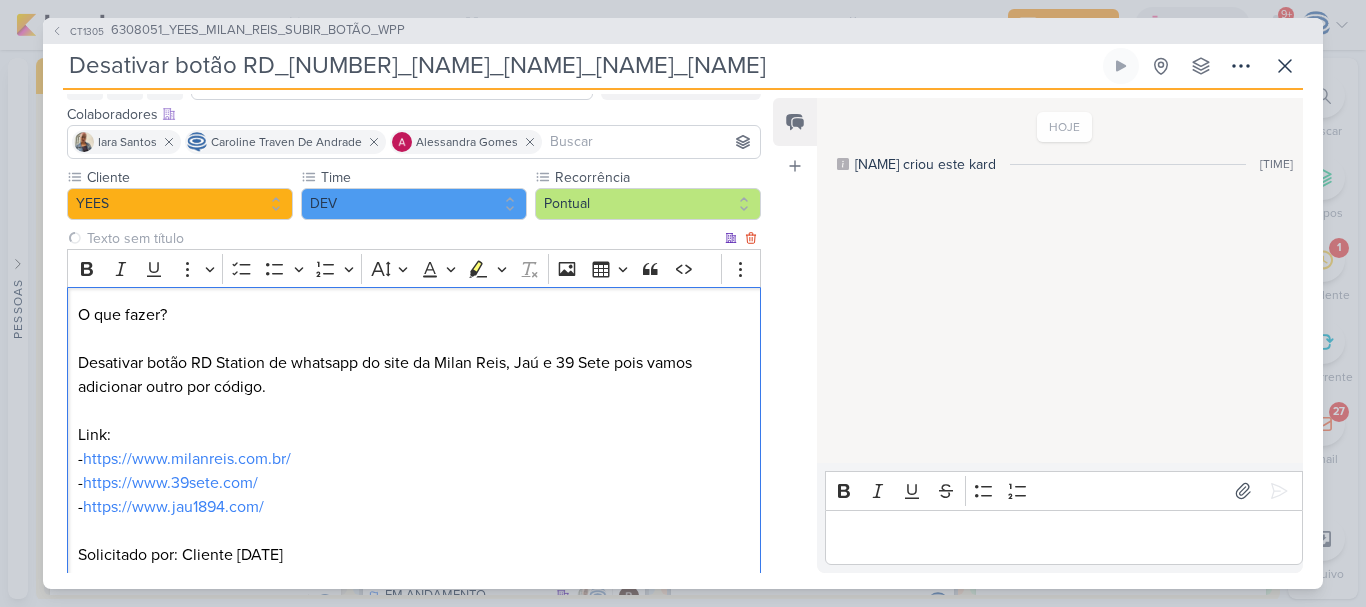 click on "O que fazer?  Desativar botão RD Station de whatsapp do site da Milan Reis, Jaú e 39 Sete pois vamos adicionar outro por código.  Link:  -  https://www.milanreis.com.br/   -  https://www.39sete.com/   -  https://www.jau1894.com/   Solicitado por: Cliente [DATE]" at bounding box center [414, 435] 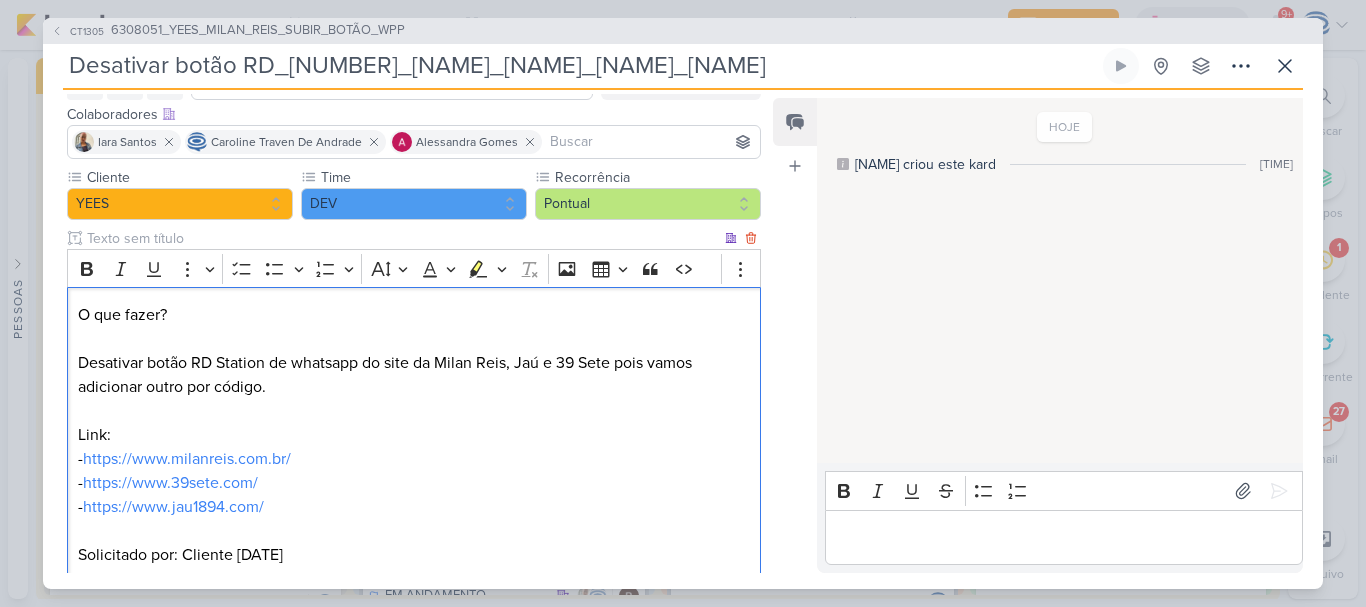 click on "O que fazer?  Desativar botão RD Station de whatsapp do site da Milan Reis, Jaú e 39 Sete pois vamos adicionar outro por código.  Link:  -  https://www.milanreis.com.br/   -  https://www.39sete.com/   -  https://www.jau1894.com/   Solicitado por: Cliente [DATE]" at bounding box center (414, 435) 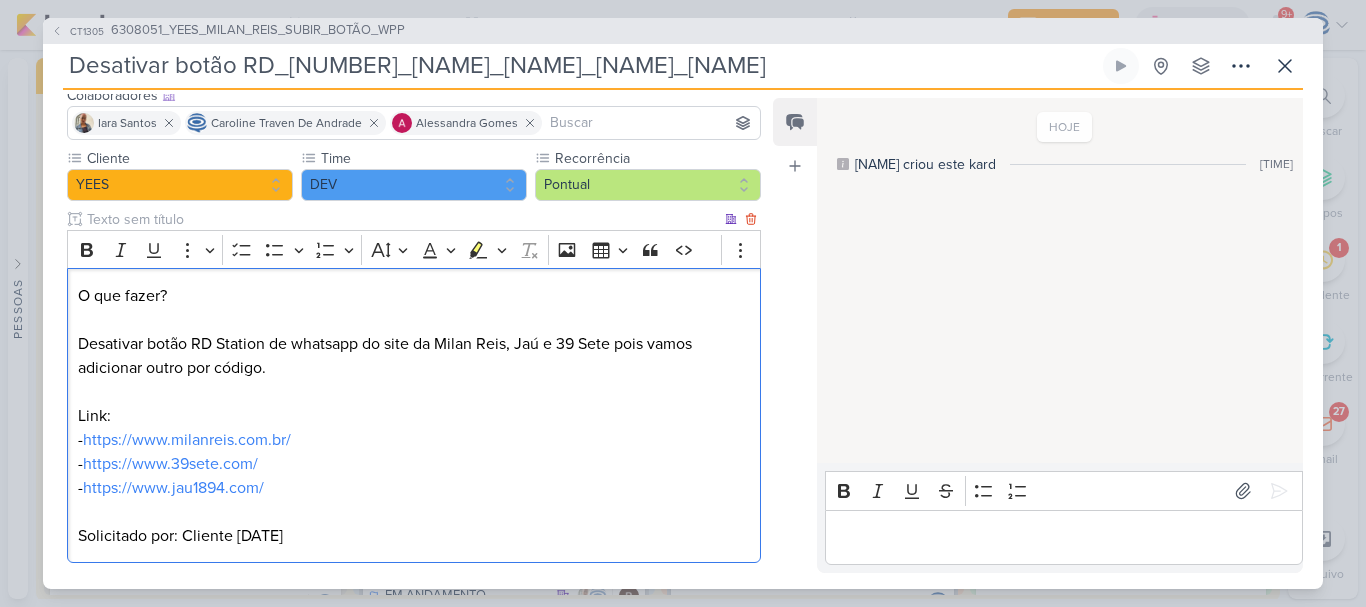 scroll, scrollTop: 234, scrollLeft: 0, axis: vertical 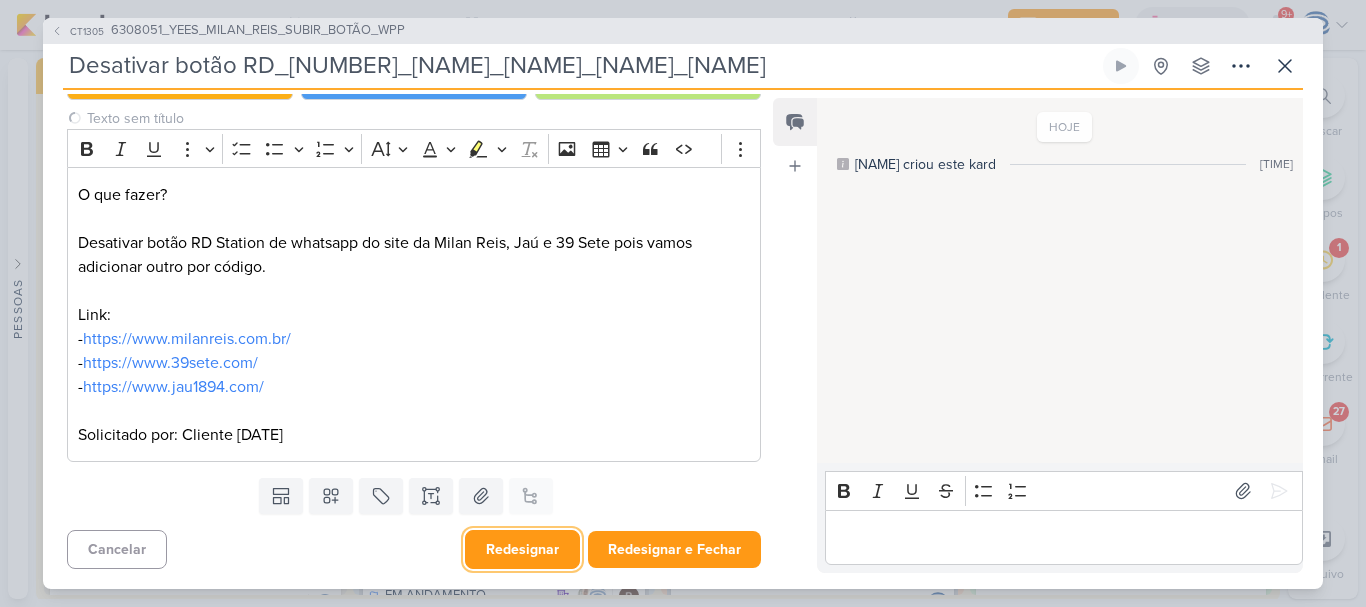 click on "Redesignar" at bounding box center [522, 549] 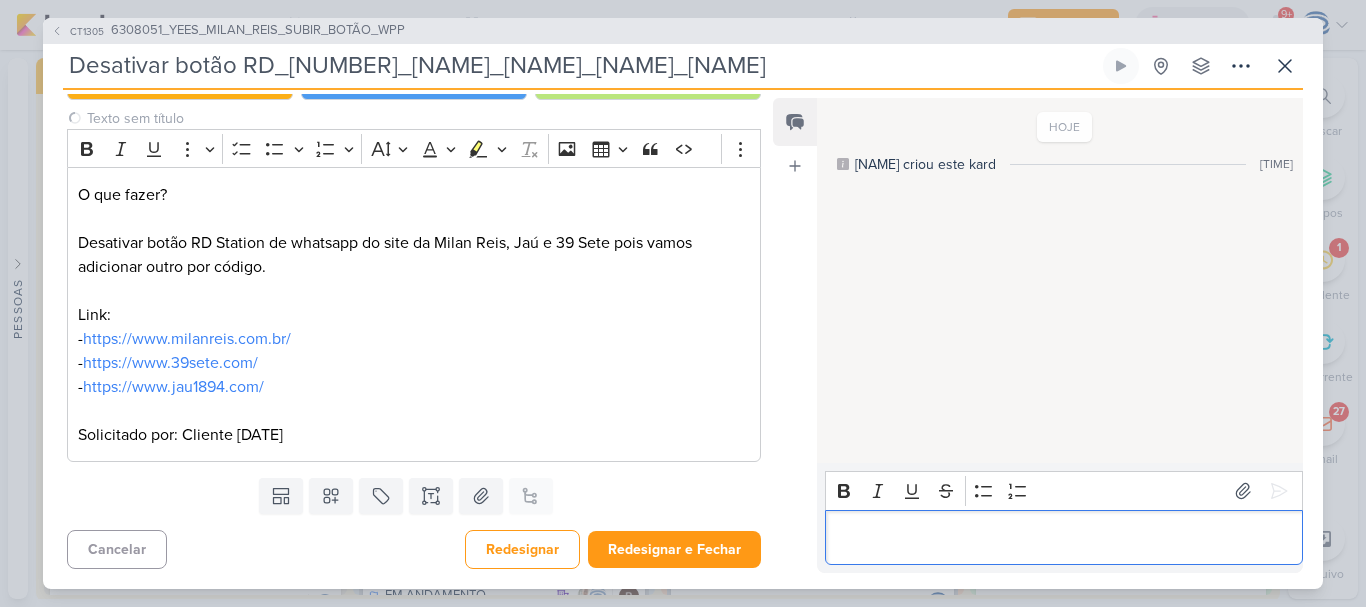 click at bounding box center (1064, 537) 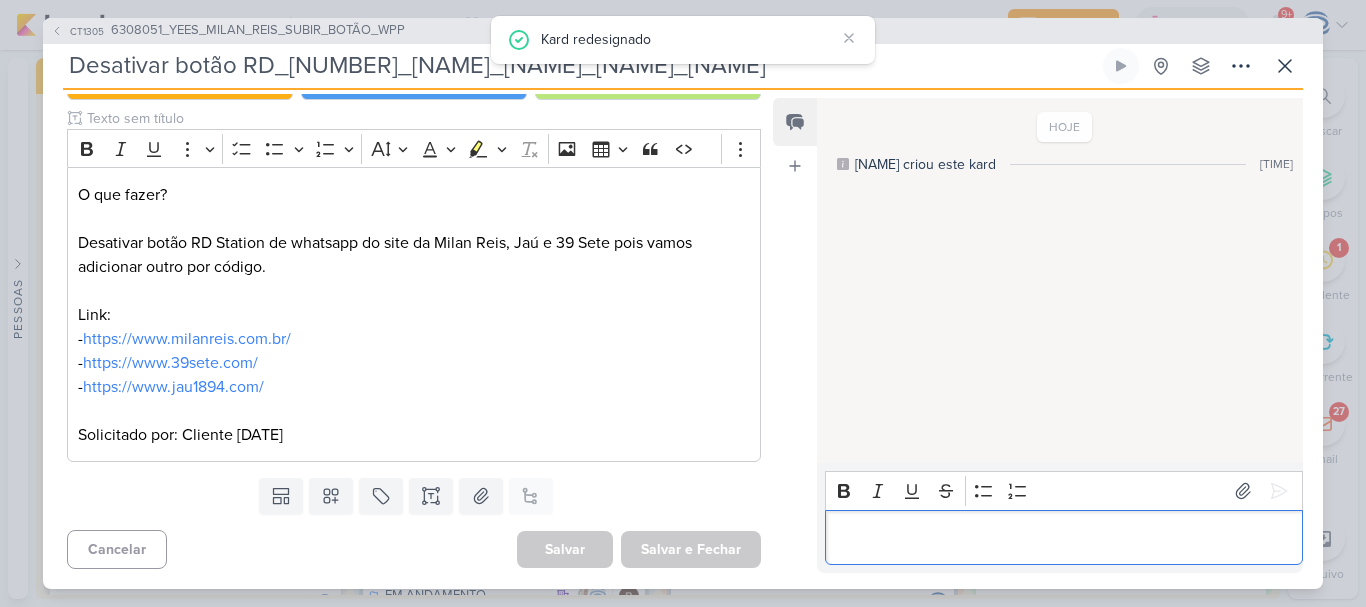 scroll, scrollTop: 0, scrollLeft: 0, axis: both 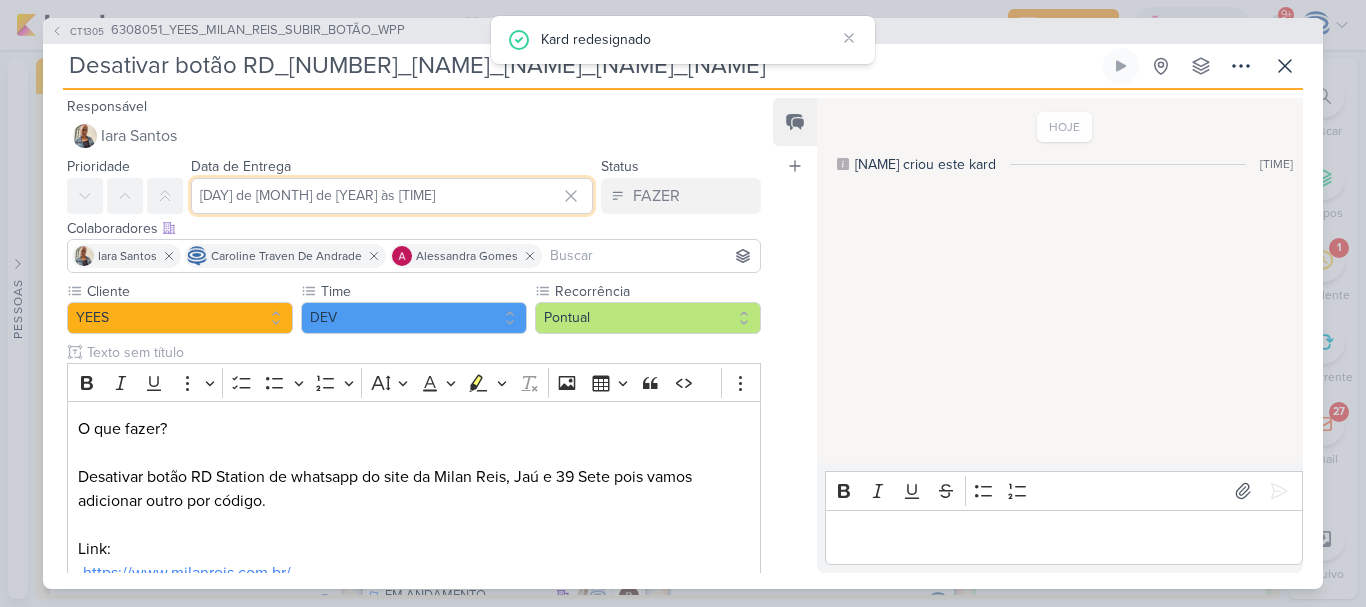 click on "[DAY] de [MONTH] de [YEAR] às [TIME]" at bounding box center (392, 196) 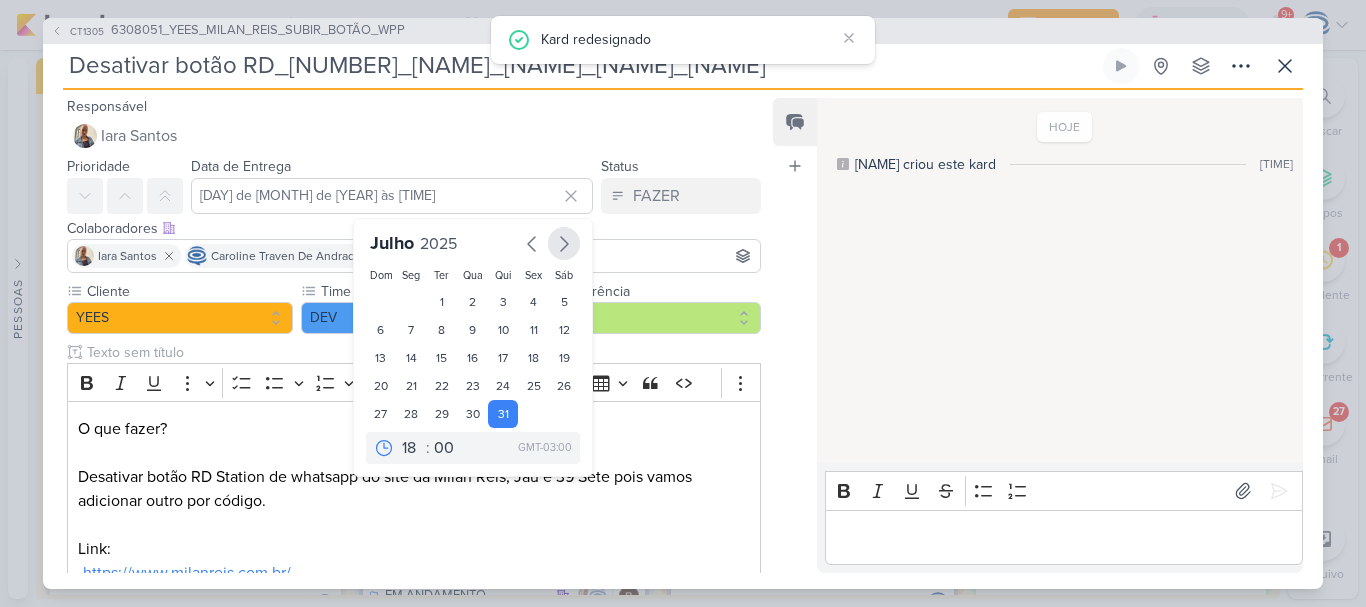 click 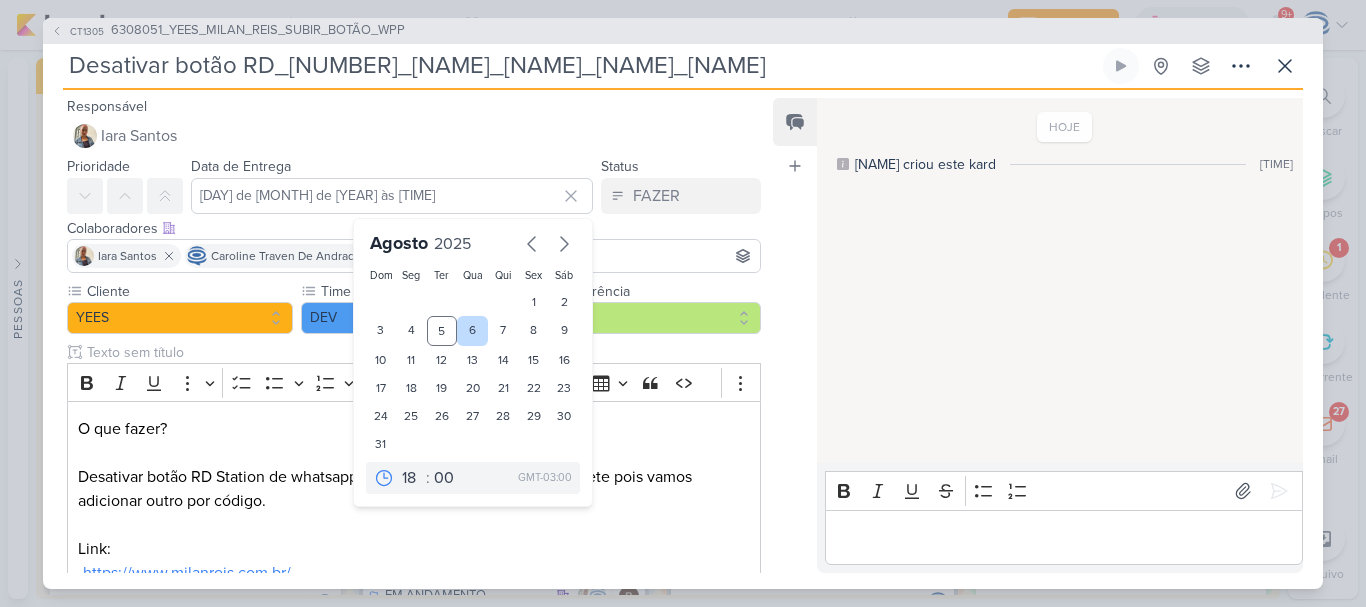 click on "6" at bounding box center [472, 331] 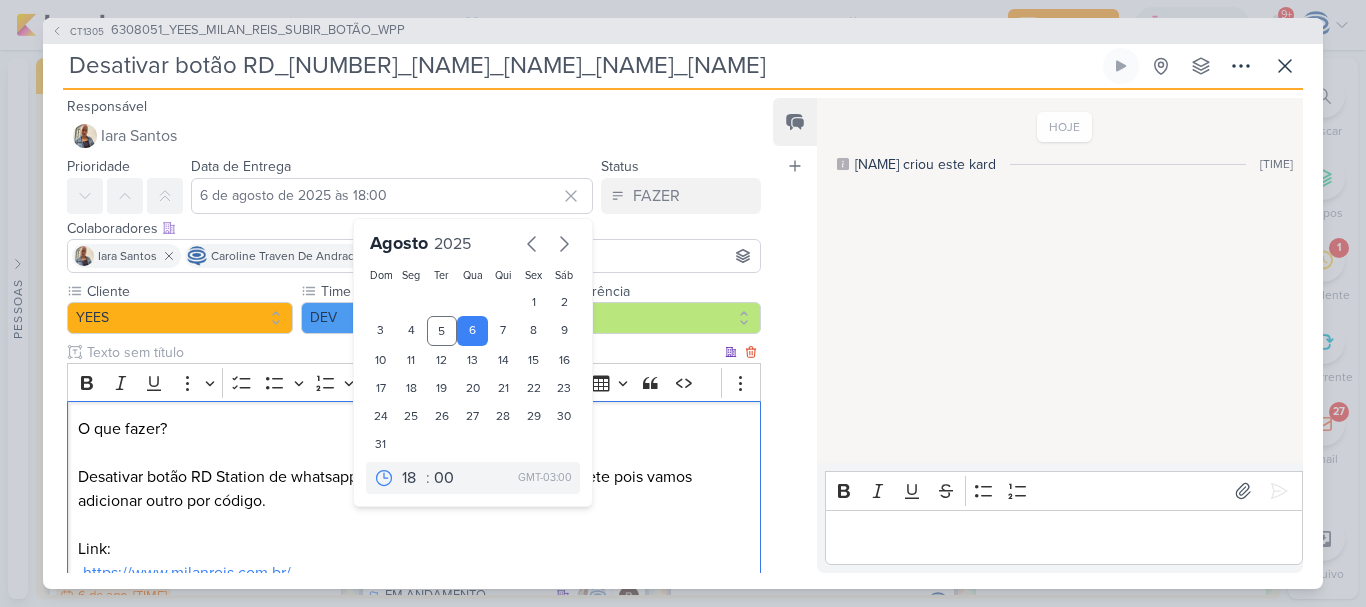 click on "O que fazer?  Desativar botão RD Station de whatsapp do site da Milan Reis, Jaú e 39 Sete pois vamos adicionar outro por código.  Link:  -  https://www.milanreis.com.br/   -  https://www.39sete.com/   -  https://www.jau1894.com/   Solicitado por: Cliente [DATE]" at bounding box center [414, 549] 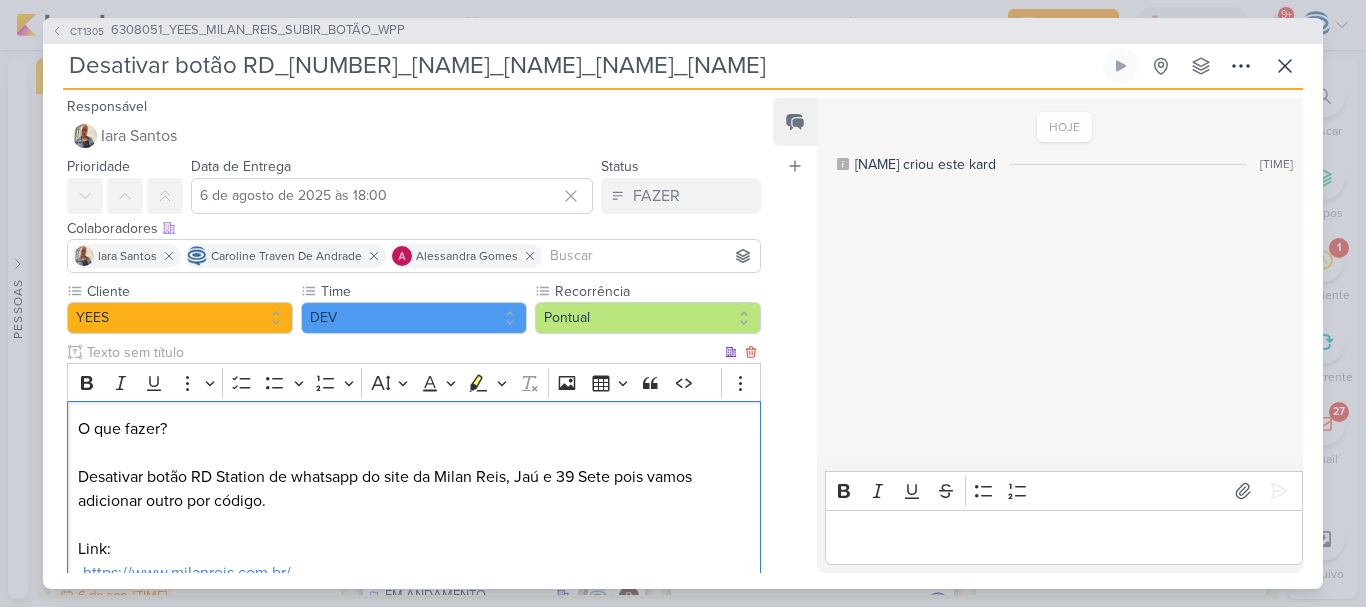 scroll, scrollTop: 234, scrollLeft: 0, axis: vertical 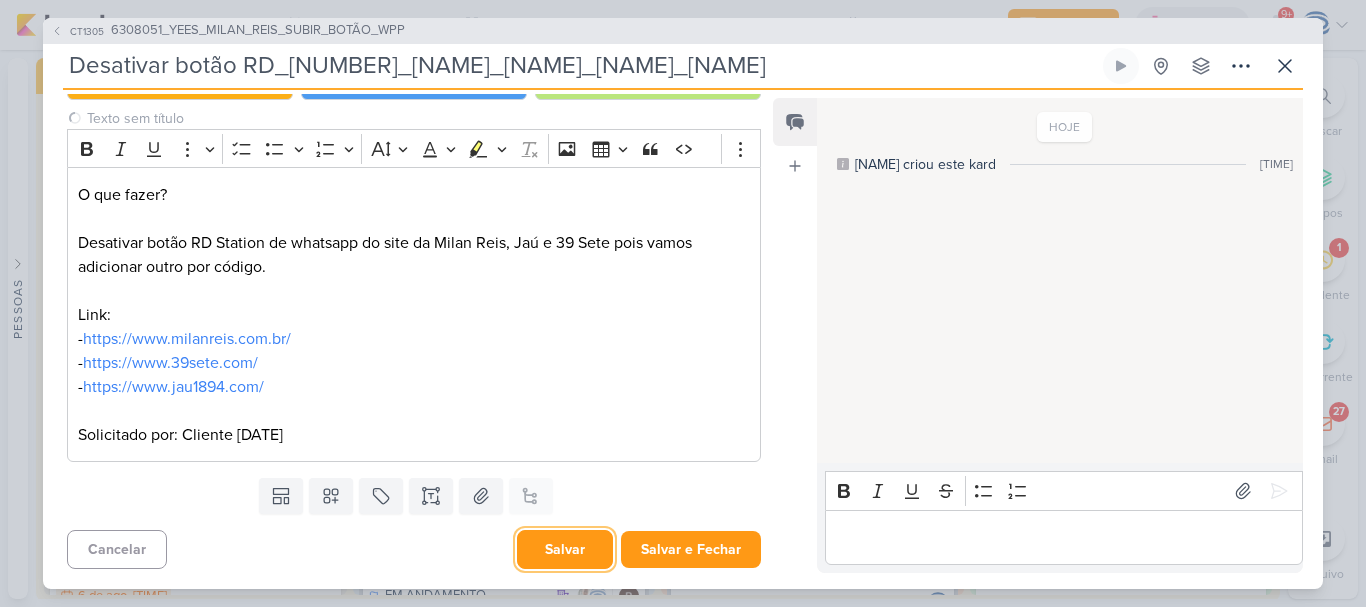 click on "Salvar" at bounding box center [565, 549] 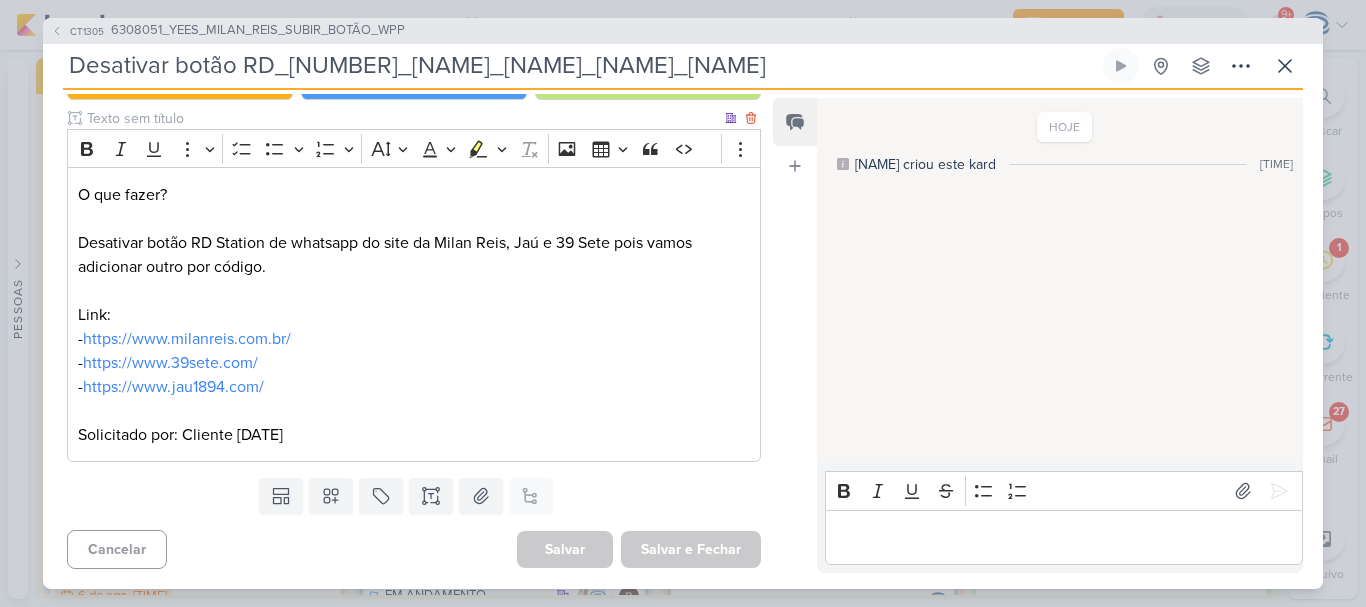 scroll, scrollTop: 233, scrollLeft: 0, axis: vertical 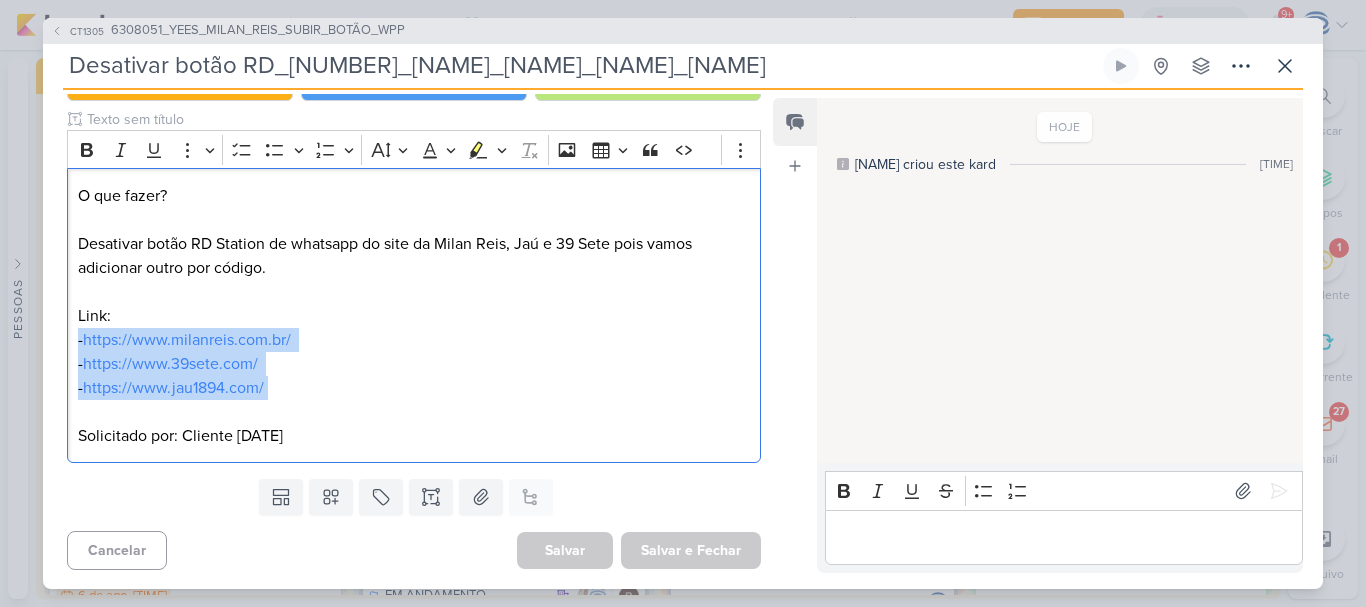 drag, startPoint x: 286, startPoint y: 395, endPoint x: 58, endPoint y: 332, distance: 236.54387 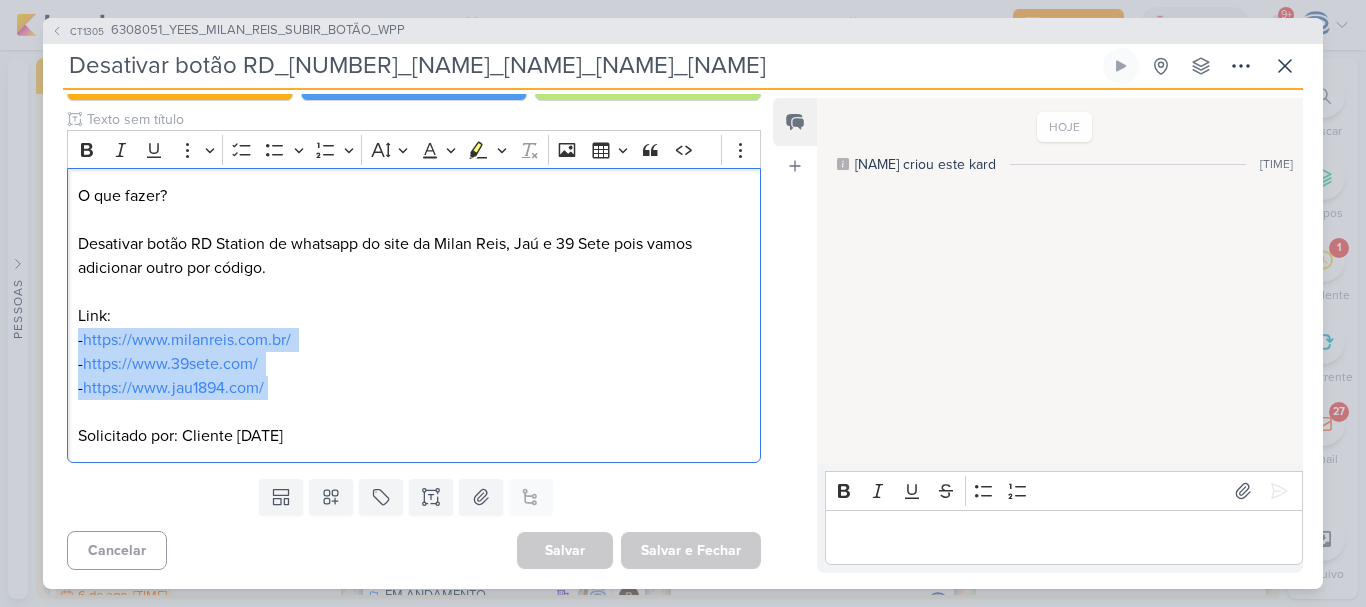 click on "Cliente
YEES
Time" at bounding box center (406, 259) 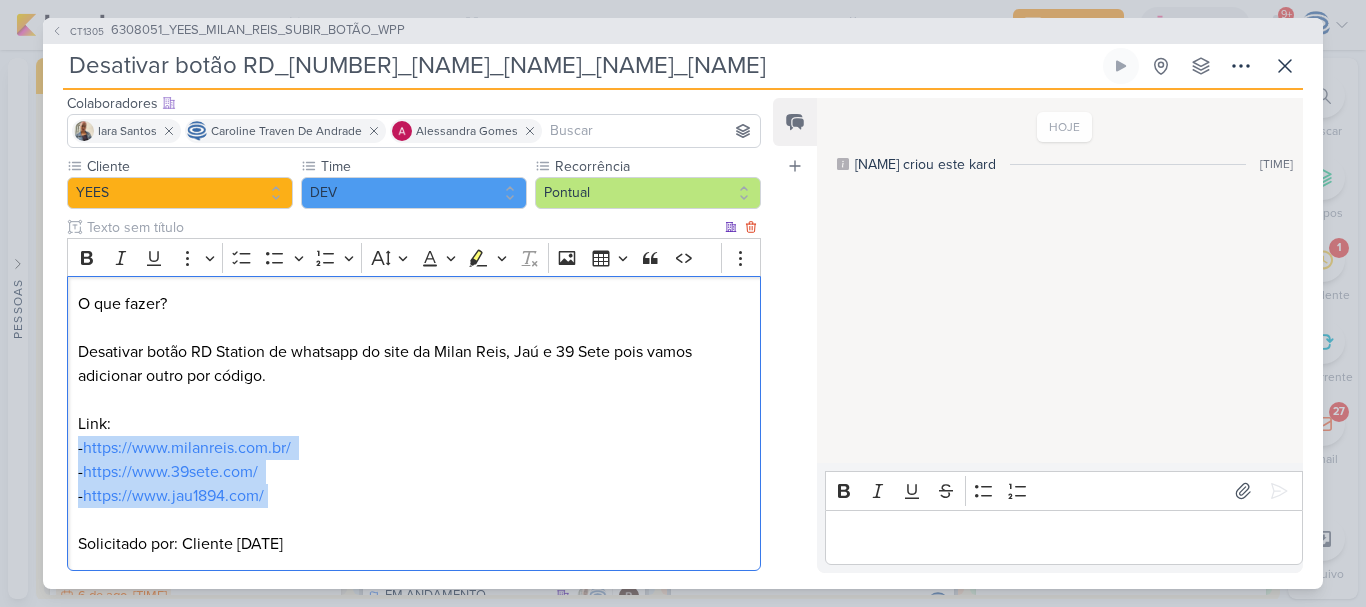 scroll, scrollTop: 126, scrollLeft: 0, axis: vertical 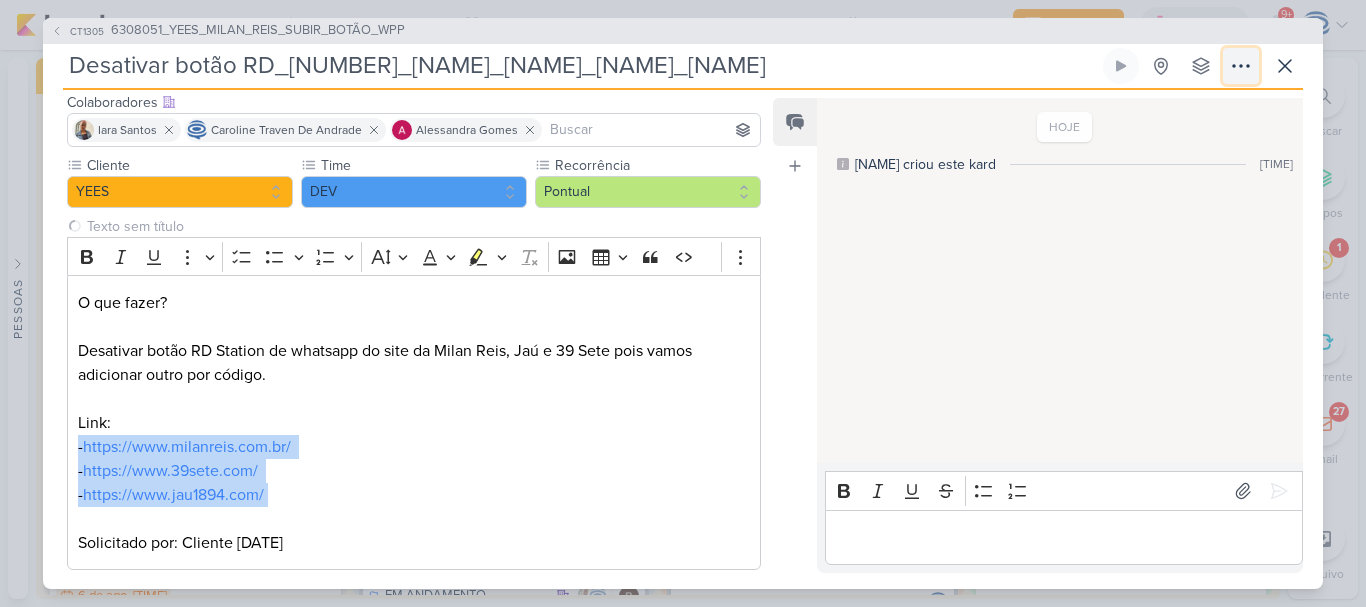 click at bounding box center (1241, 66) 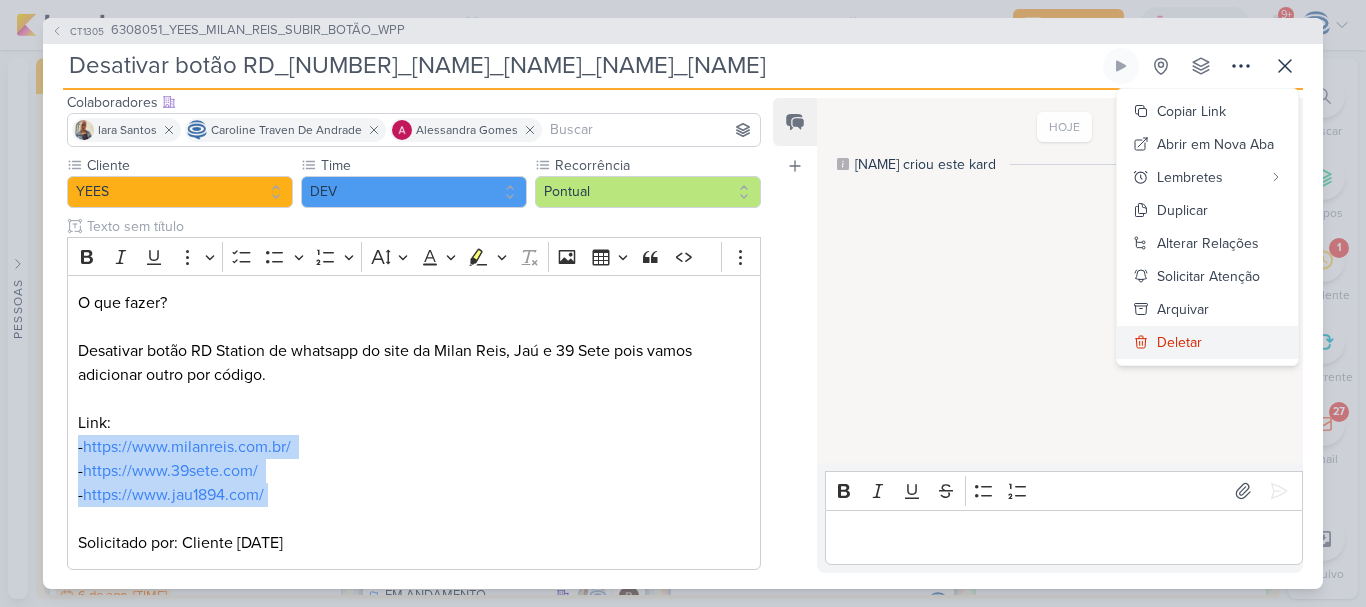 click on "Deletar" at bounding box center [1179, 342] 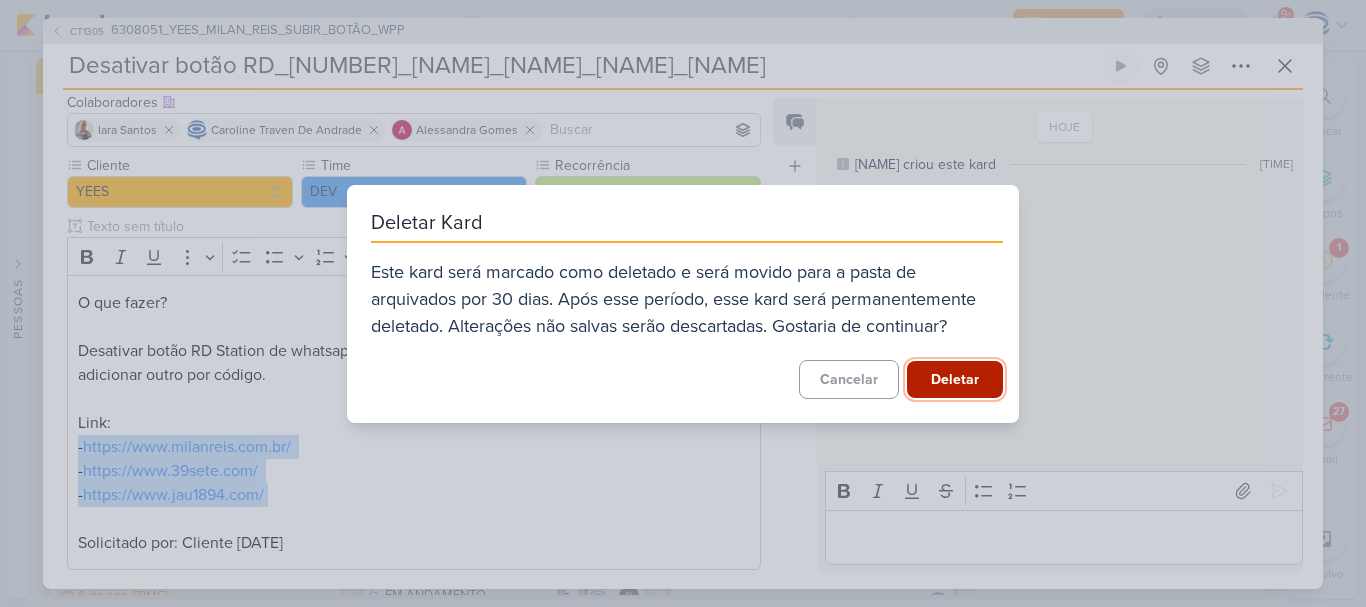 click on "Deletar" at bounding box center [955, 379] 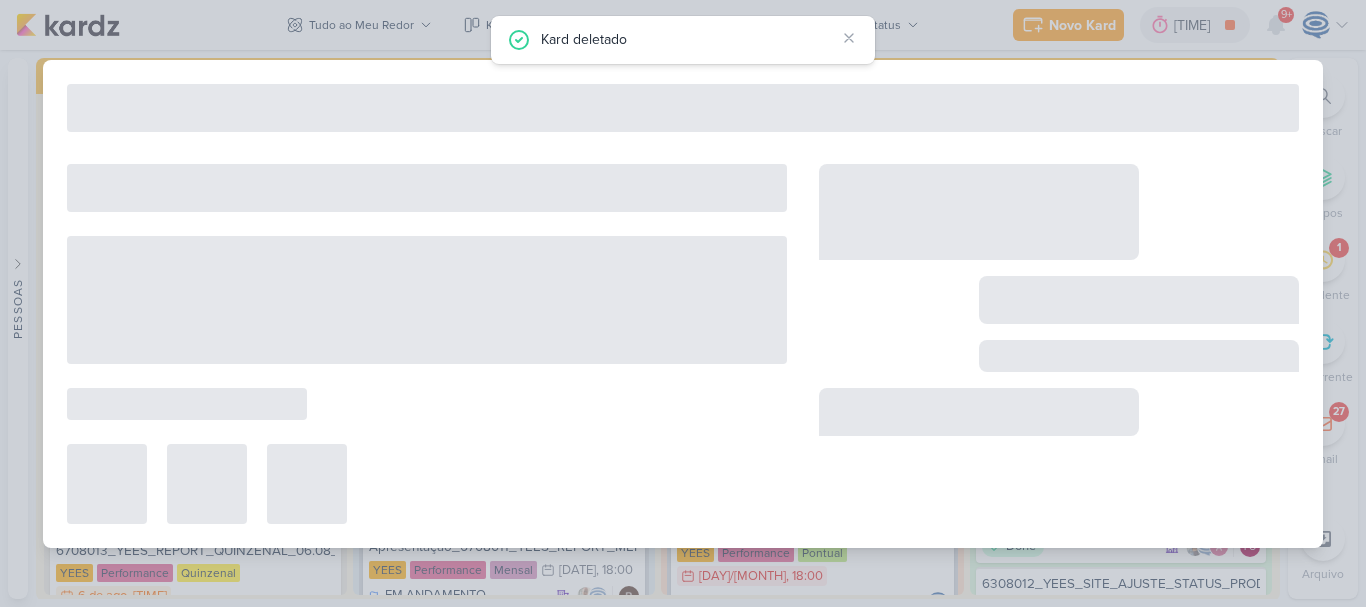 type on "6308051_YEES_MILAN_REIS_SUBIR_BOTÃO_WPP" 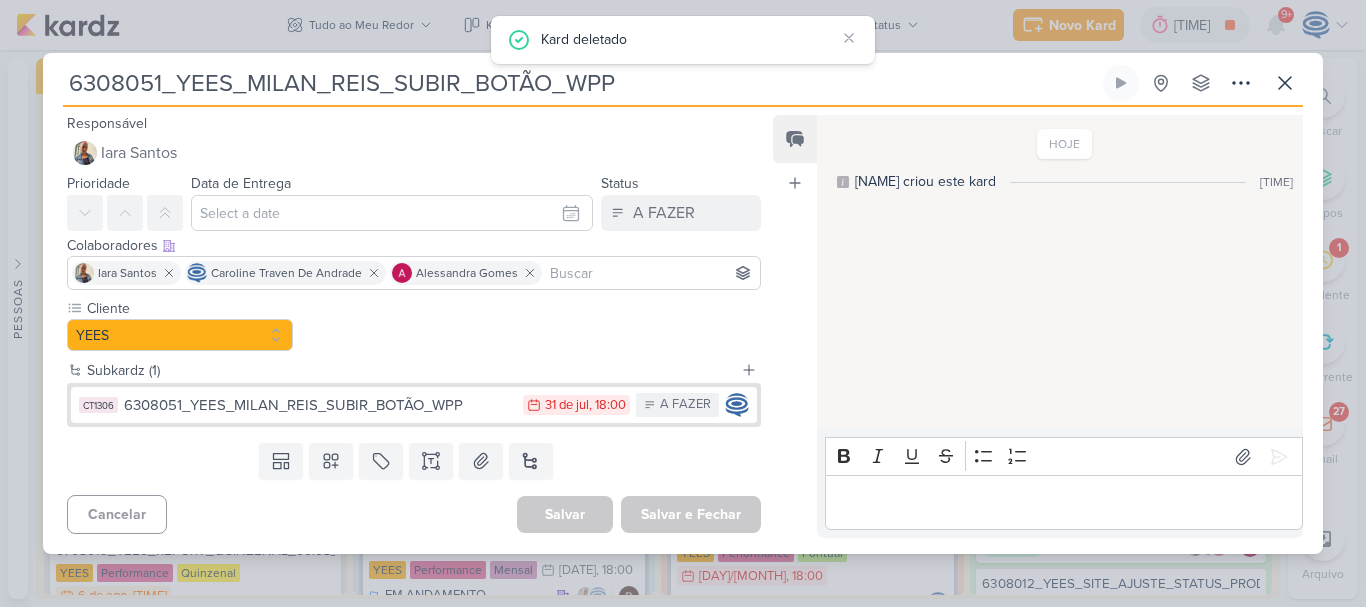 scroll, scrollTop: 0, scrollLeft: 0, axis: both 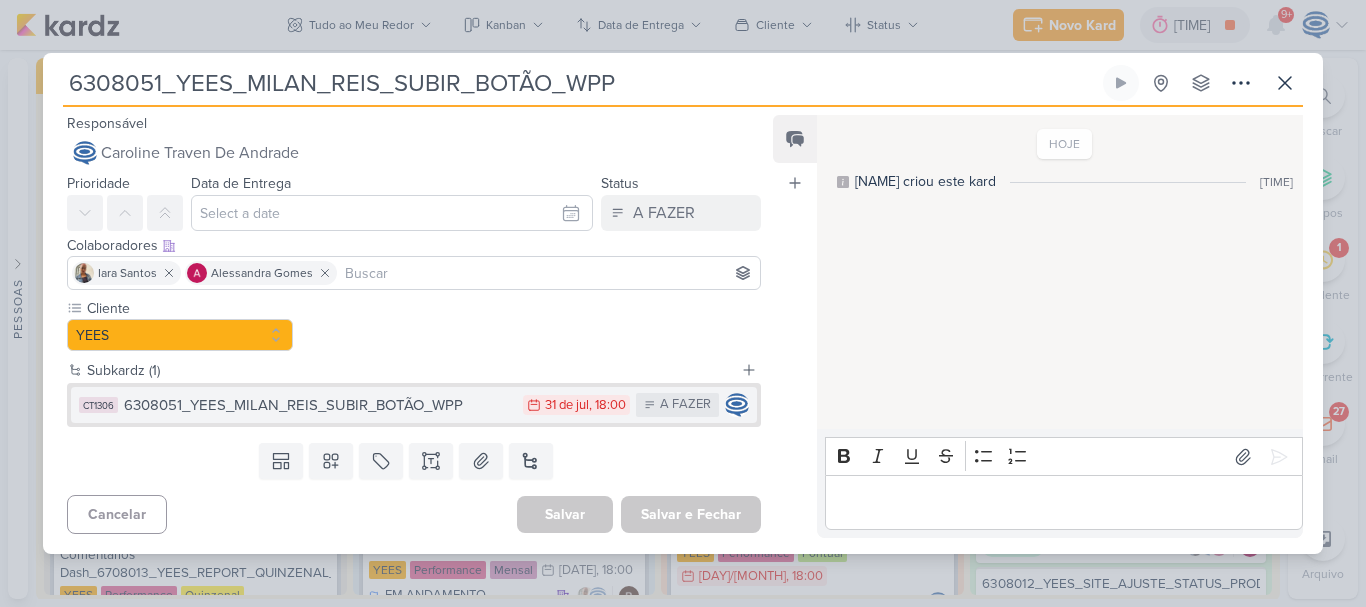 click on "6308051_YEES_MILAN_REIS_SUBIR_BOTÃO_WPP" at bounding box center (318, 405) 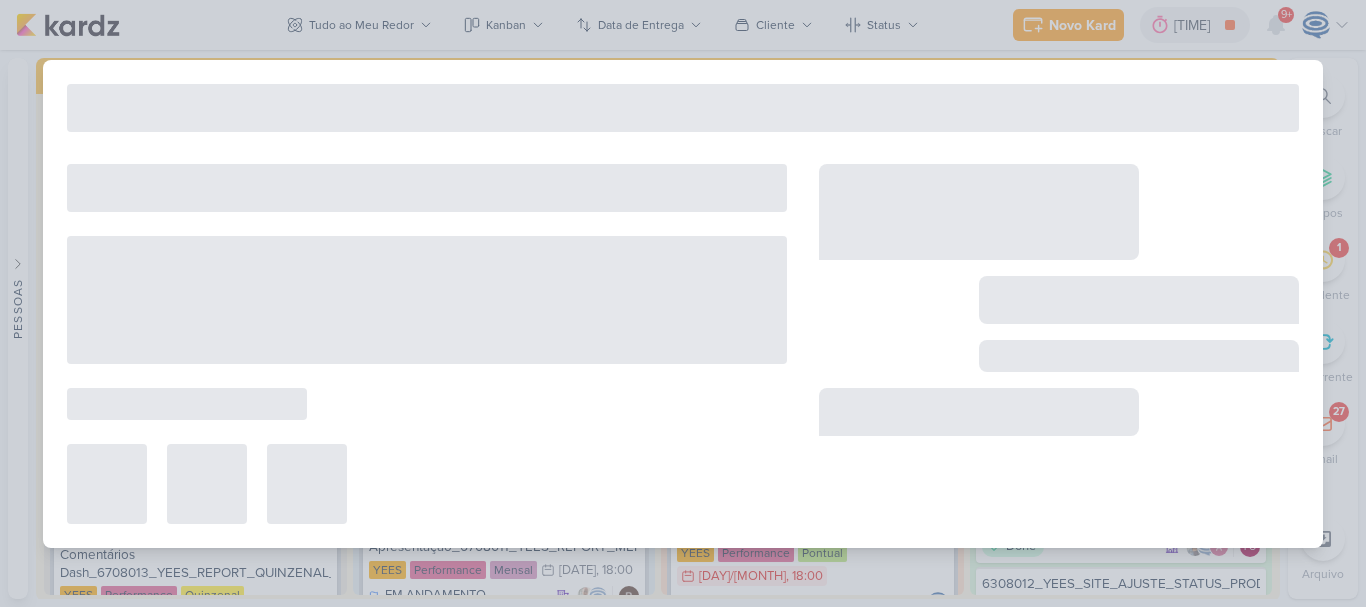 type on "[DAY] de [MONTH] de [YEAR] às [TIME]" 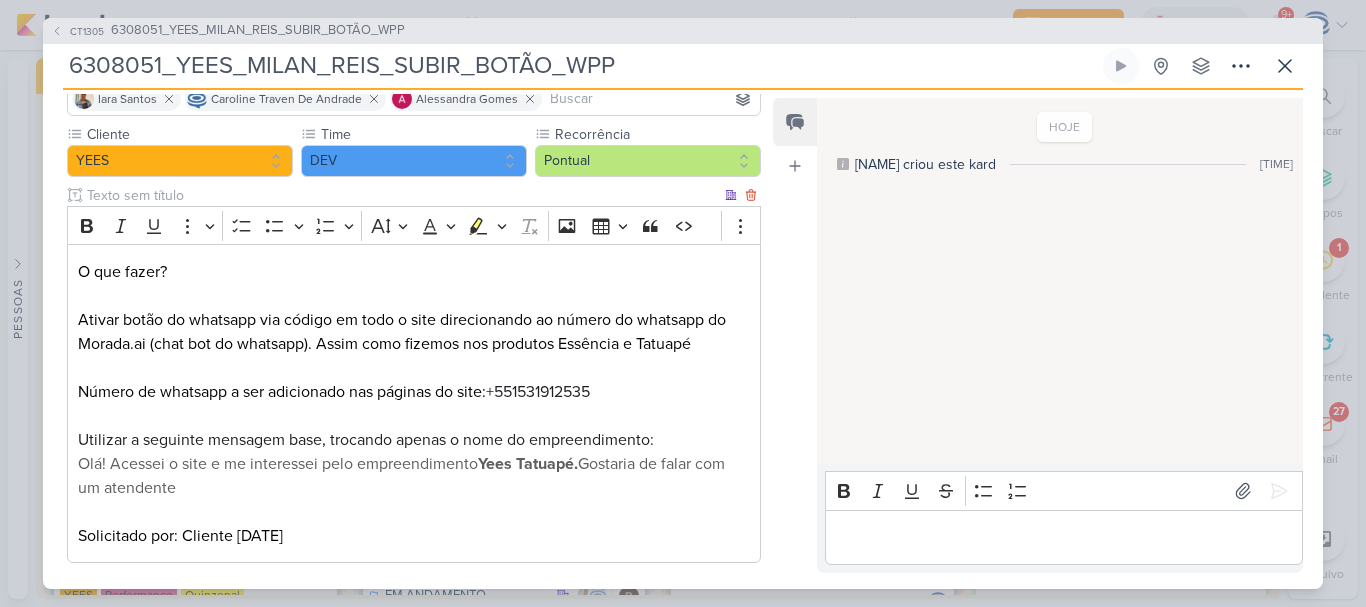 scroll, scrollTop: 162, scrollLeft: 0, axis: vertical 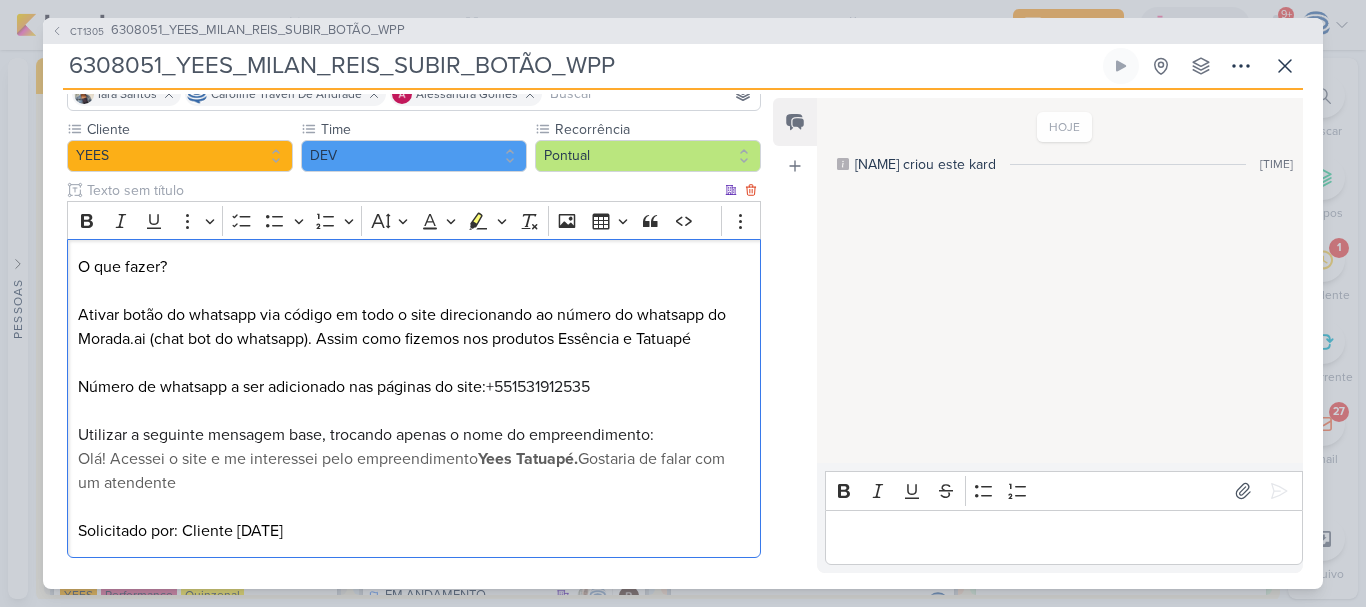 click on "O que fazer?  Ativar botão do whatsapp via código em todo o site direcionando ao número do whatsapp do Morada.ai (chat bot do whatsapp). Assim como fizemos nos produtos Essência e Tatuapé Número de whatsapp a ser adicionado nas páginas do site:  [PHONE] Utilizar a seguinte mensagem base, trocando apenas o nome do empreendimento: Olá! Acessei o site e me interessei pelo empreendimento  Yees Tatuapé.  Gostaria de falar com um atendente Solicitado por: Cliente [DATE]" at bounding box center [414, 399] 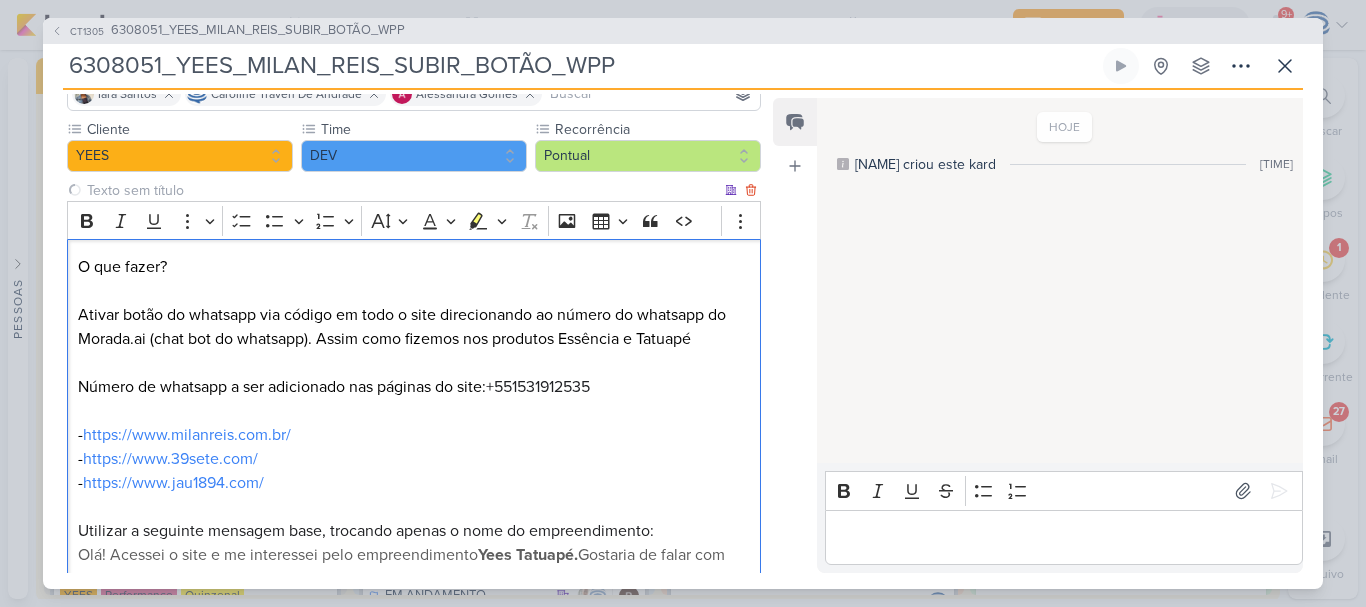 click on "O que fazer? Ativar botão do whatsapp via código em todo o site direcionando ao número do whatsapp do Morada.ai (chat bot do whatsapp). Assim como fizemos nos produtos Essência e Tatuapé Número de whatsapp a ser adicionado nas páginas do site: +[COUNTRY_CODE][PHONE_NUMBER] - https://www.milanreis.com.br/ - https://www.39sete.com/ - https://www.jau1894.com/ Utilizar a seguinte mensagem base, trocando apenas o nome do empreendimento: Olá! Acessei o site e me interessei pelo empreendimento Yees Tatuapé. Gostaria de falar com um atendente Solicitado por: Cliente [DATE]" at bounding box center [414, 447] 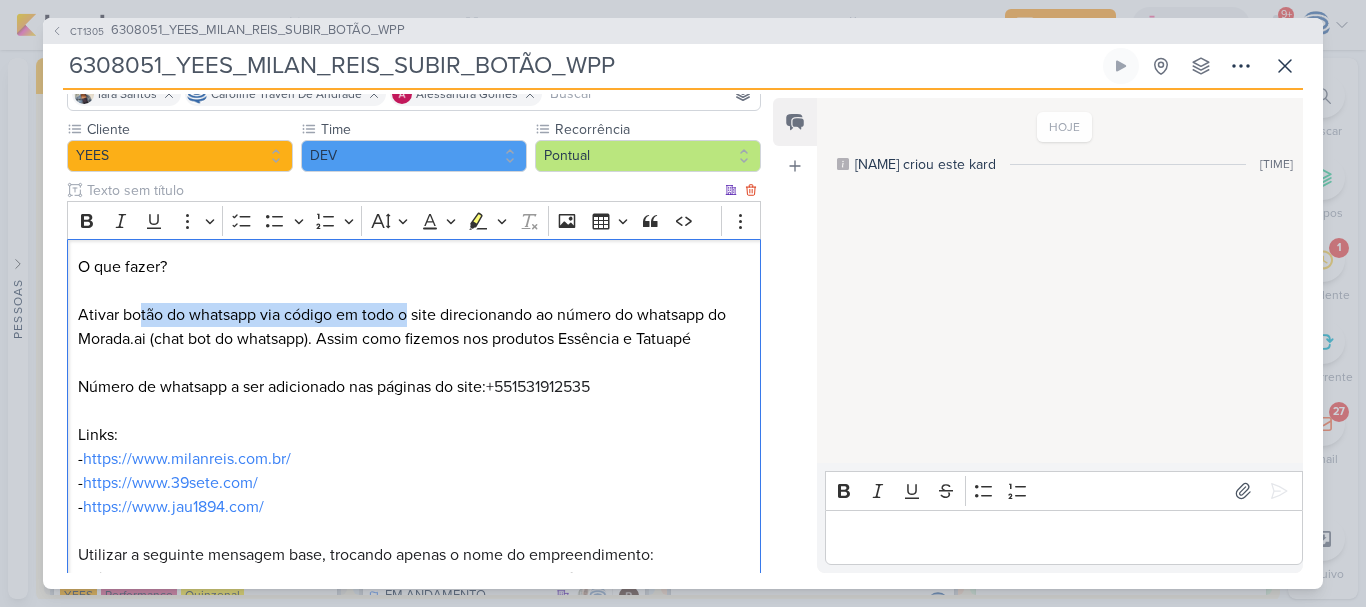 drag, startPoint x: 142, startPoint y: 308, endPoint x: 405, endPoint y: 321, distance: 263.3211 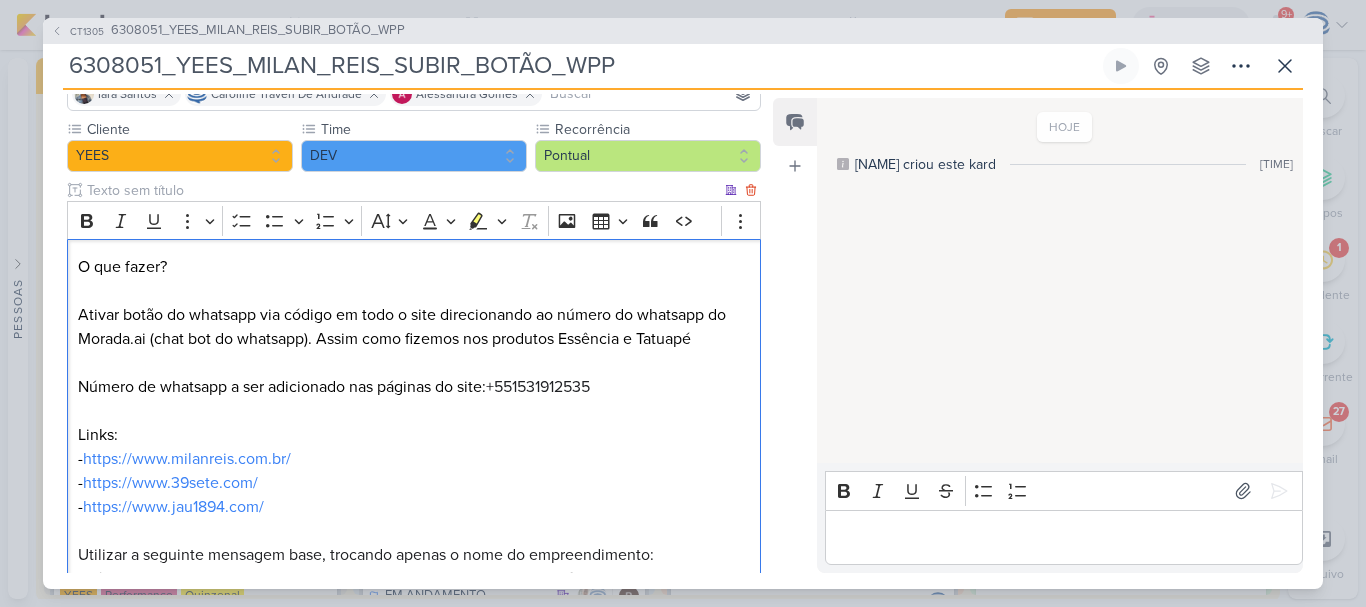 click on "O que fazer?  Ativar botão do whatsapp via código em todo o site direcionando ao número do whatsapp do Morada.ai (chat bot do whatsapp). Assim como fizemos nos produtos Essência e Tatuapé Número de whatsapp a ser adicionado nas páginas do site:  +[COUNTRYCODE][PHONE] Links: -  https://www.[NAME].com.br/   -  https://www.[NAME].com/   -  https://www.[NAME].com/   Utilizar a seguinte mensagem base, trocando apenas o nome do empreendimento: Olá! Acessei o site e me interessei pelo empreendimento  Yees Tatuapé.  Gostaria de falar com um atendente Solicitado por: Cliente [DATE]" at bounding box center [414, 459] 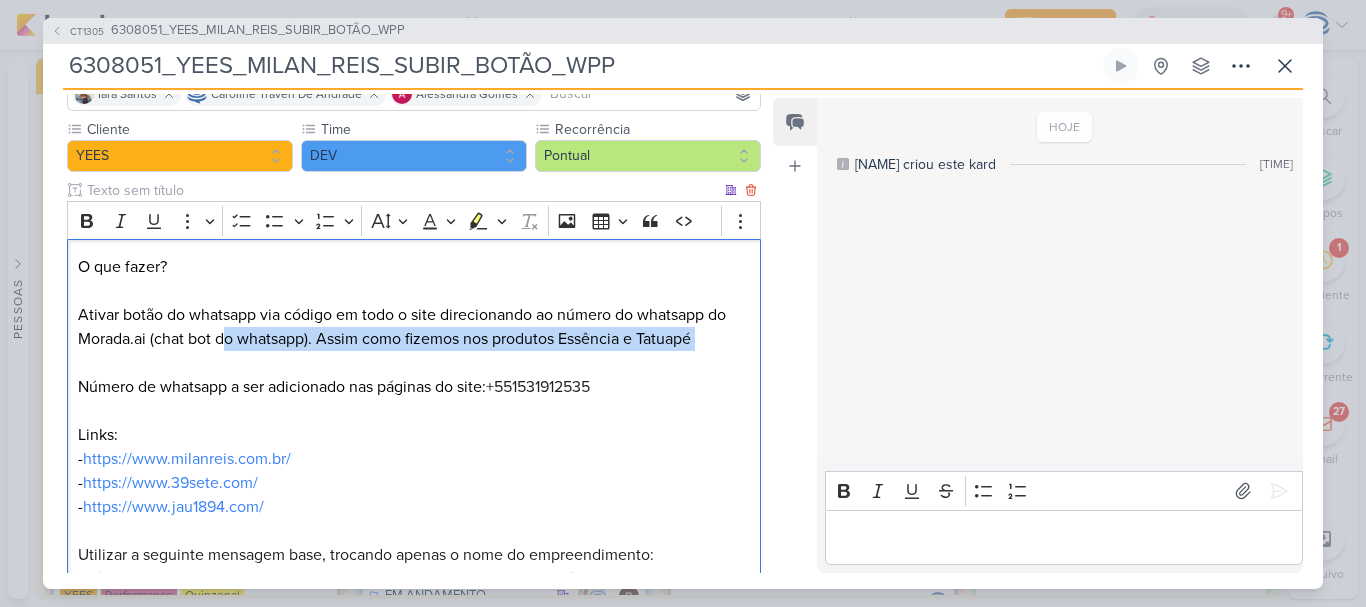 drag, startPoint x: 229, startPoint y: 345, endPoint x: 453, endPoint y: 351, distance: 224.08034 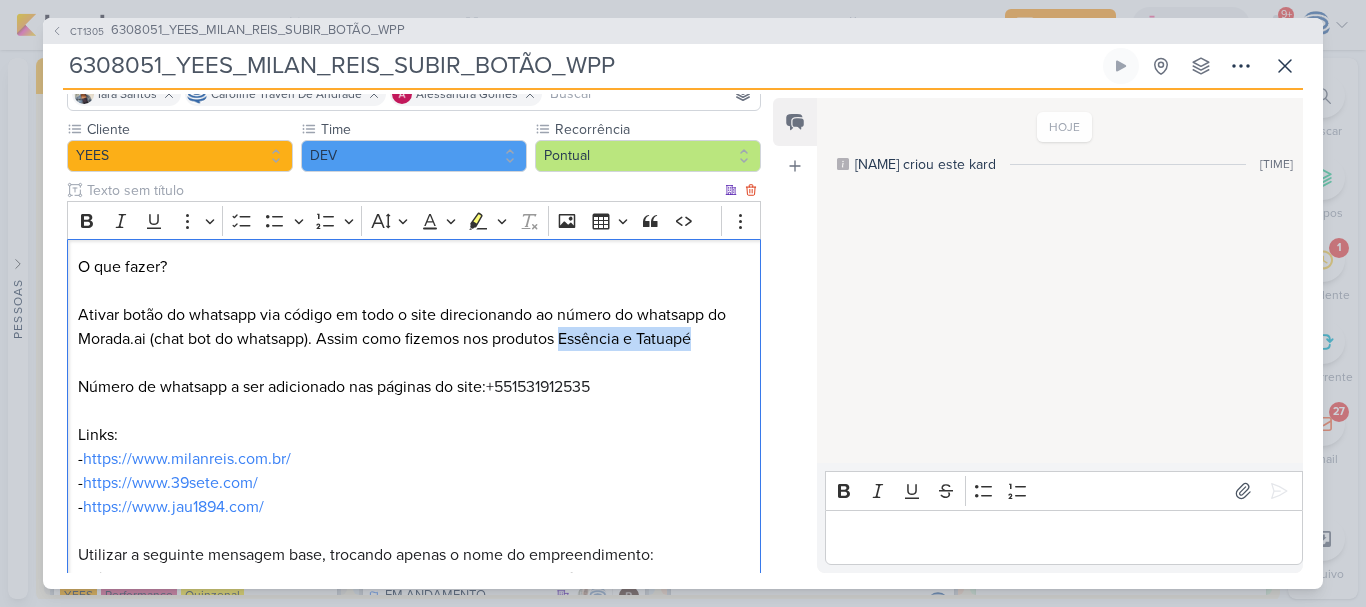 drag, startPoint x: 707, startPoint y: 342, endPoint x: 561, endPoint y: 334, distance: 146.21901 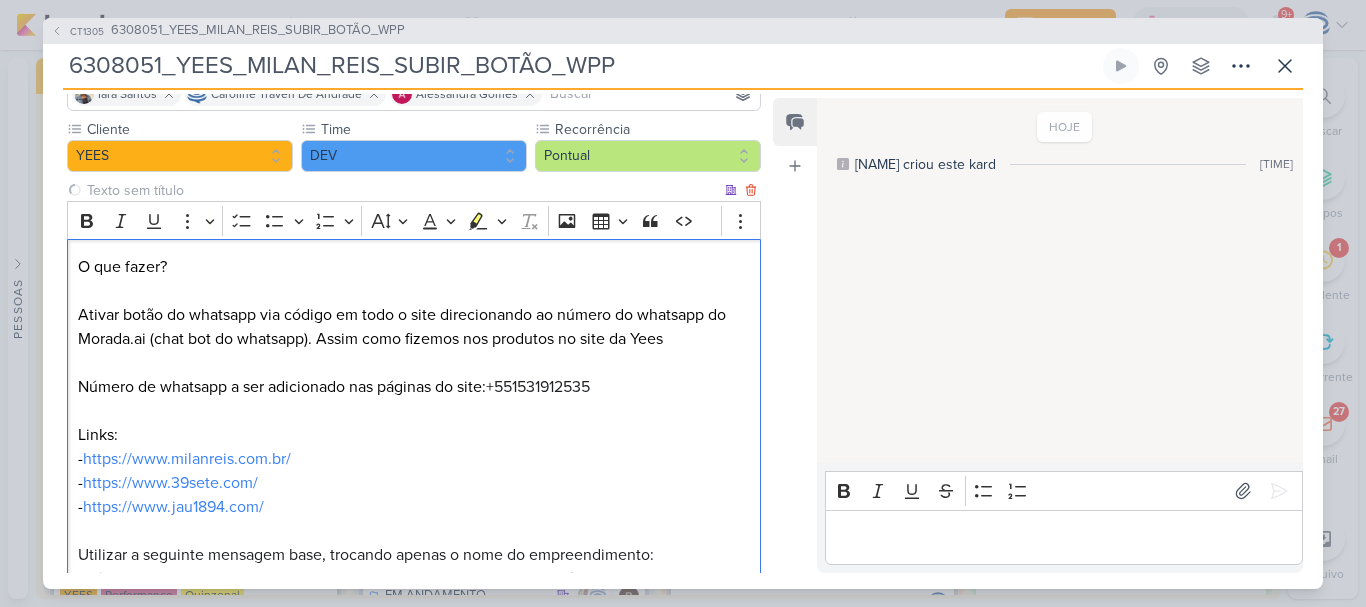 click on "O que fazer?  Ativar botão do whatsapp via código em todo o site direcionando ao número do whatsapp do Morada.ai (chat bot do whatsapp). Assim como fizemos nos produtos no site da Yees Número de whatsapp a ser adicionado nas páginas do site:  +[COUNTRY_CODE][PHONE] Links: -  https://www.milanreis.com.br   -  https://www.39sete.com/   -  https://www.jau1894.com/   Utilizar a seguinte mensagem base, trocando apenas o nome do empreendimento: Olá! Acessei o site e me interessei pelo empreendimento  Yees Tatuapé.  Gostaria de falar com um atendente Solicitado por: Cliente [DATE]" at bounding box center (414, 459) 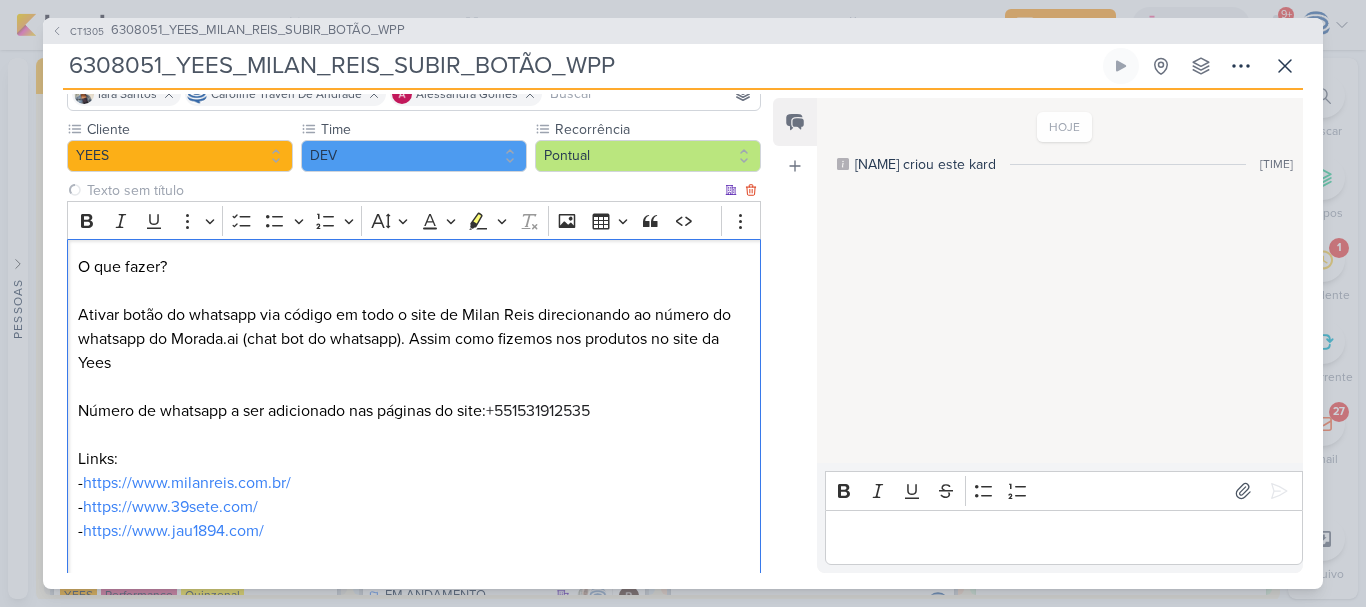 click on "O que fazer?  Ativar botão do whatsapp via código em todo o site de Milan Reis direcionando ao número do whatsapp do Morada.ai (chat bot do whatsapp). Assim como fizemos nos produtos no site da Yees Número de whatsapp a ser adicionado nas páginas do site:  +[COUNTRYCODE][PHONE] Links: -  https://www.[NAME].com.br/   -  https://www.[NAME].com/   -  https://www.[NAME].com/   Utilizar a seguinte mensagem base, trocando apenas o nome do empreendimento: Olá! Acessei o site e me interessei pelo empreendimento  Yees Tatuapé.  Gostaria de falar com um atendente Solicitado por: Cliente [DATE]" at bounding box center (414, 471) 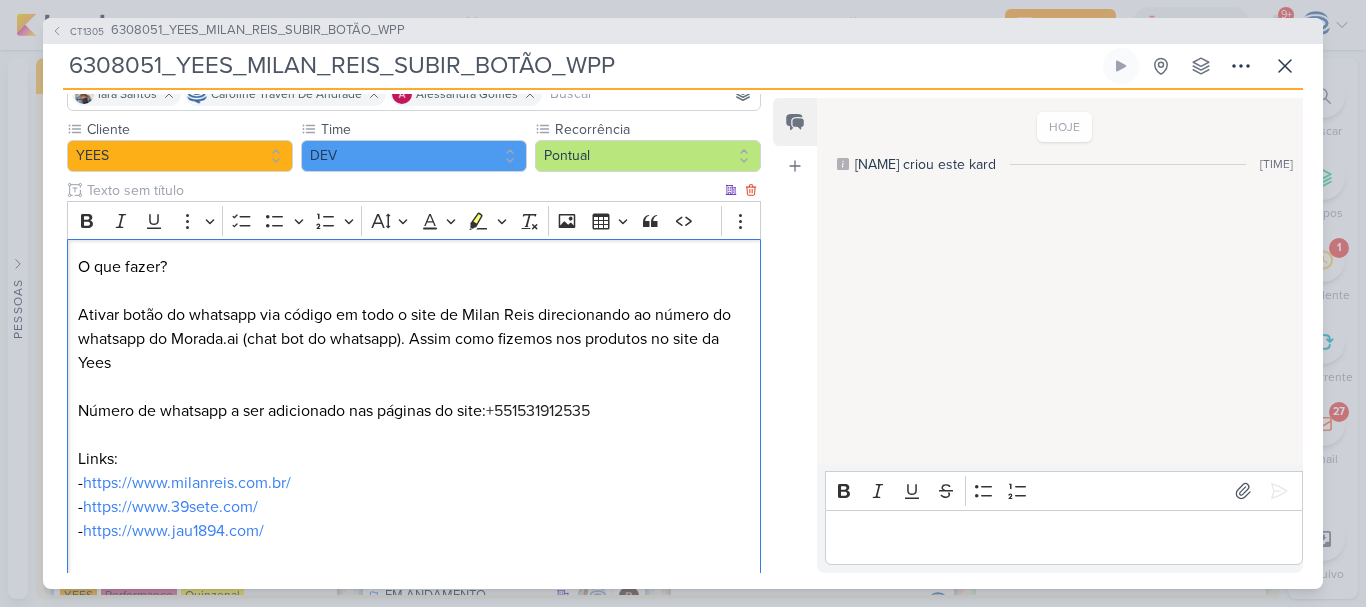 scroll, scrollTop: 402, scrollLeft: 0, axis: vertical 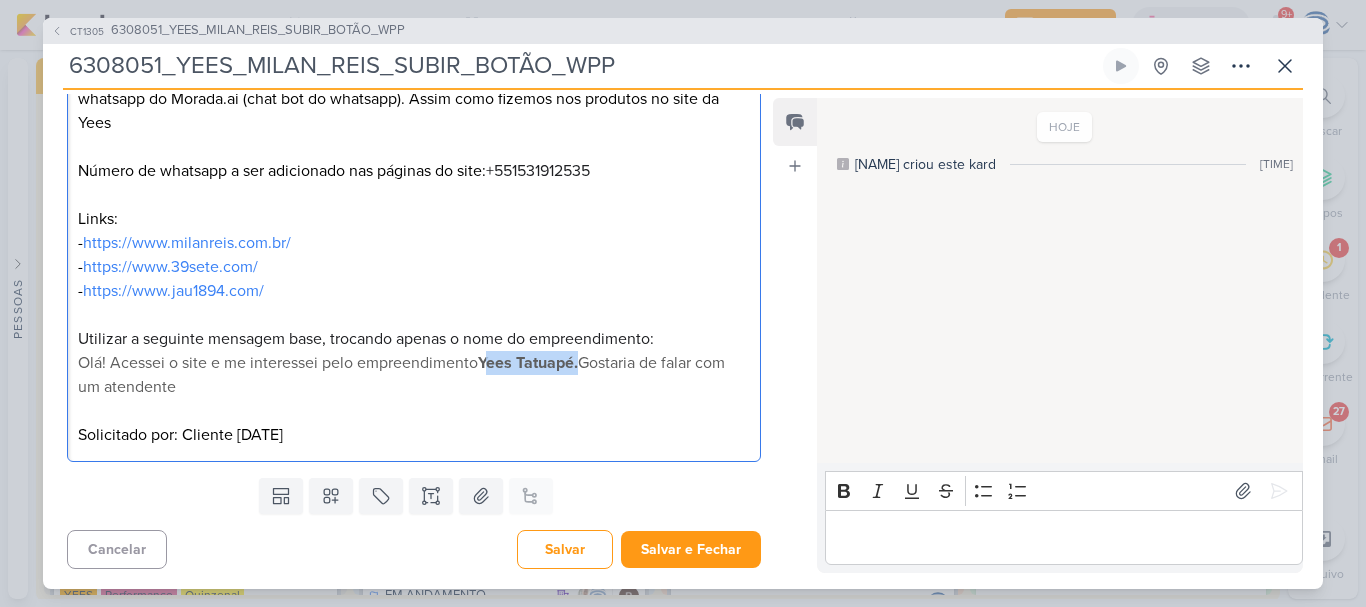 drag, startPoint x: 480, startPoint y: 358, endPoint x: 578, endPoint y: 357, distance: 98.005104 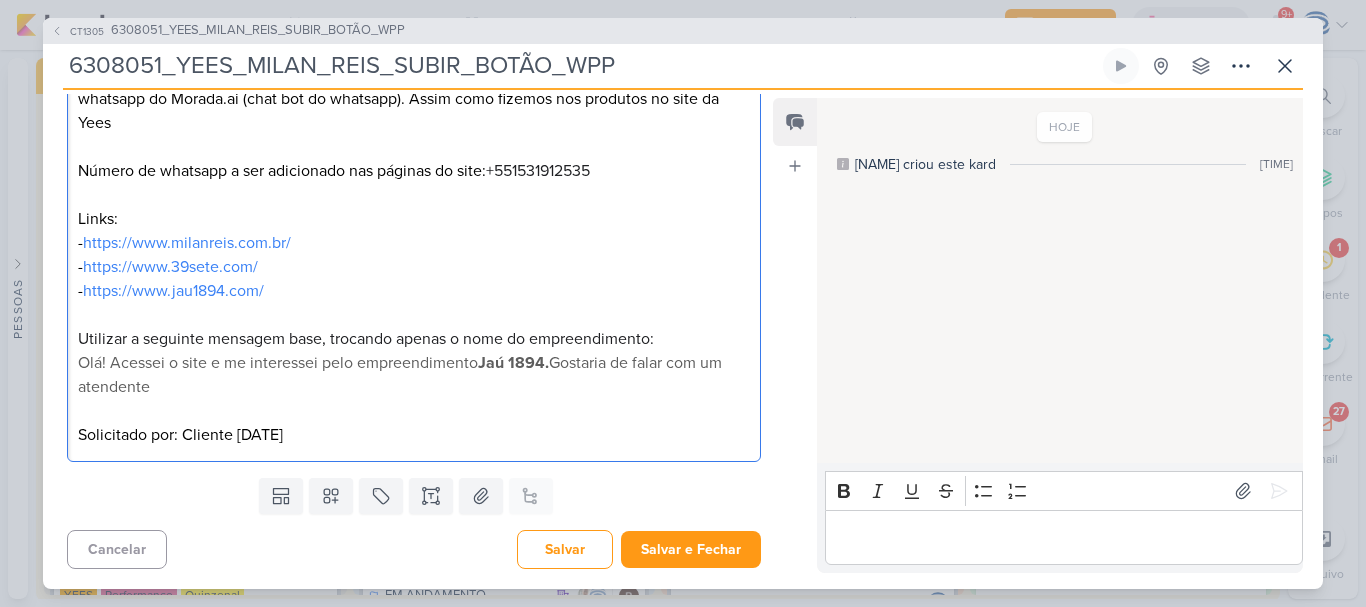 click on "O que fazer? Ativar botão do whatsapp via código em todo o site de Milan Reis direcionando ao número do whatsapp do Morada.ai (chat bot do whatsapp). Assim como fizemos nos produtos no site da Yees Número de whatsapp a ser adicionado nas páginas do site: +[COUNTRY_CODE][PHONE_NUMBER] Links: - https://www.milanreis.com.br/ - https://www.39sete.com/ - https://www.jau1894.com/ Utilizar a seguinte mensagem base, trocando apenas o nome do empreendimento: Olá! Acessei o site e me interessei pelo empreendimento Jaú 1894. Gostaria de falar com um atendente Solicitado por: Cliente [DATE]" at bounding box center [414, 231] 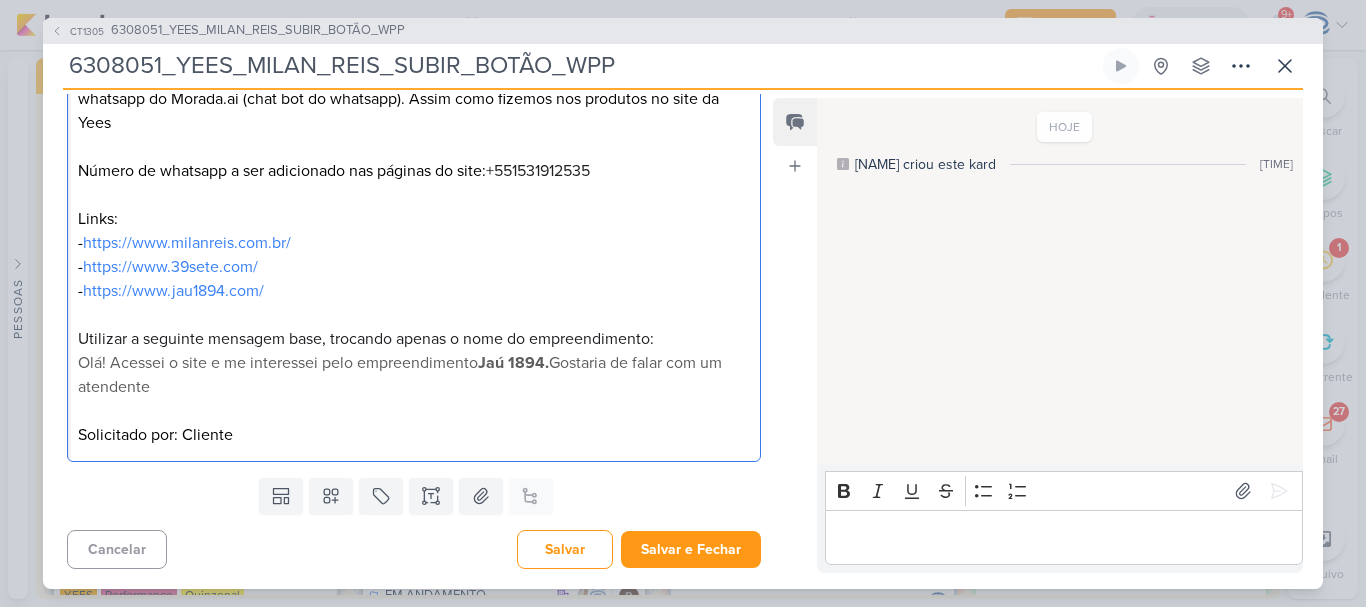 scroll, scrollTop: 0, scrollLeft: 0, axis: both 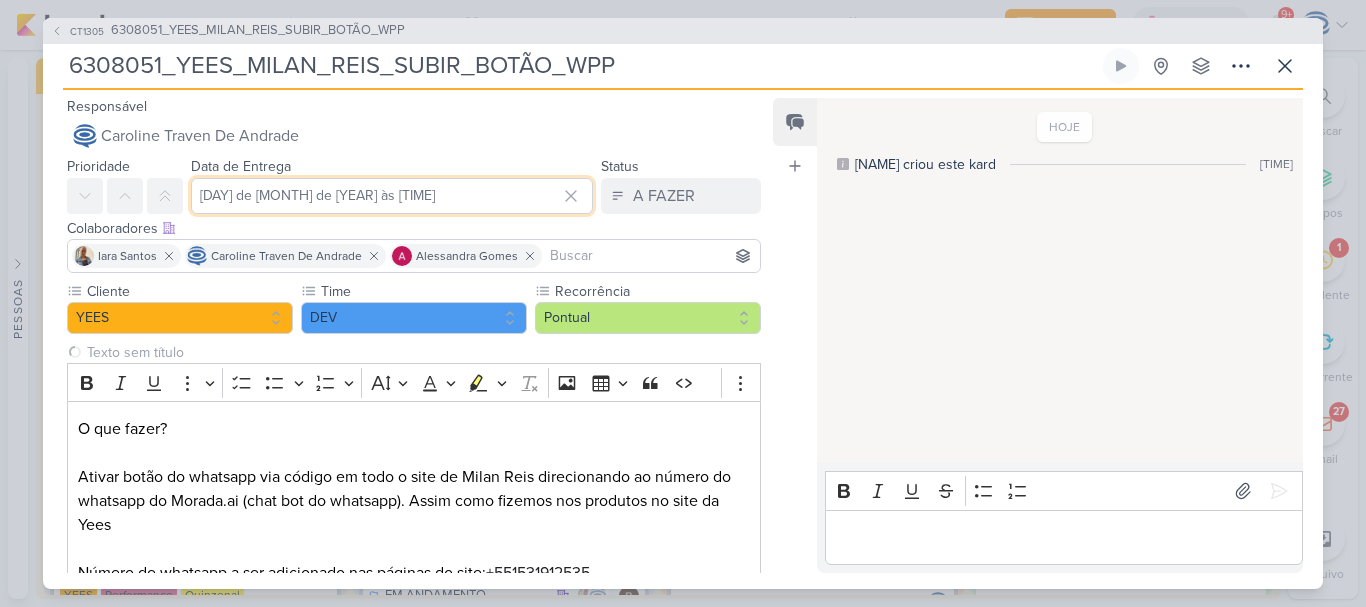 click on "[DAY] de [MONTH] de [YEAR] às [TIME]" at bounding box center [392, 196] 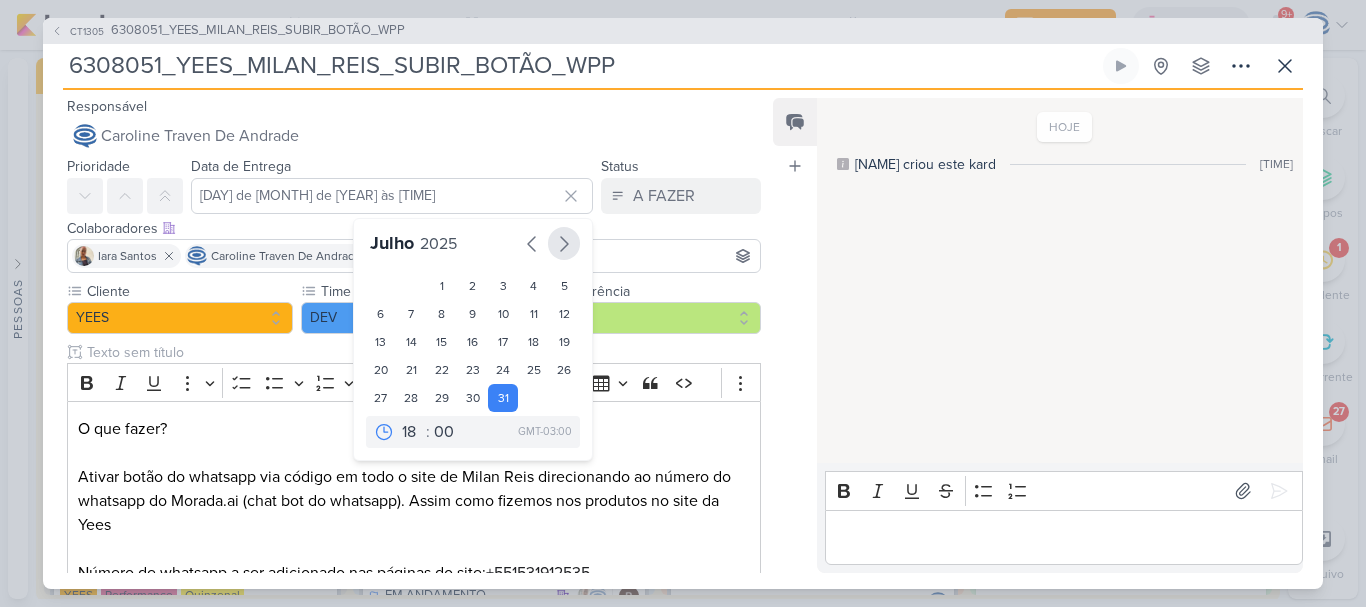 click at bounding box center (564, 243) 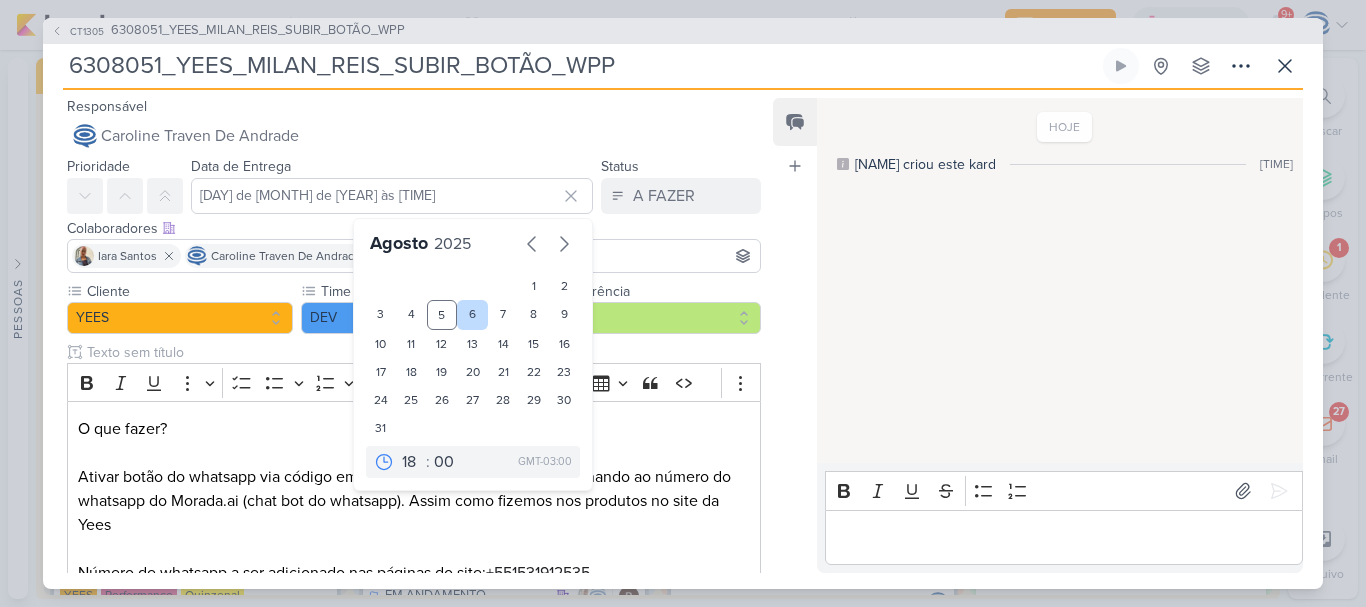 click on "6" at bounding box center (472, 315) 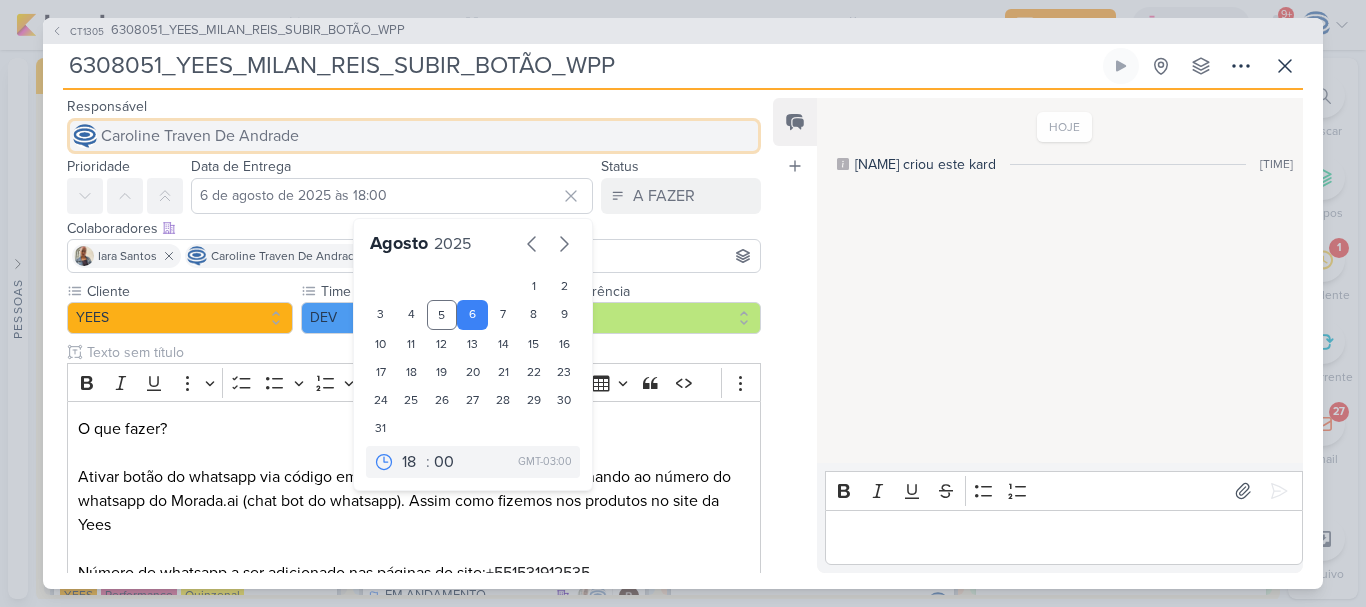 click on "Caroline Traven De Andrade" at bounding box center [200, 136] 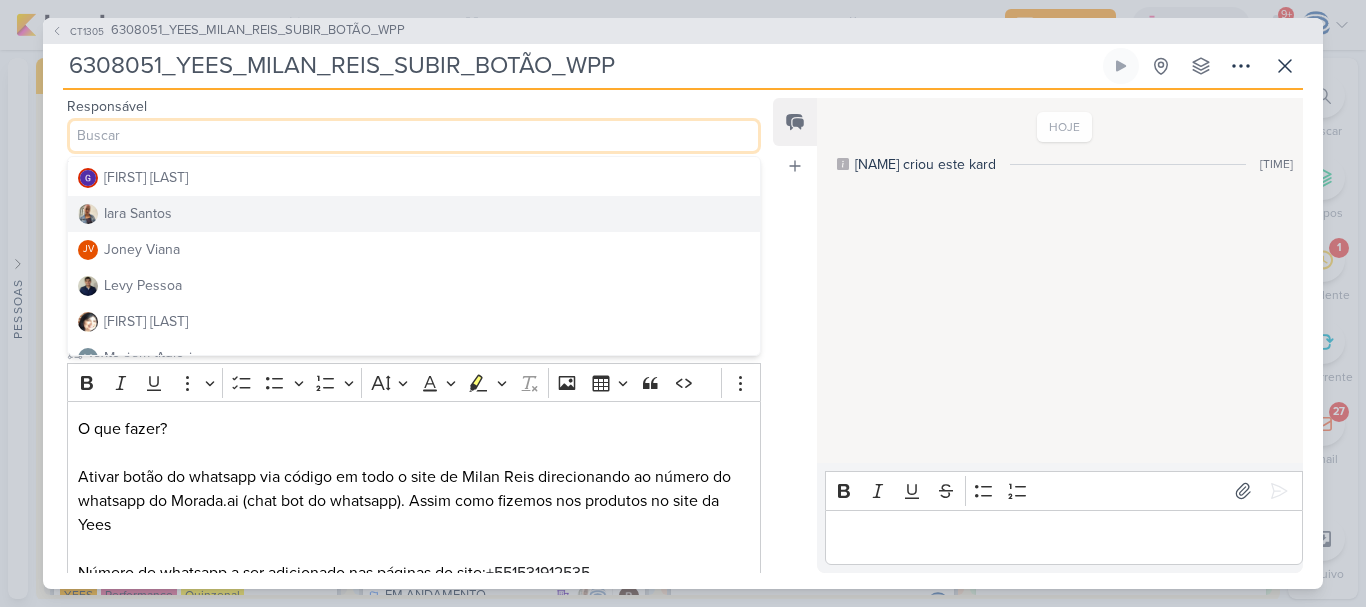 scroll, scrollTop: 251, scrollLeft: 0, axis: vertical 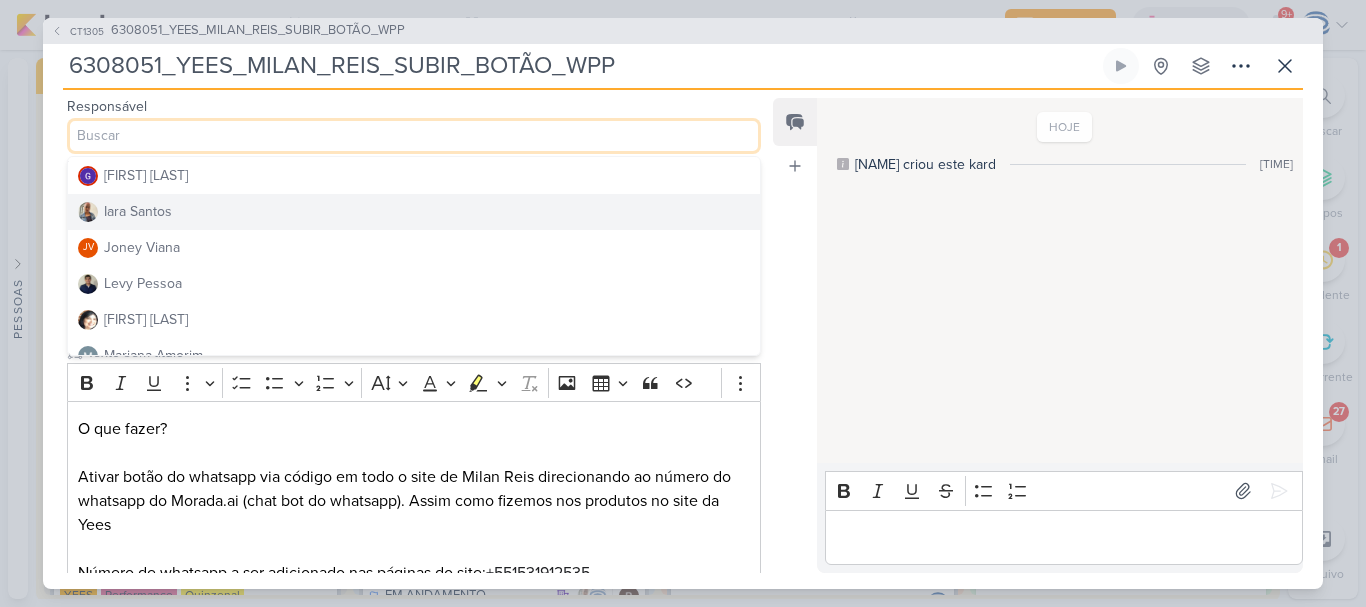 click on "Iara Santos" at bounding box center (414, 212) 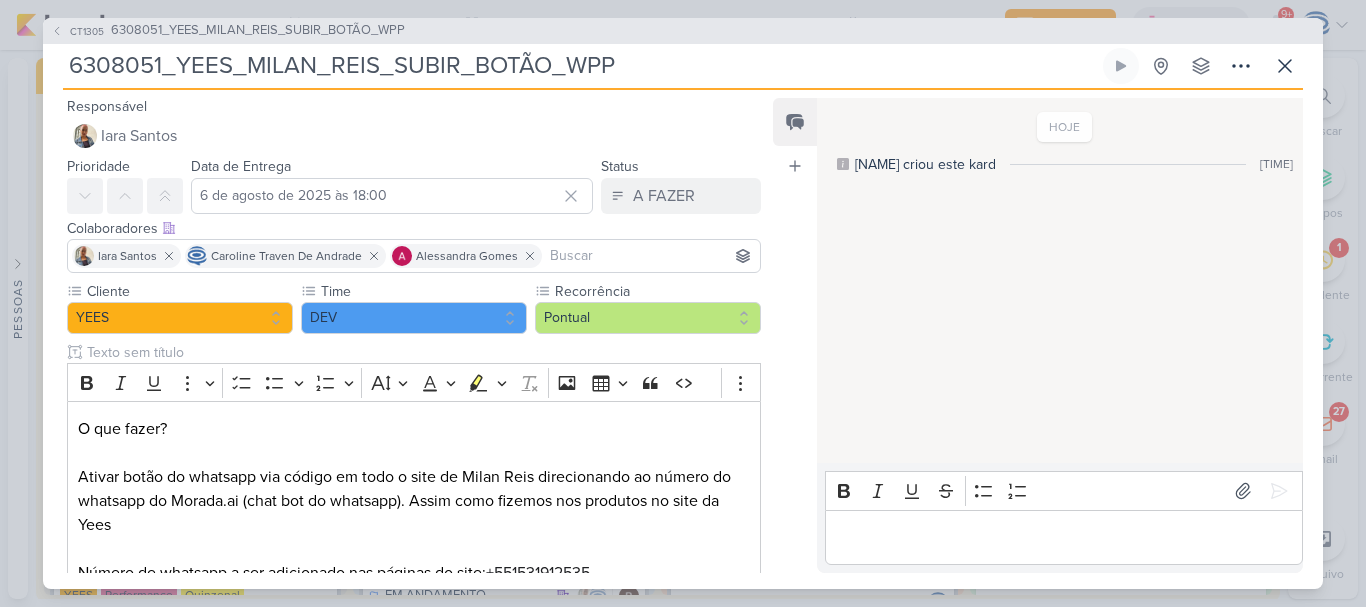 scroll, scrollTop: 402, scrollLeft: 0, axis: vertical 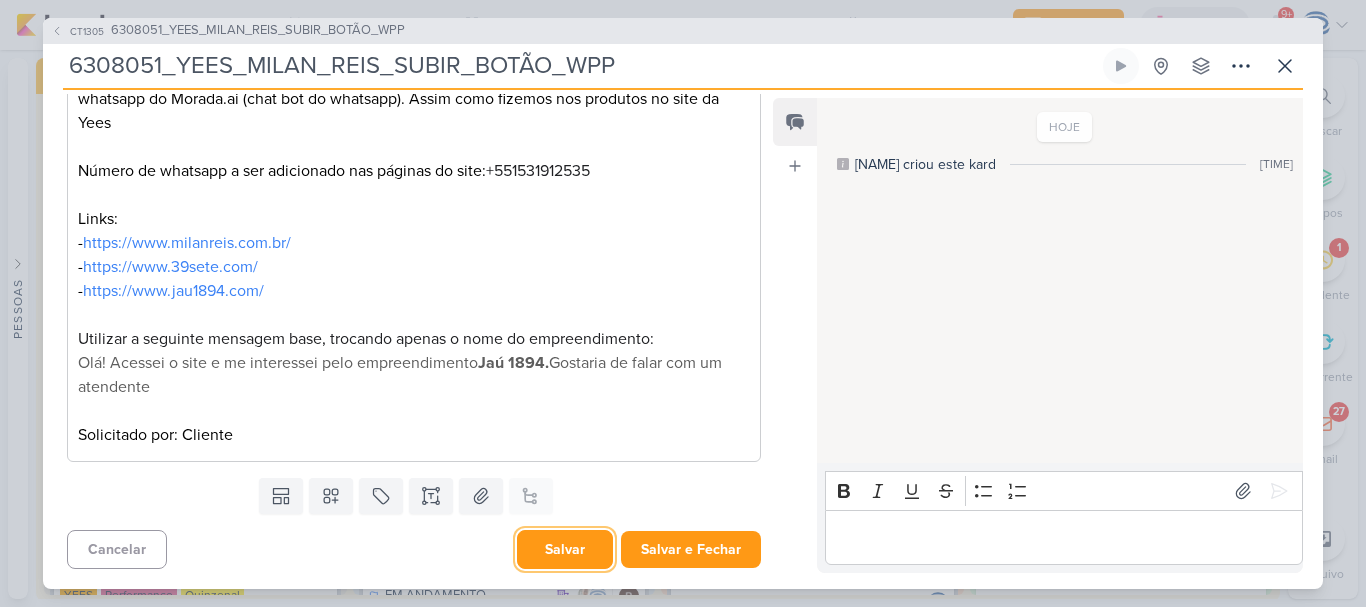 click on "Salvar" at bounding box center (565, 549) 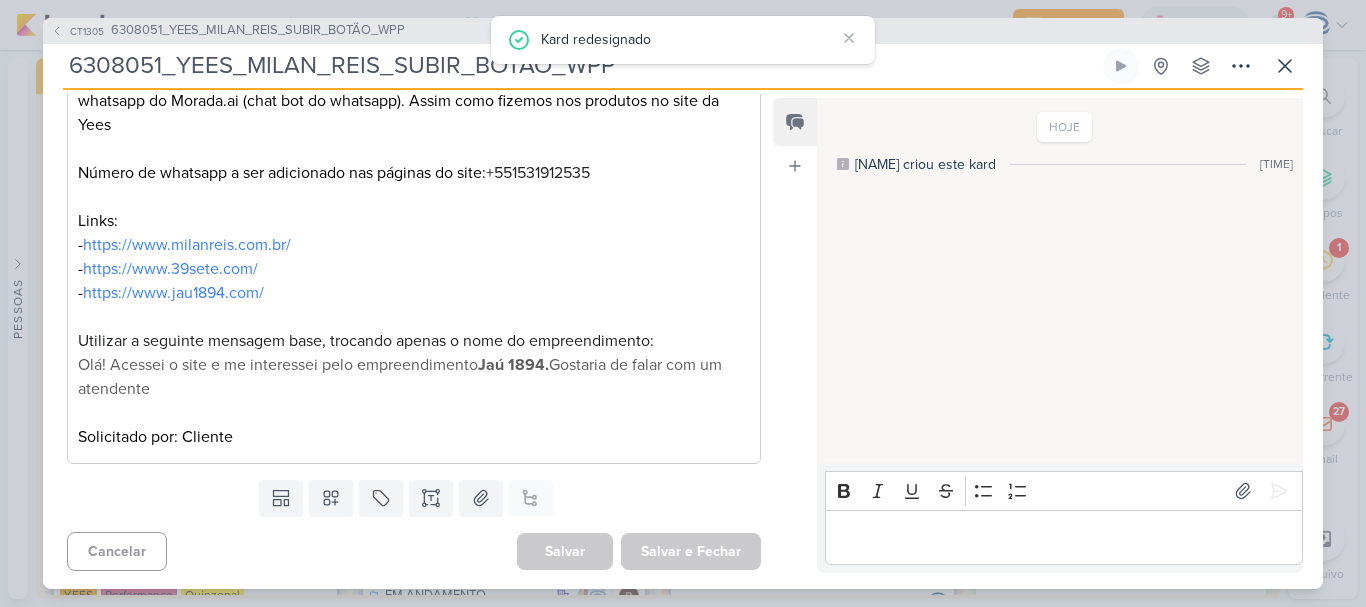 scroll, scrollTop: 402, scrollLeft: 0, axis: vertical 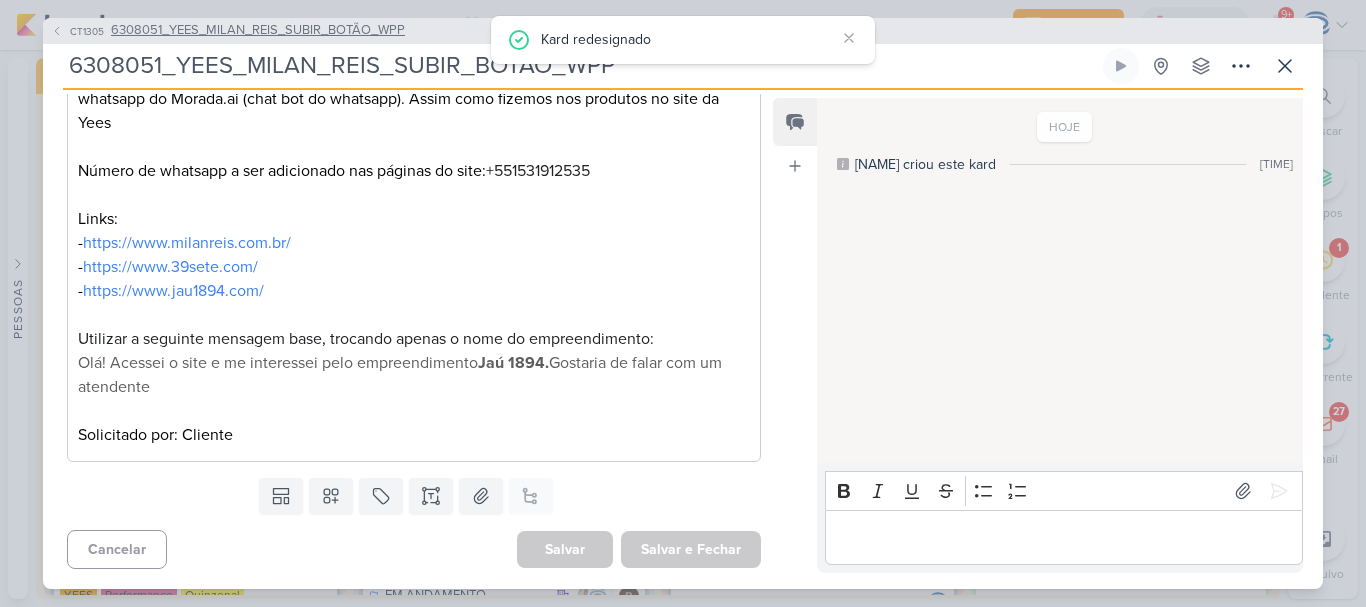 click on "6308051_YEES_MILAN_REIS_SUBIR_BOTÃO_WPP" at bounding box center (258, 31) 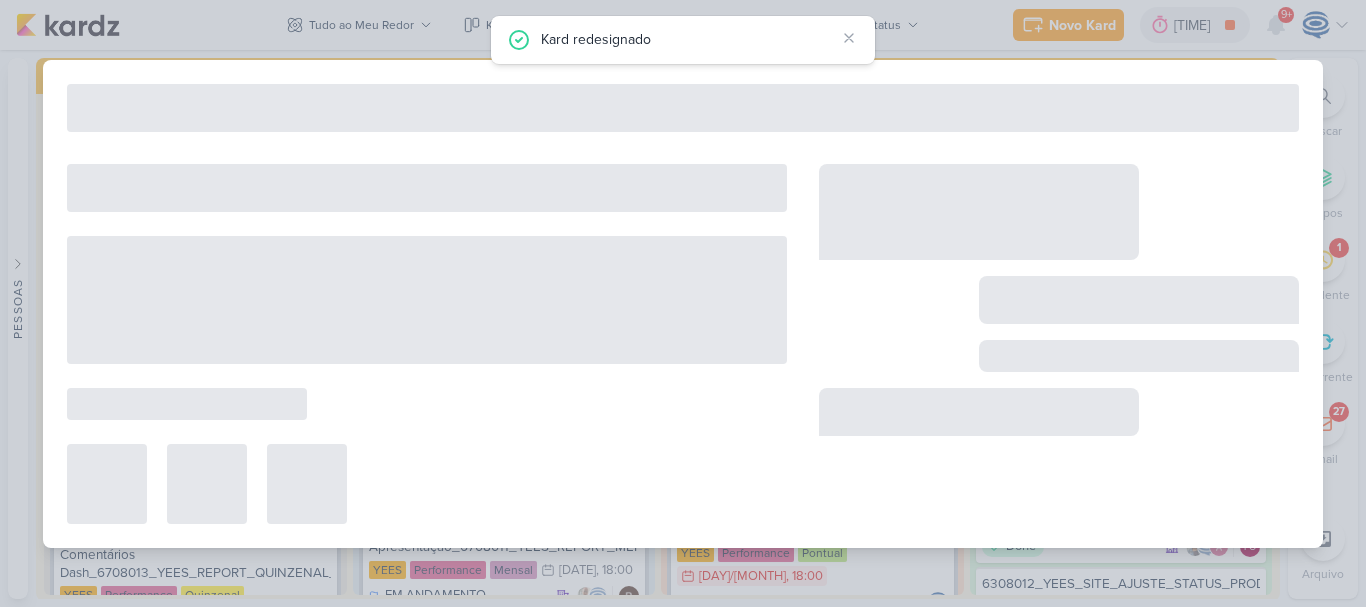 type 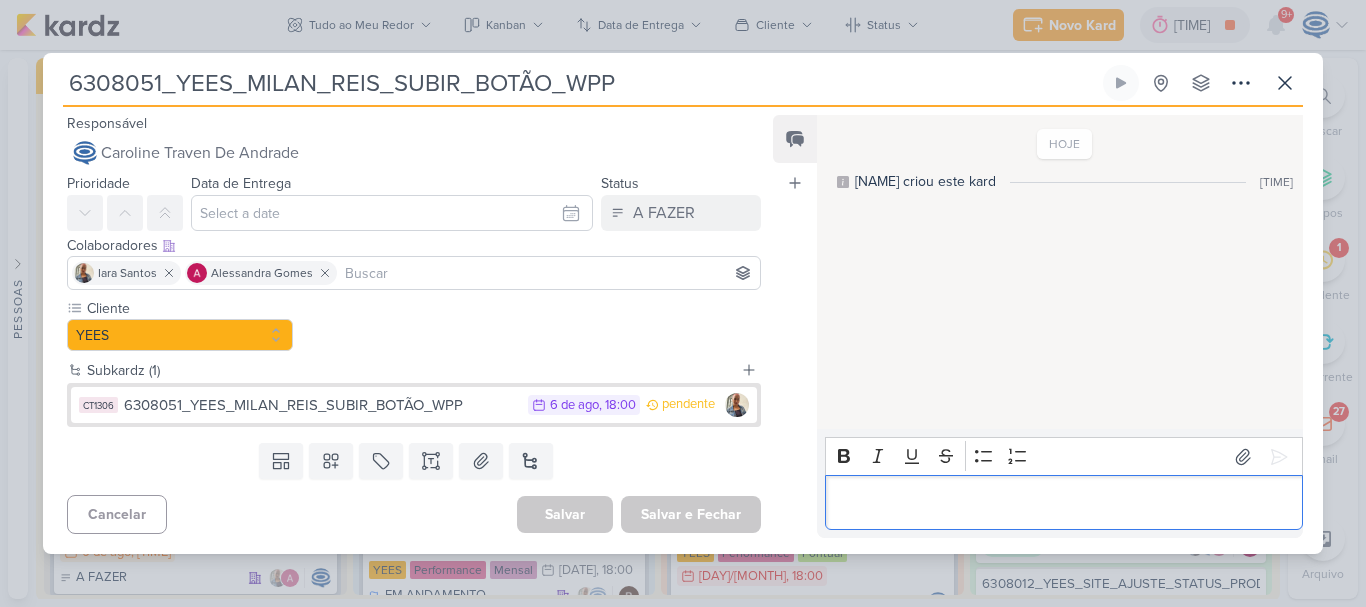 click at bounding box center (1063, 503) 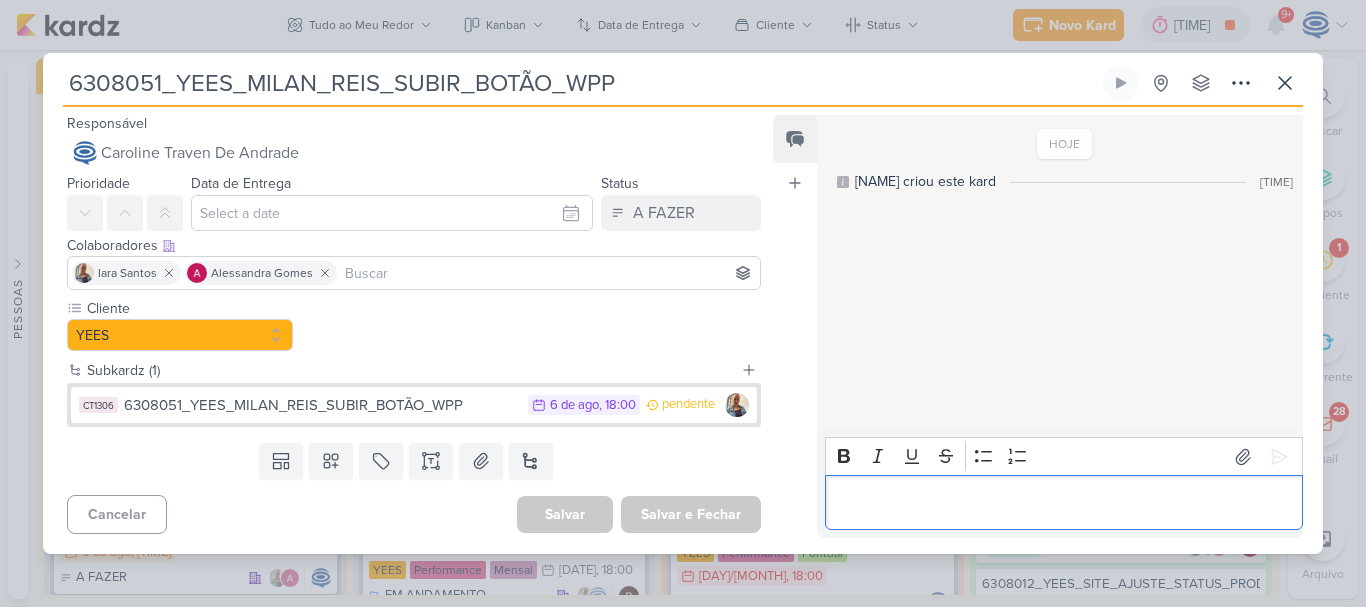 click at bounding box center [1063, 503] 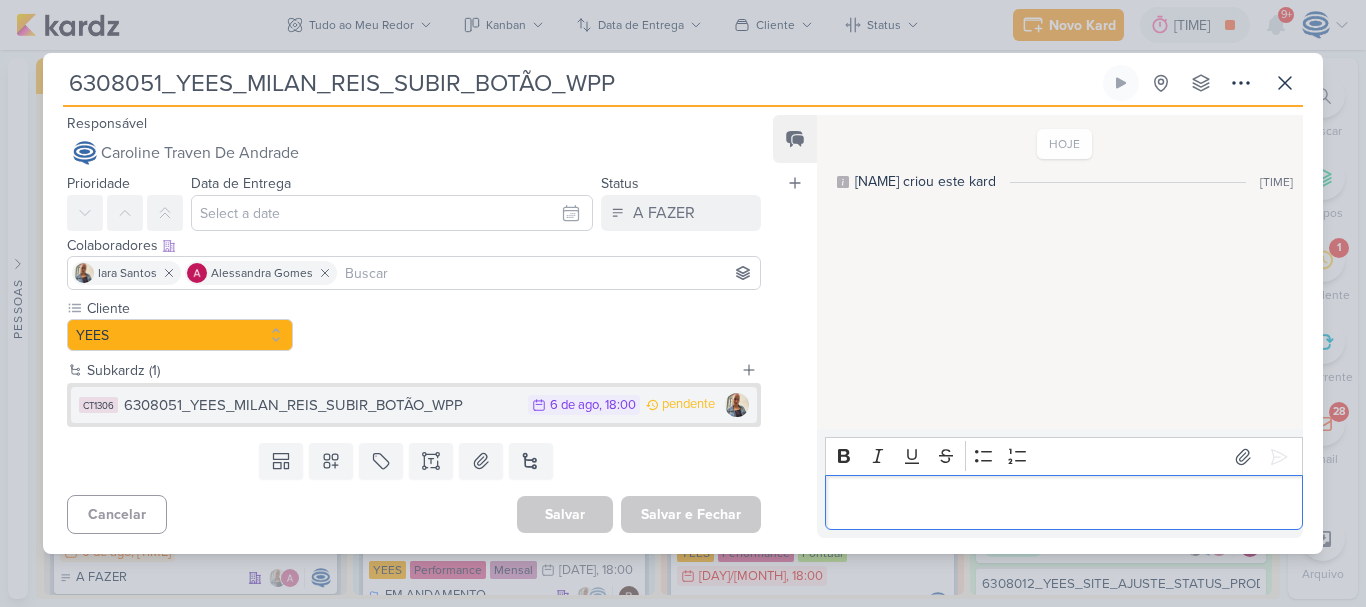 click on "6308051_YEES_MILAN_REIS_SUBIR_BOTÃO_WPP" at bounding box center (321, 405) 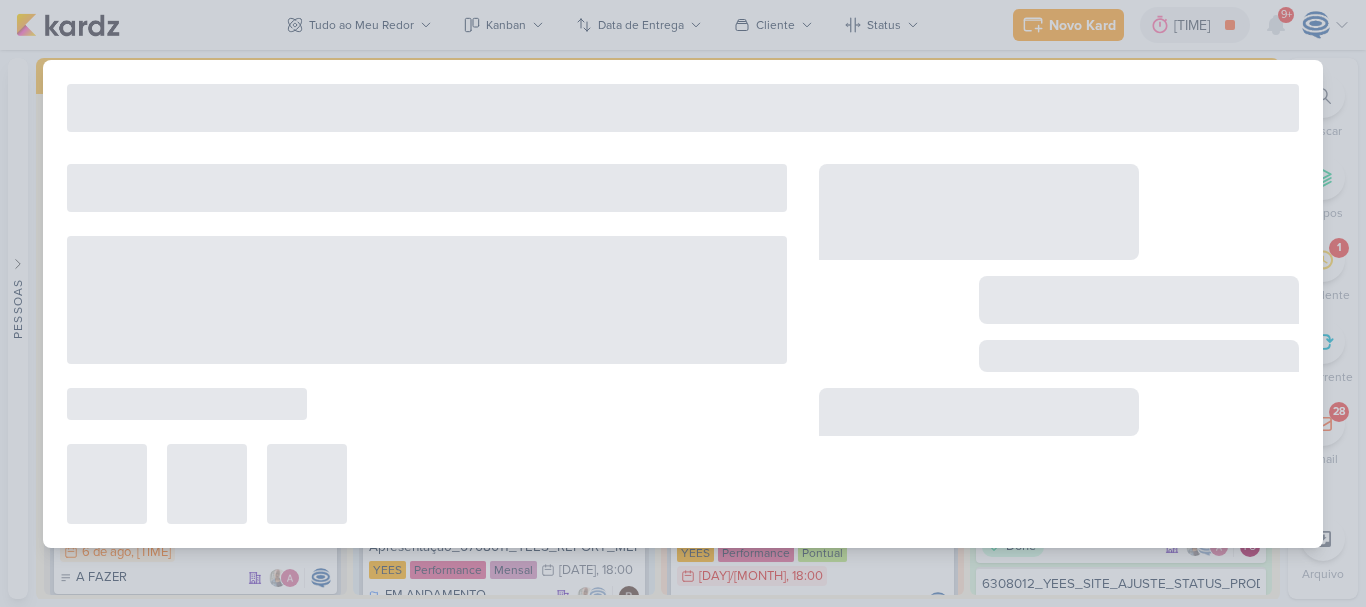 type on "6 de agosto de 2025 às 18:00" 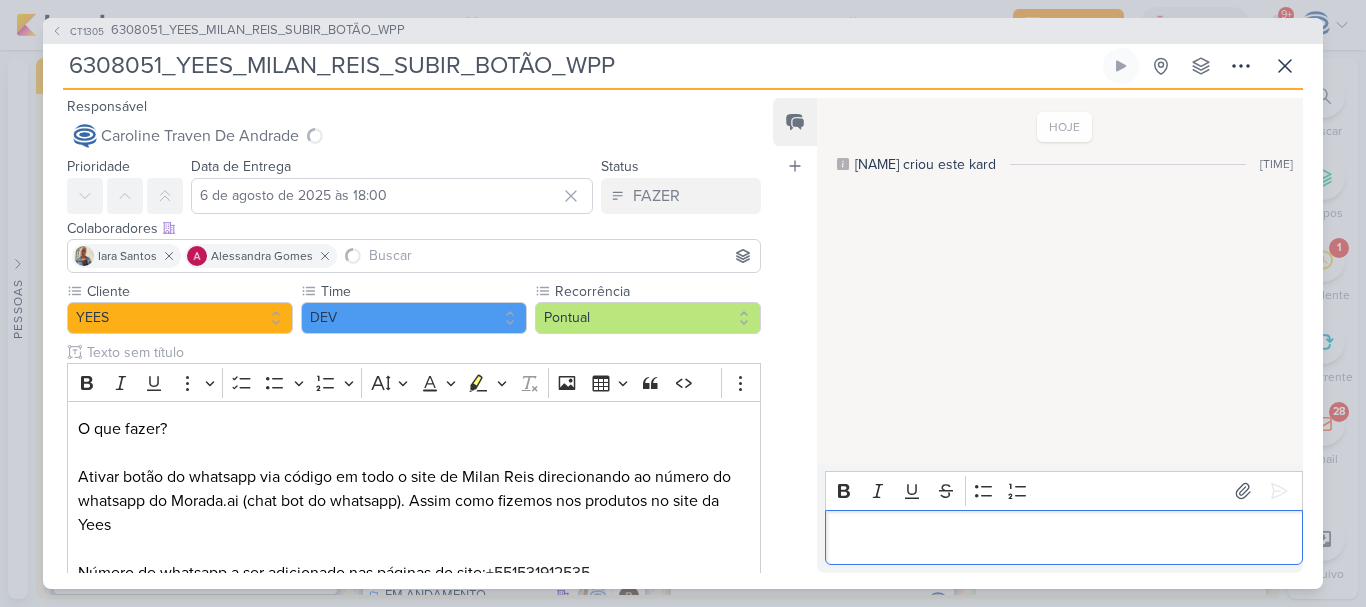 click at bounding box center (1063, 537) 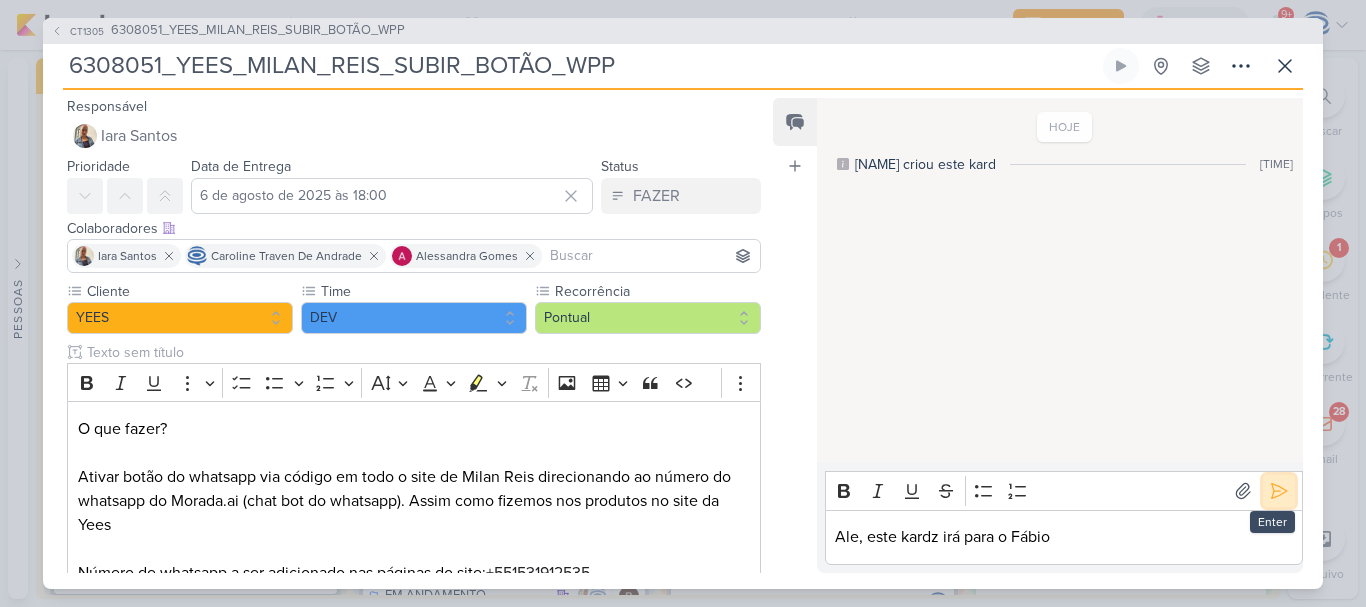 click 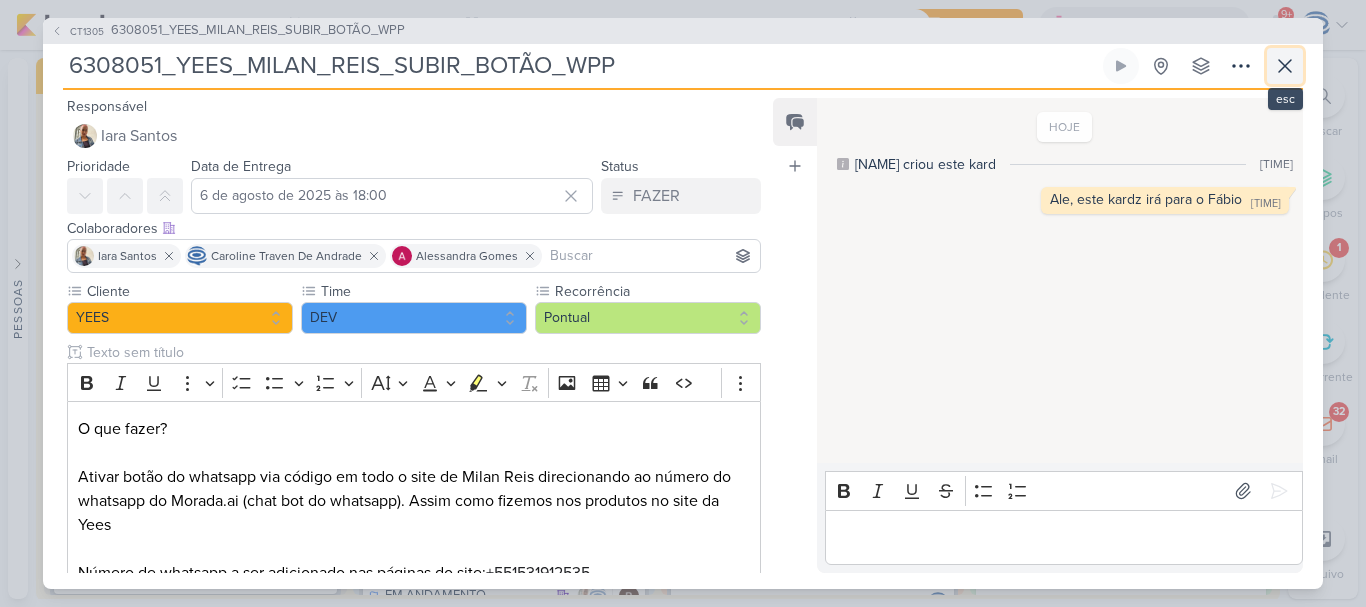 click 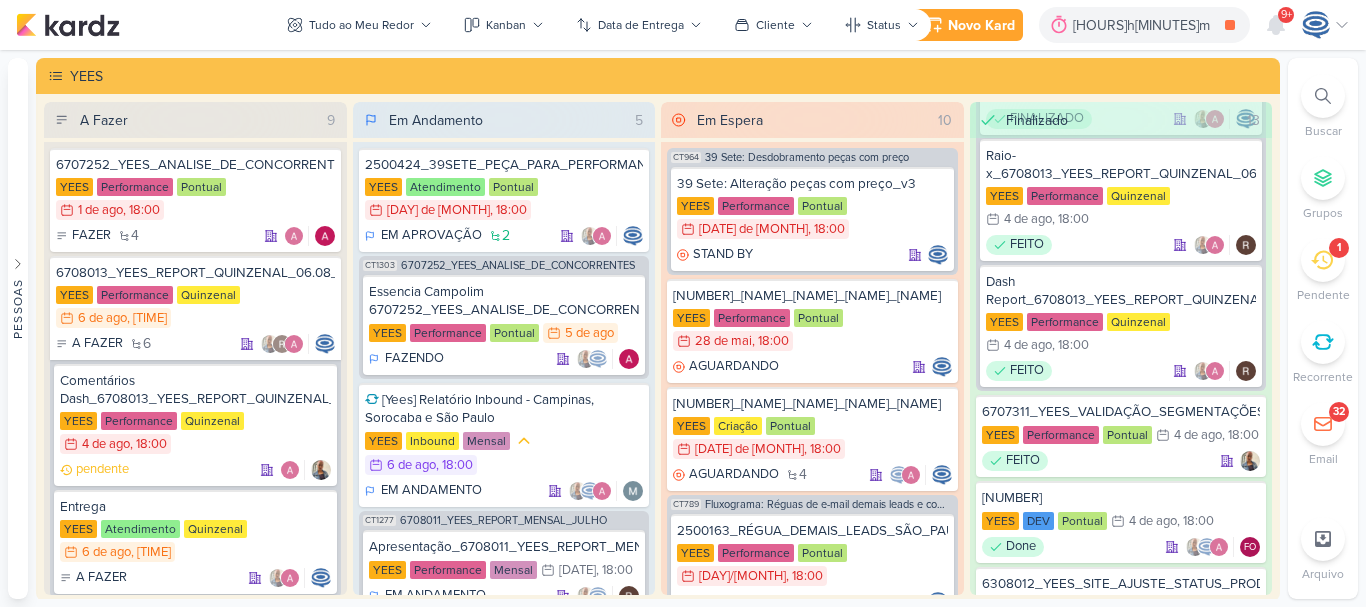 click on "Tudo ao Meu Redor
visão
Caixa de Entrada
A caixa de entrada mostra todos os kardz que você é o responsável
Enviados
A visão de enviados contém os kardz que você criou e designou à outra pessoa
Colaboração" at bounding box center [603, 25] 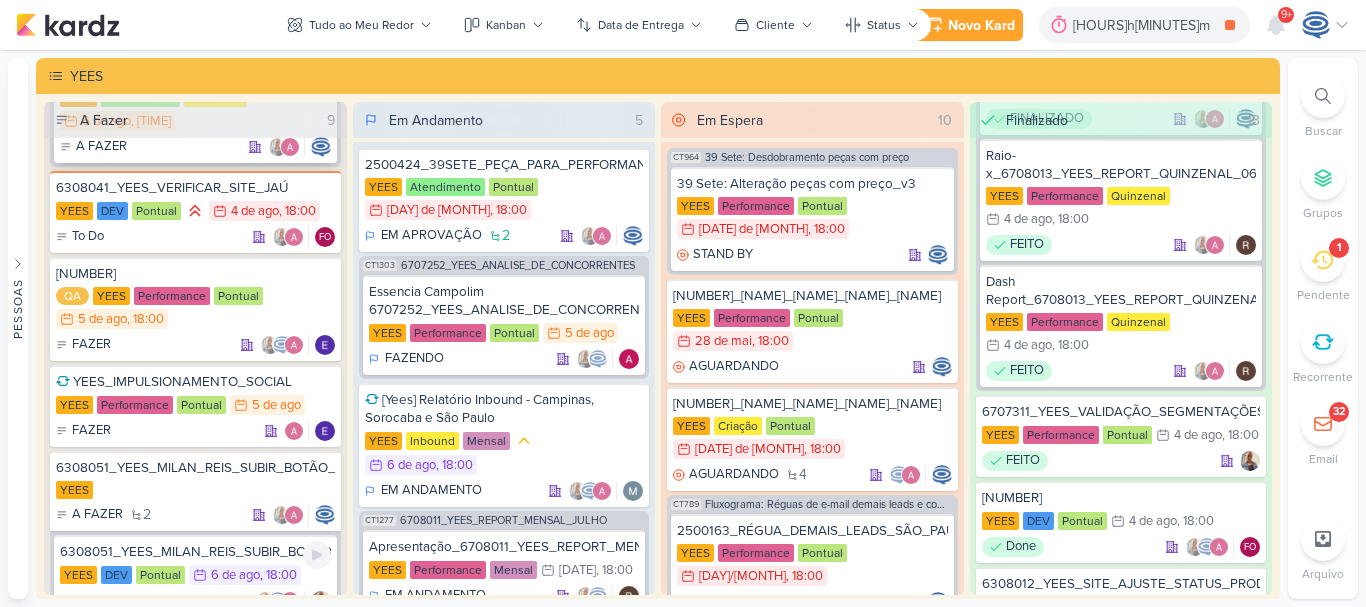 scroll, scrollTop: 994, scrollLeft: 0, axis: vertical 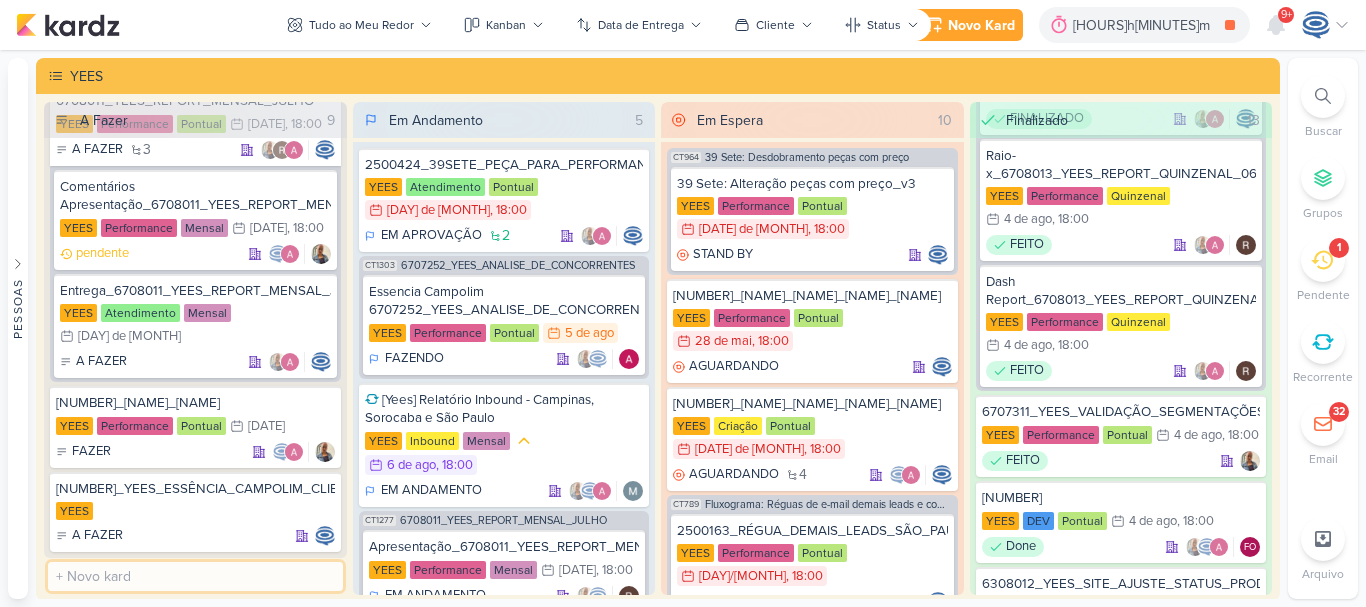 click at bounding box center [195, 576] 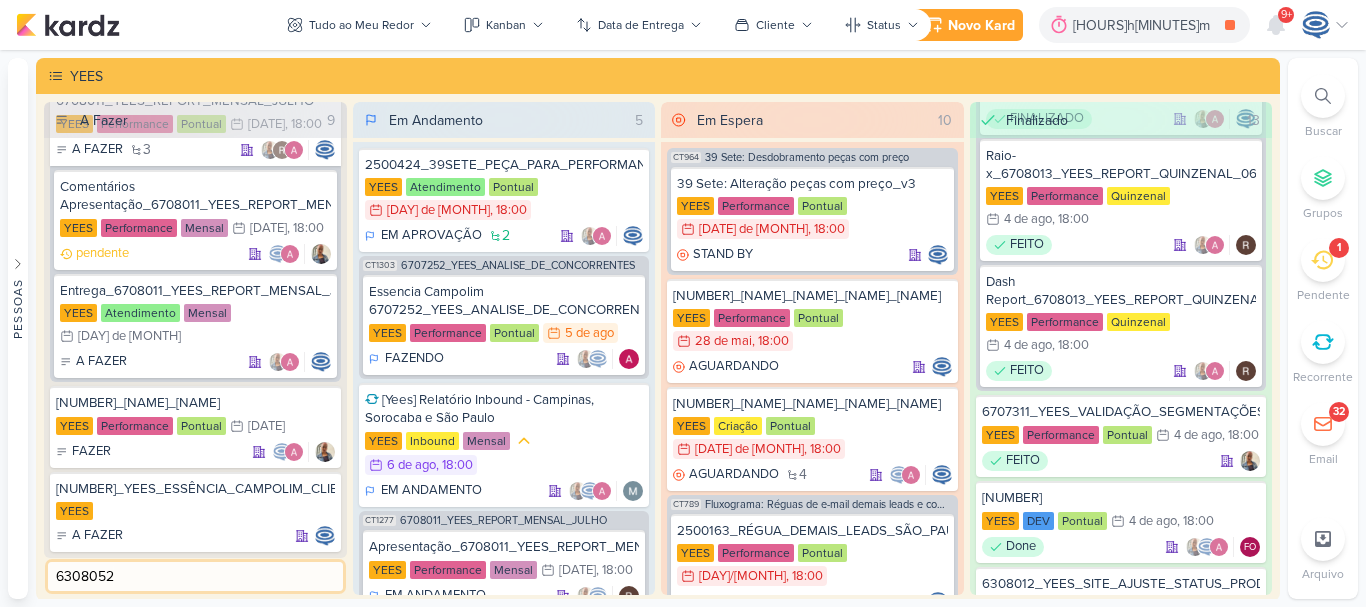 click on "6308052" at bounding box center (195, 576) 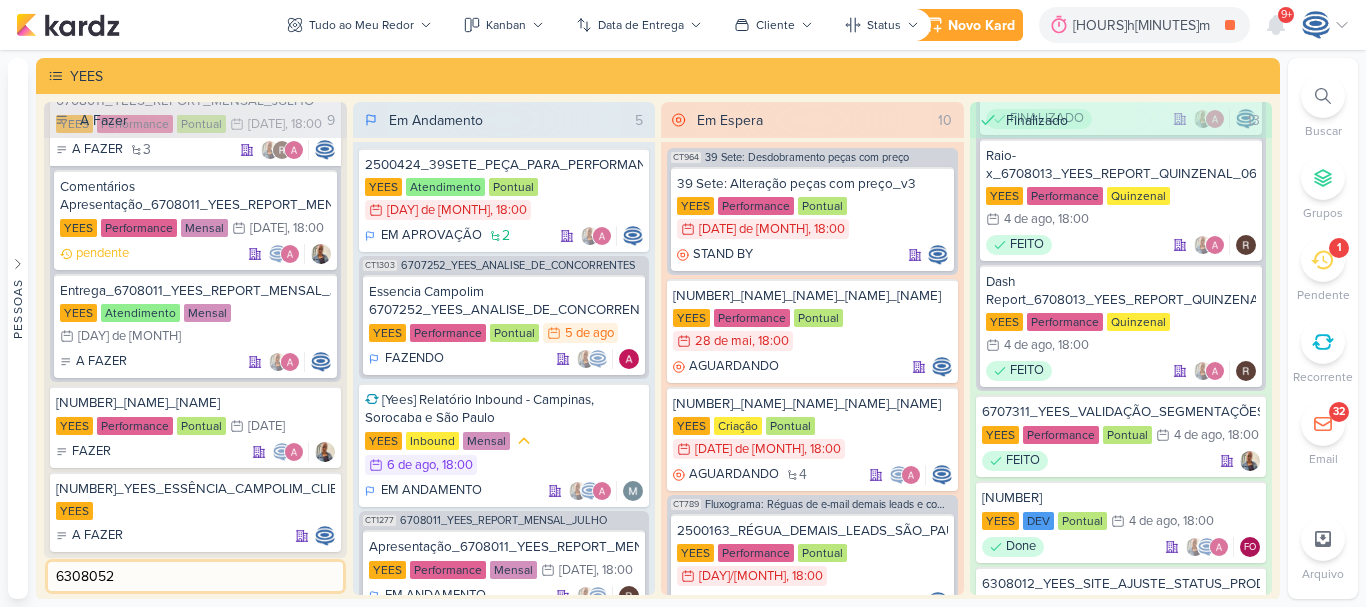 type on "6308052" 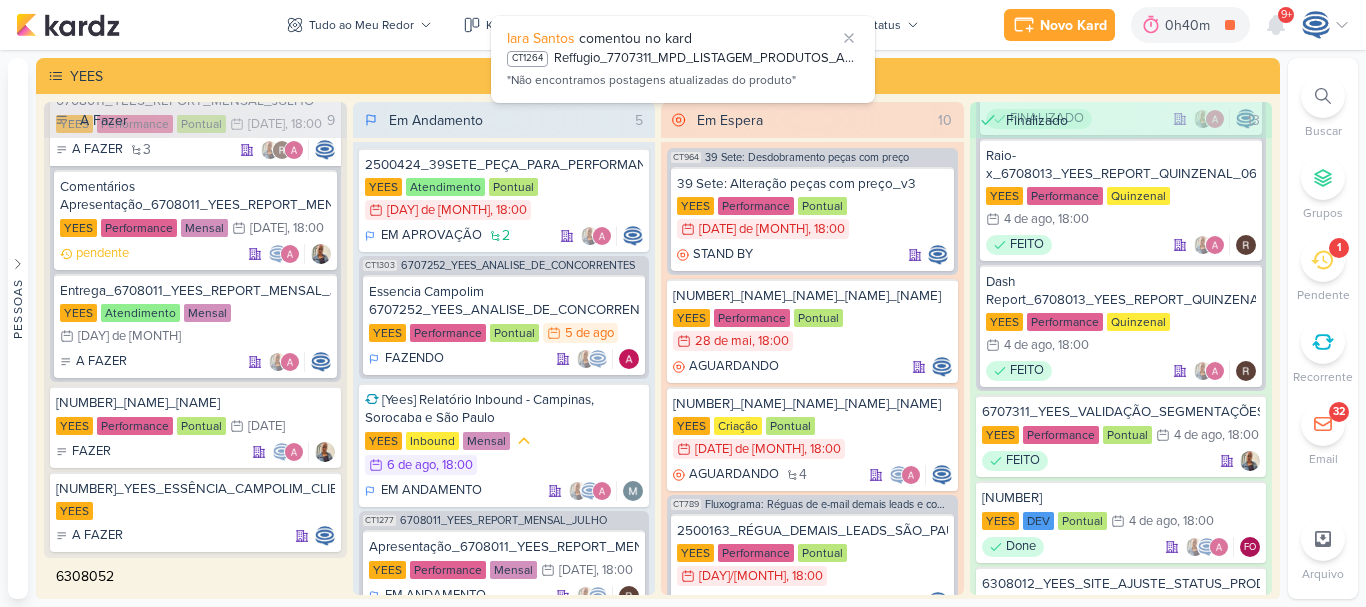 click 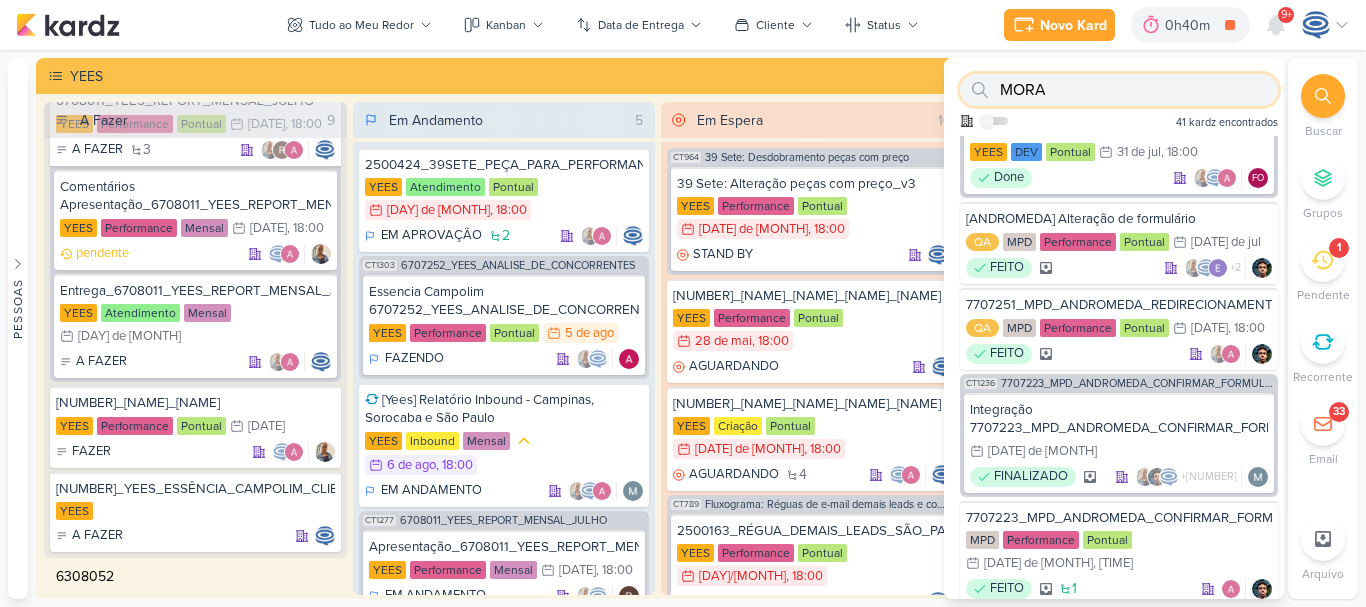 scroll, scrollTop: 0, scrollLeft: 0, axis: both 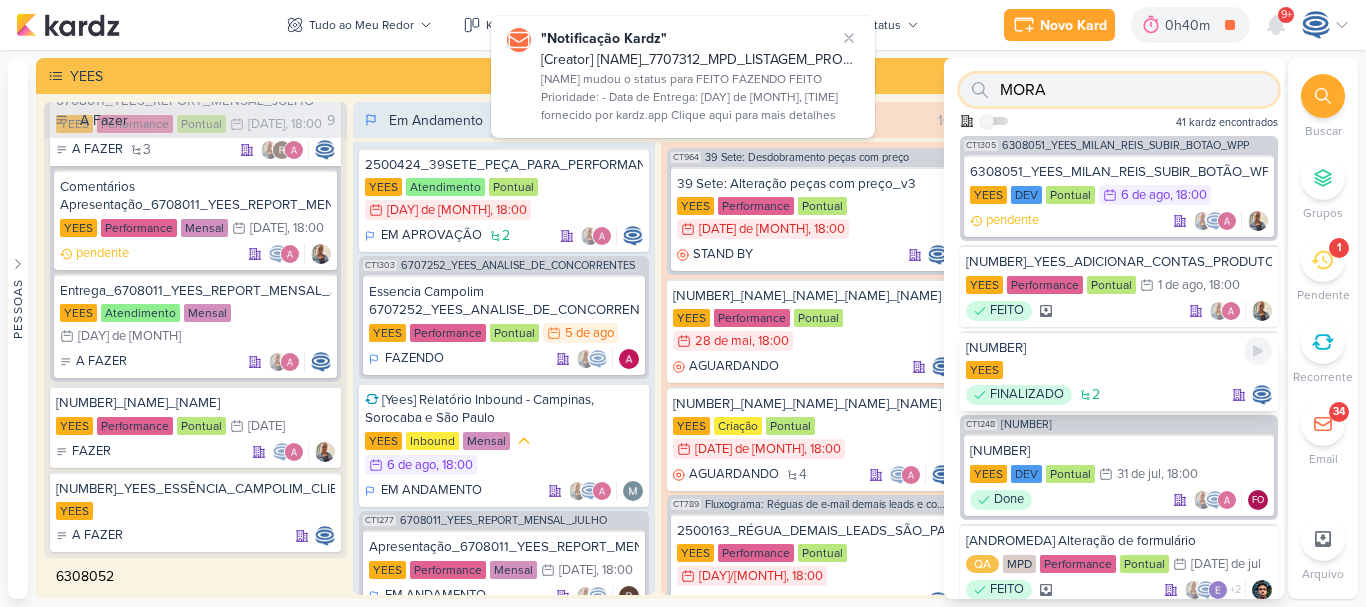 type on "MORA" 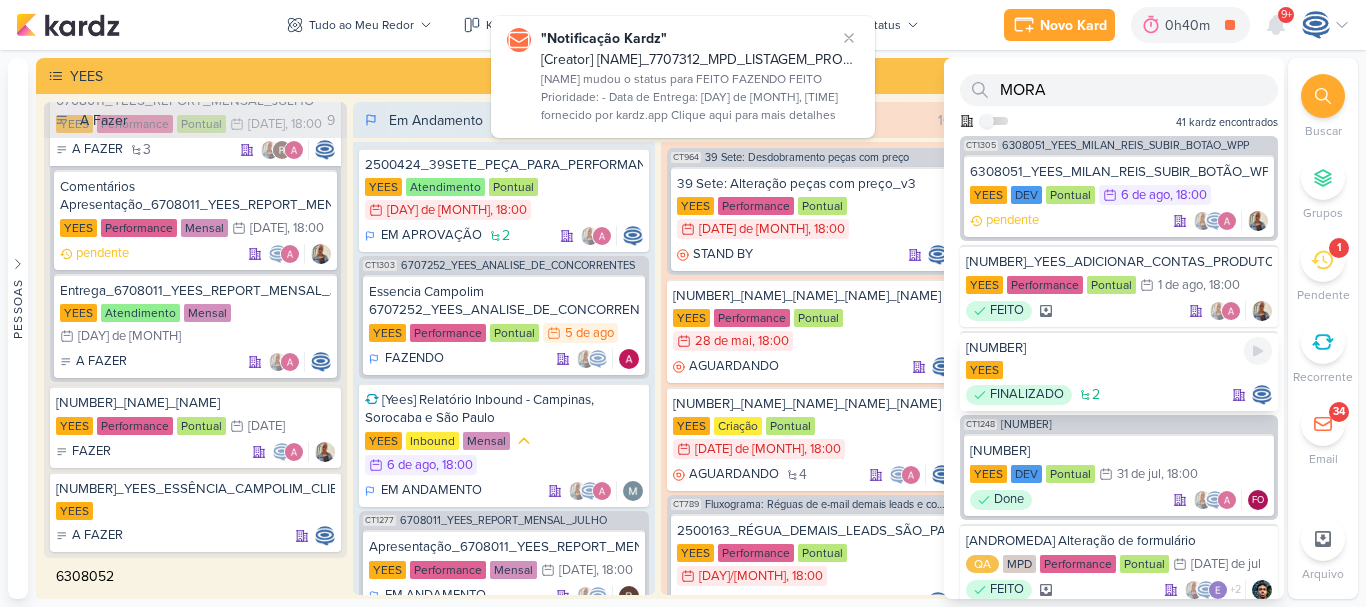 click on "[NUMBER]" at bounding box center (1119, 348) 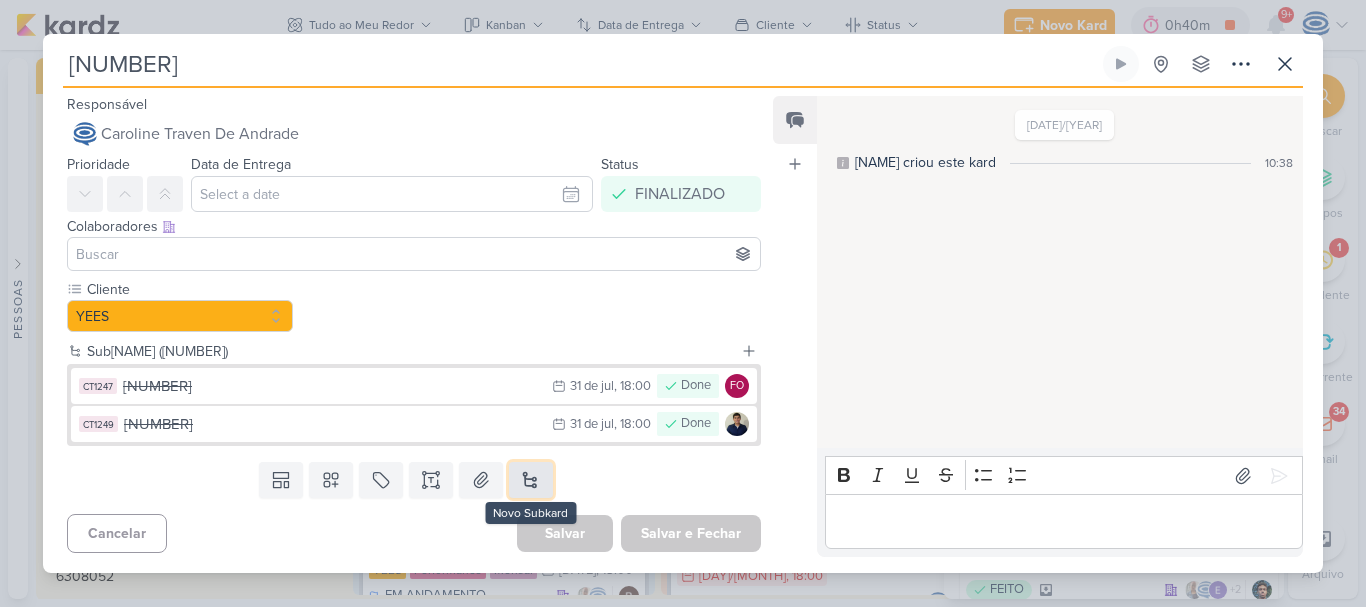 click at bounding box center [531, 480] 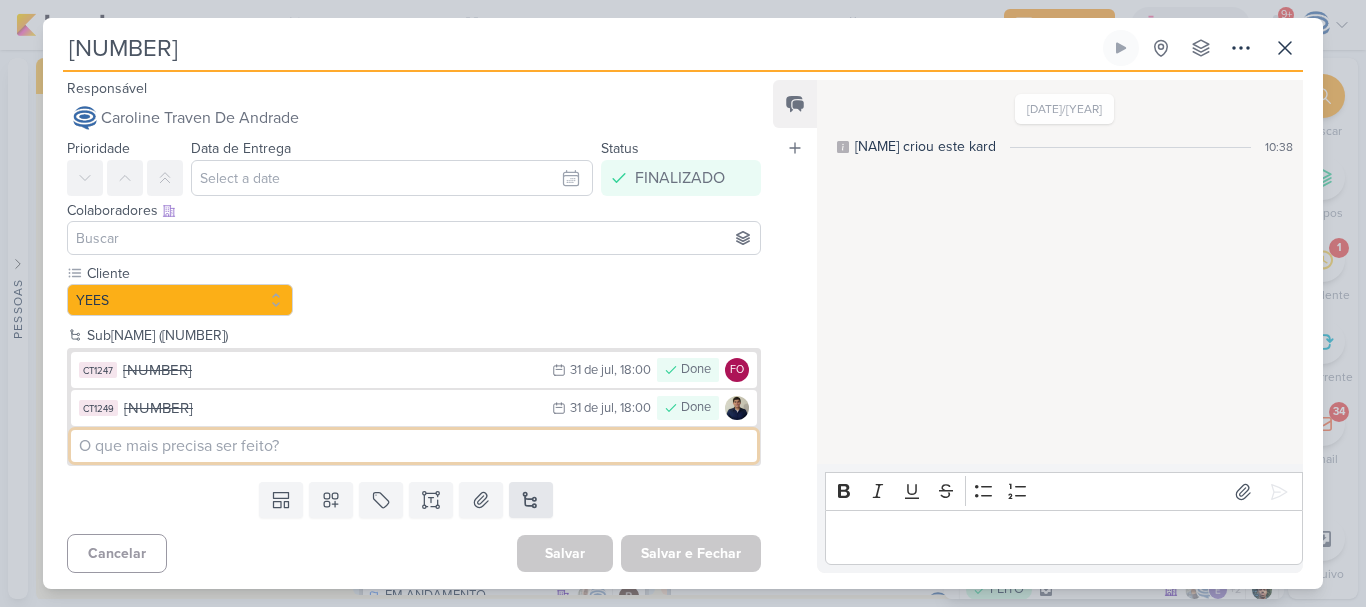 paste on "6308052_YEES_SITE_ALTERAR_MENSAGEM_WPP" 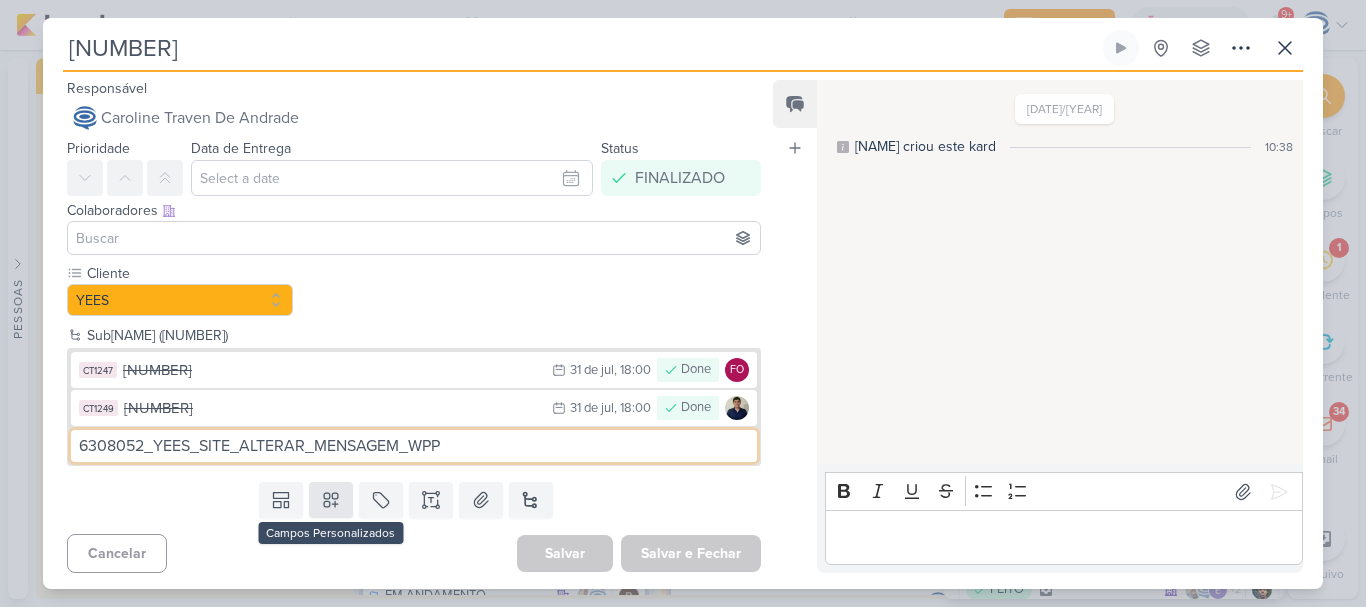 type on "6308052_YEES_SITE_ALTERAR_MENSAGEM_WPP" 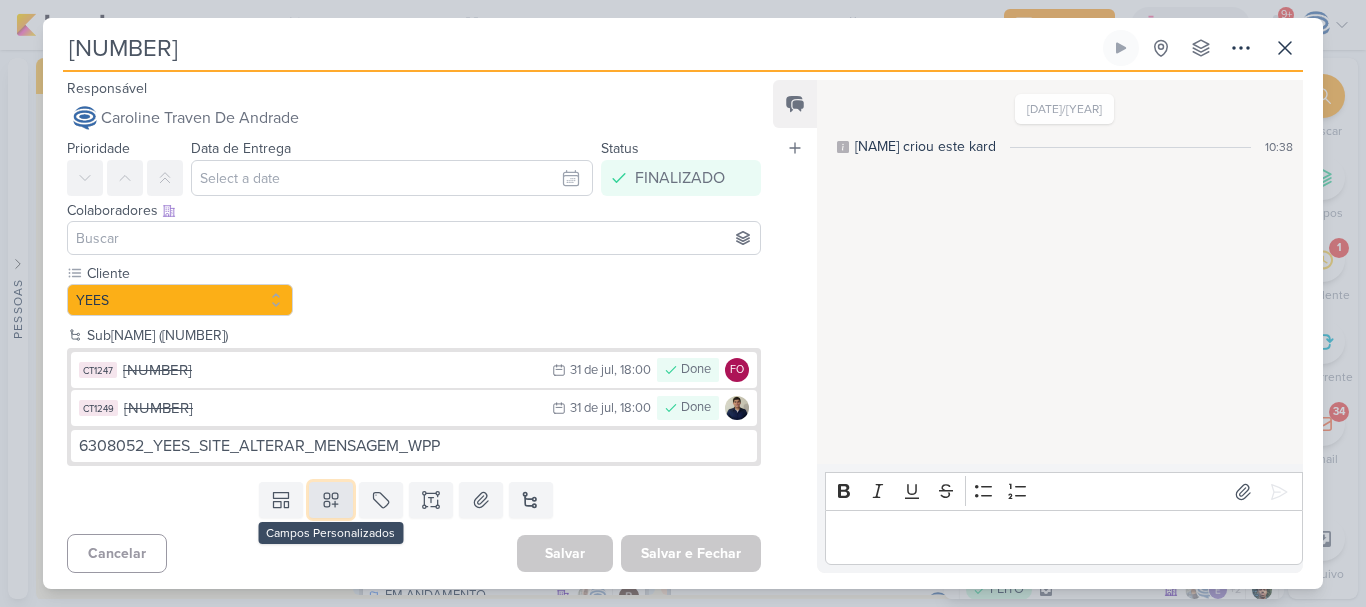 click 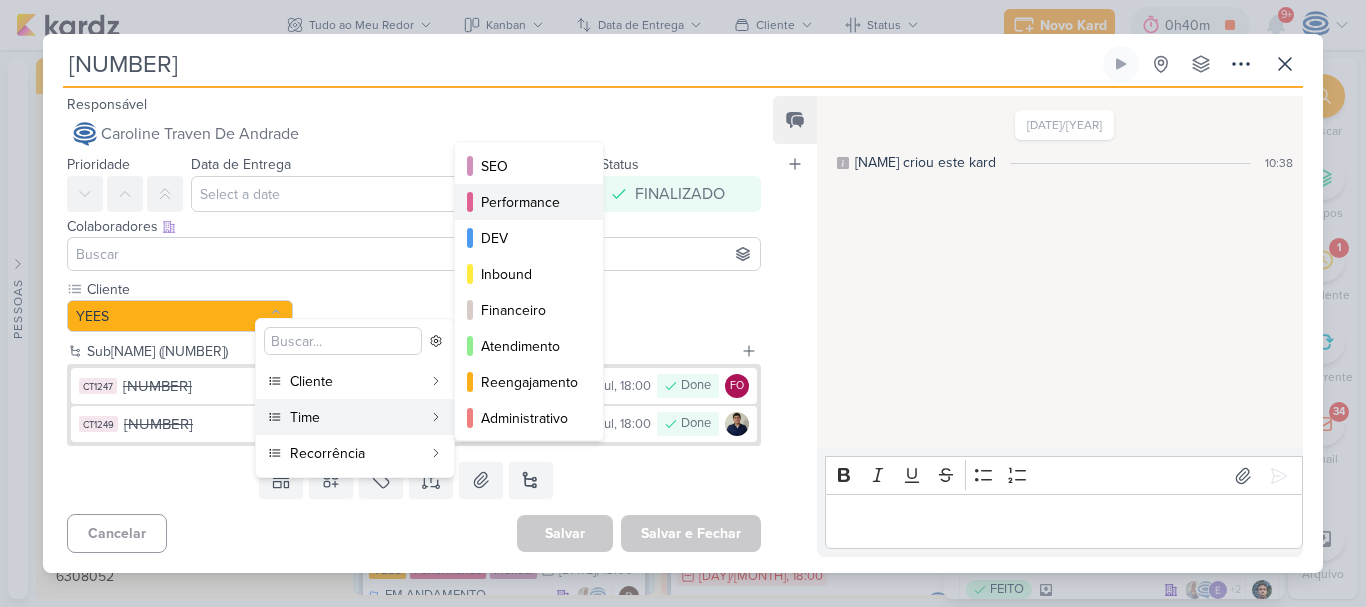 click on "Performance" at bounding box center [530, 202] 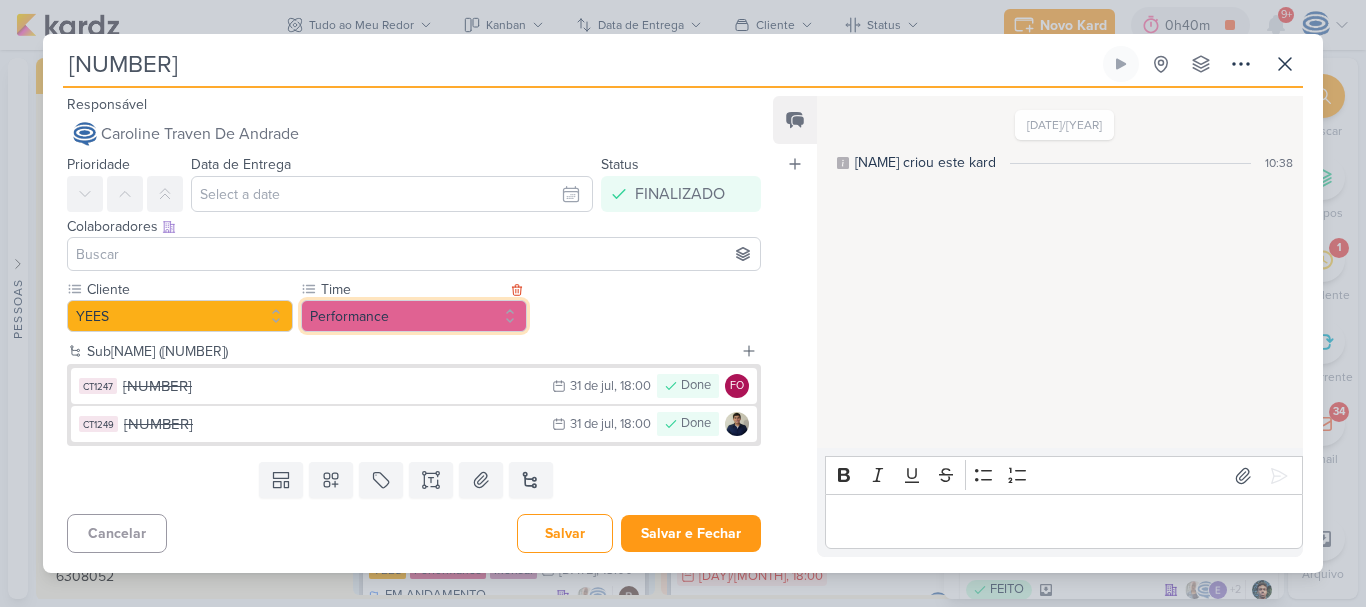 click on "Performance" at bounding box center [414, 316] 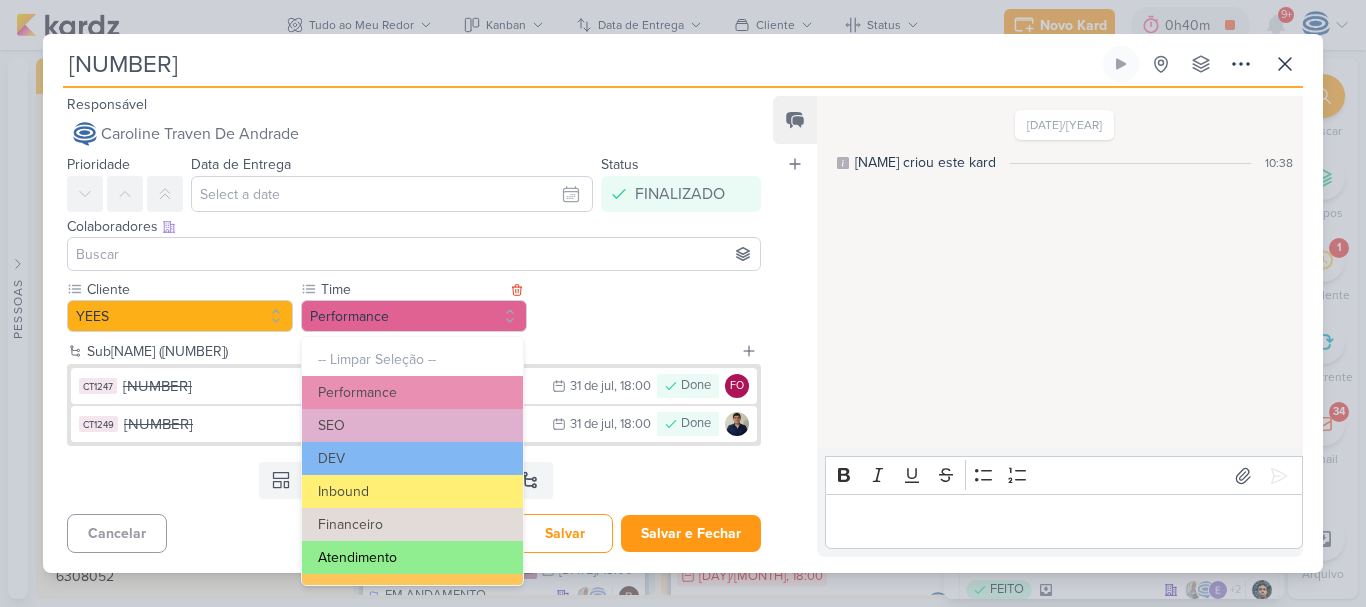 click on "Atendimento" at bounding box center [412, 557] 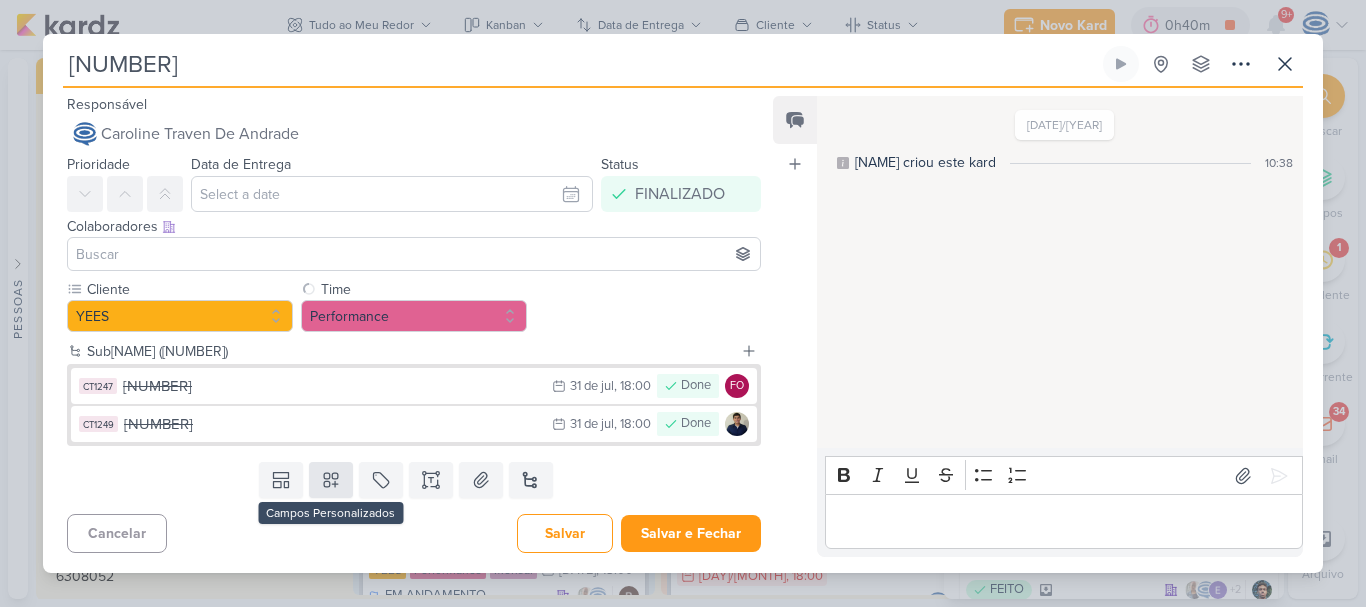 type 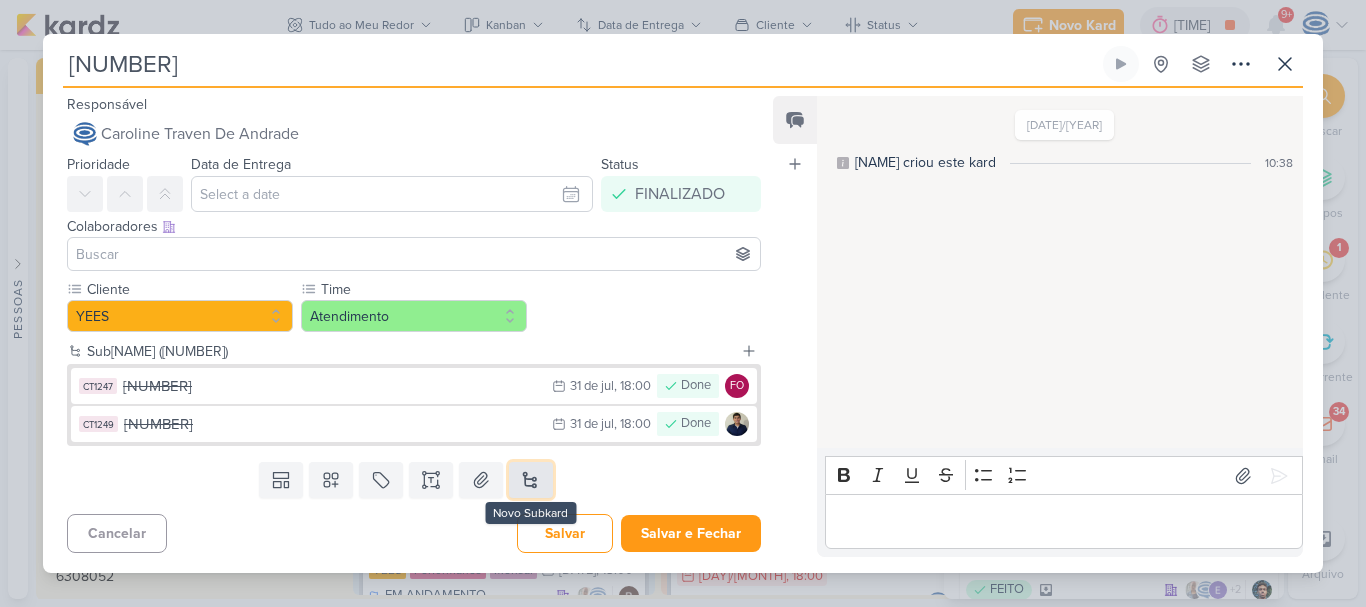 click at bounding box center (531, 480) 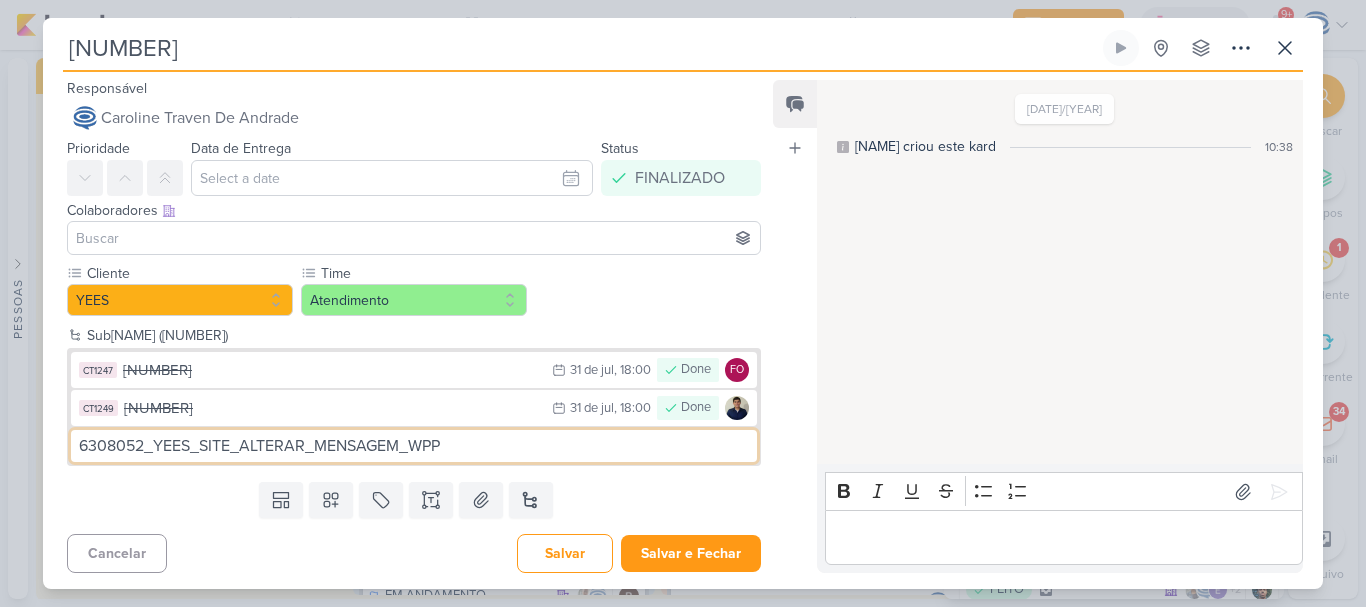 type 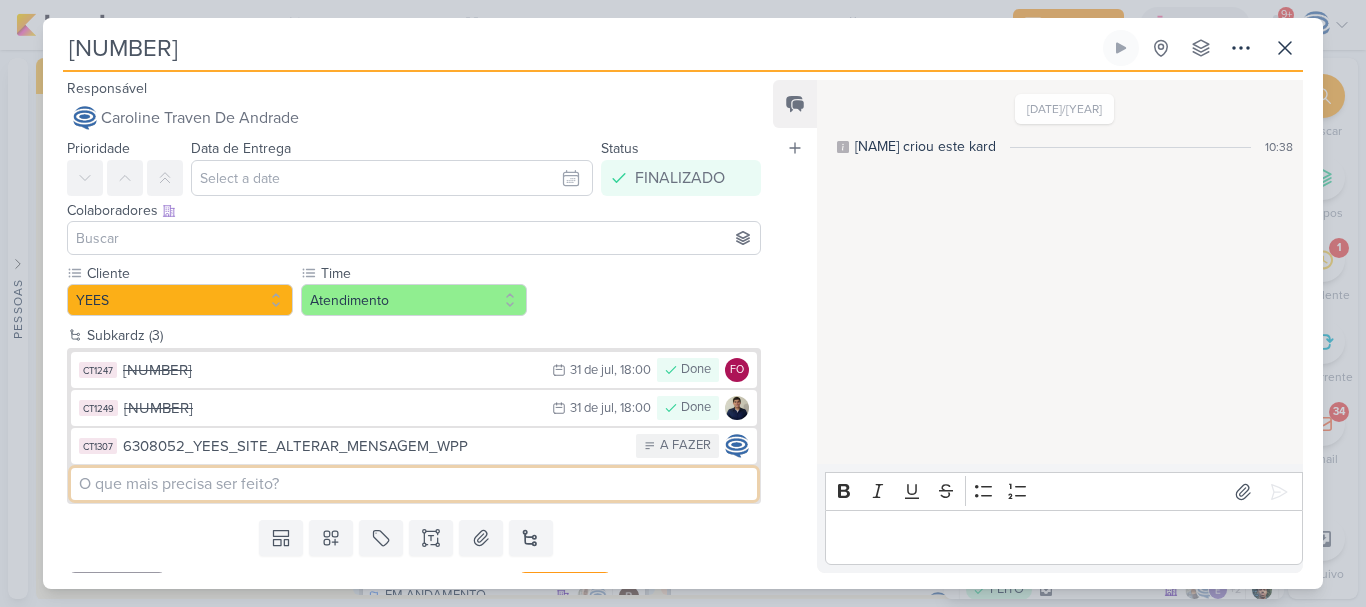 scroll, scrollTop: 42, scrollLeft: 0, axis: vertical 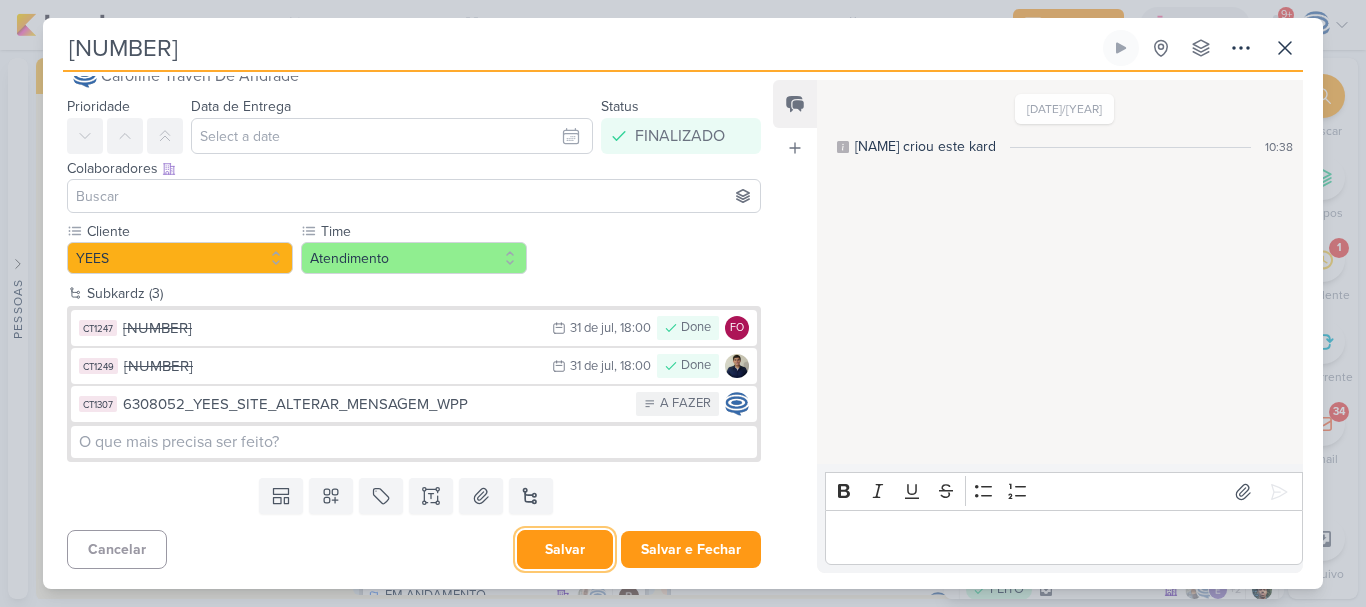 click on "Salvar" at bounding box center (565, 549) 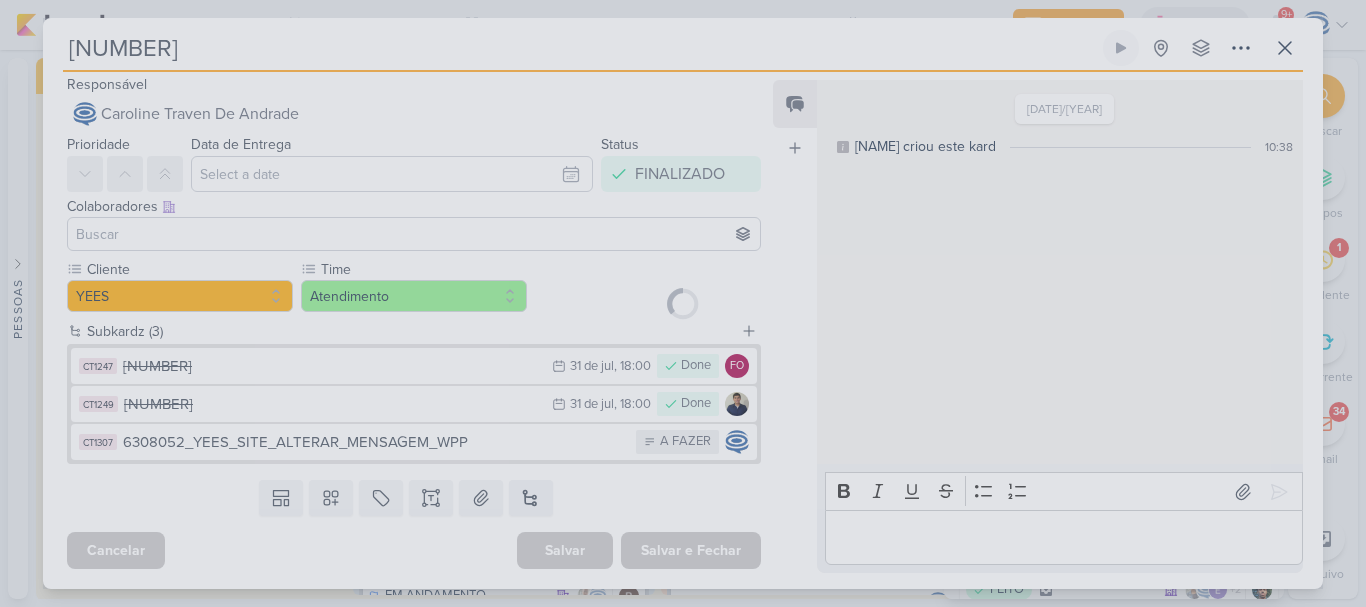 scroll, scrollTop: 4, scrollLeft: 0, axis: vertical 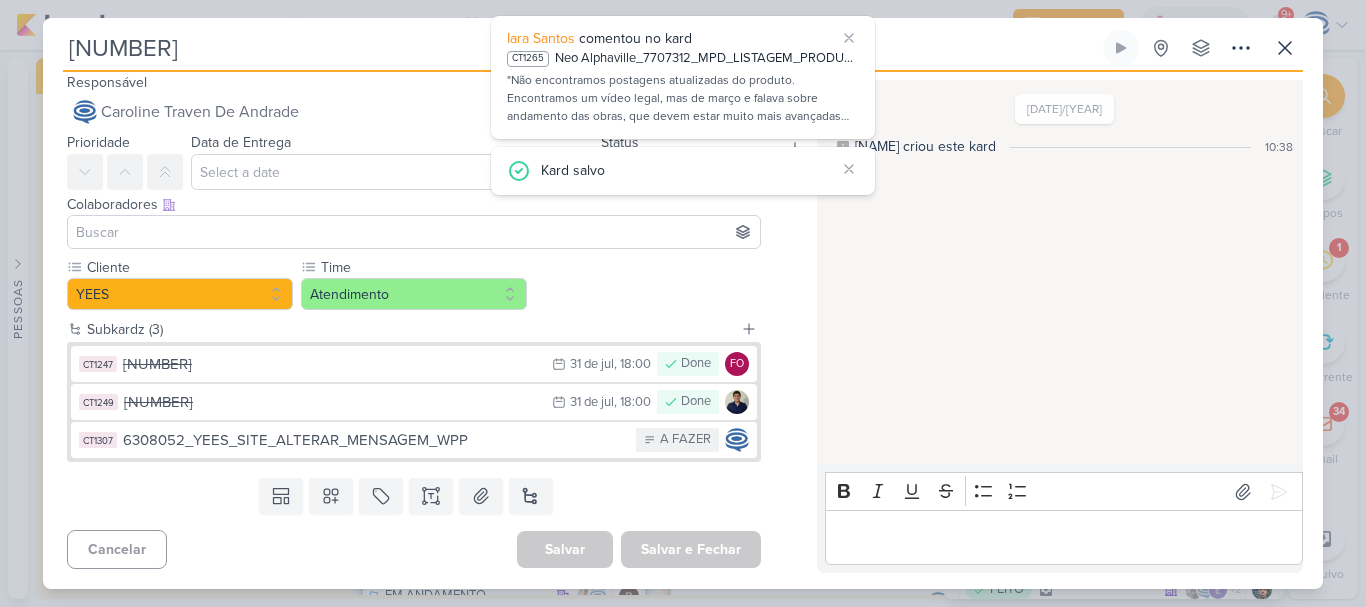 click on "6308052_YEES_SITE_ALTERAR_MENSAGEM_WPP" at bounding box center [374, 440] 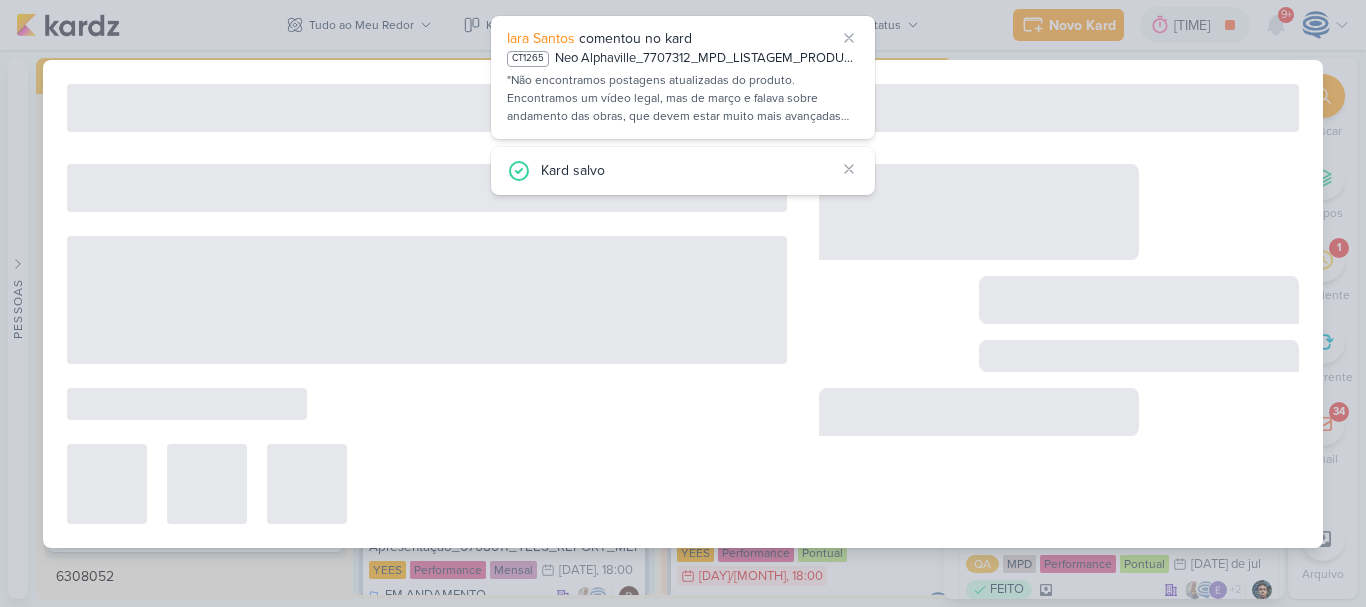 type on "6308052_YEES_SITE_ALTERAR_MENSAGEM_WPP" 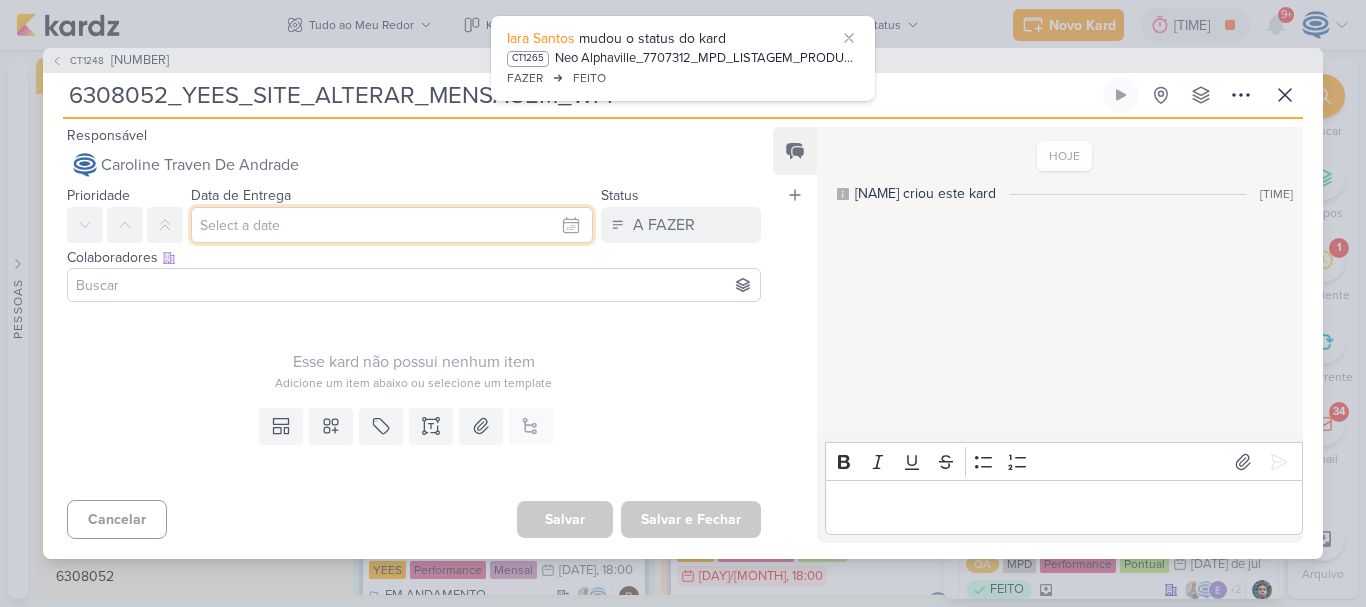 click at bounding box center (392, 225) 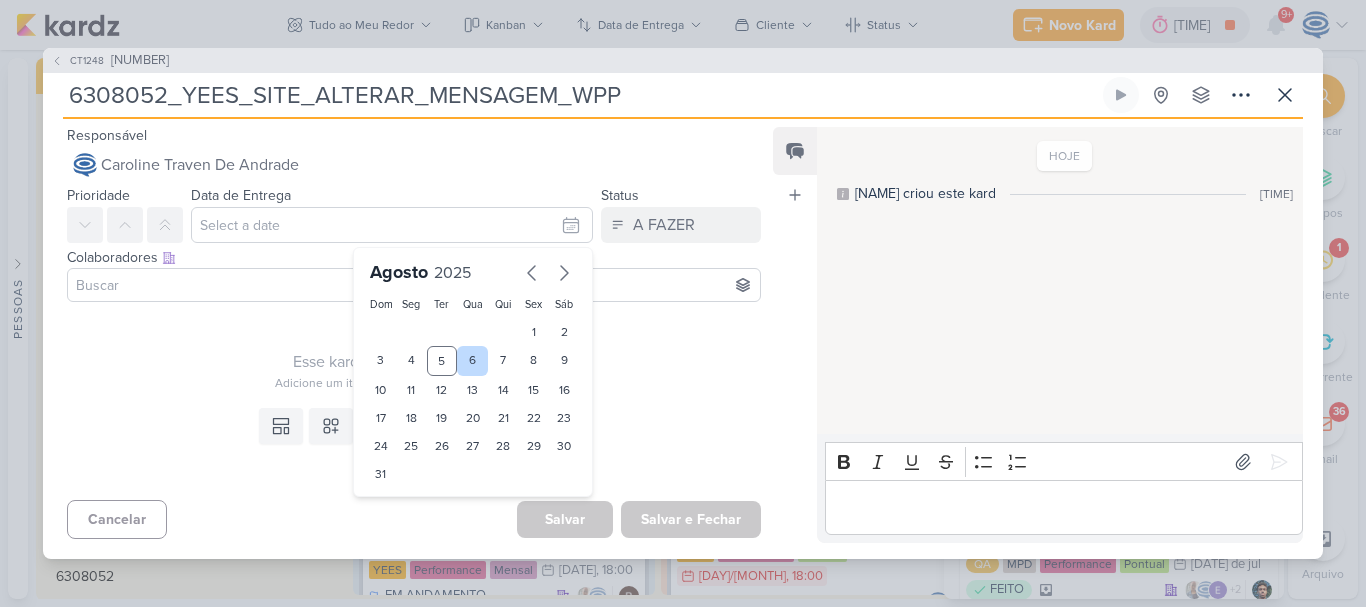 click on "6" at bounding box center [472, 361] 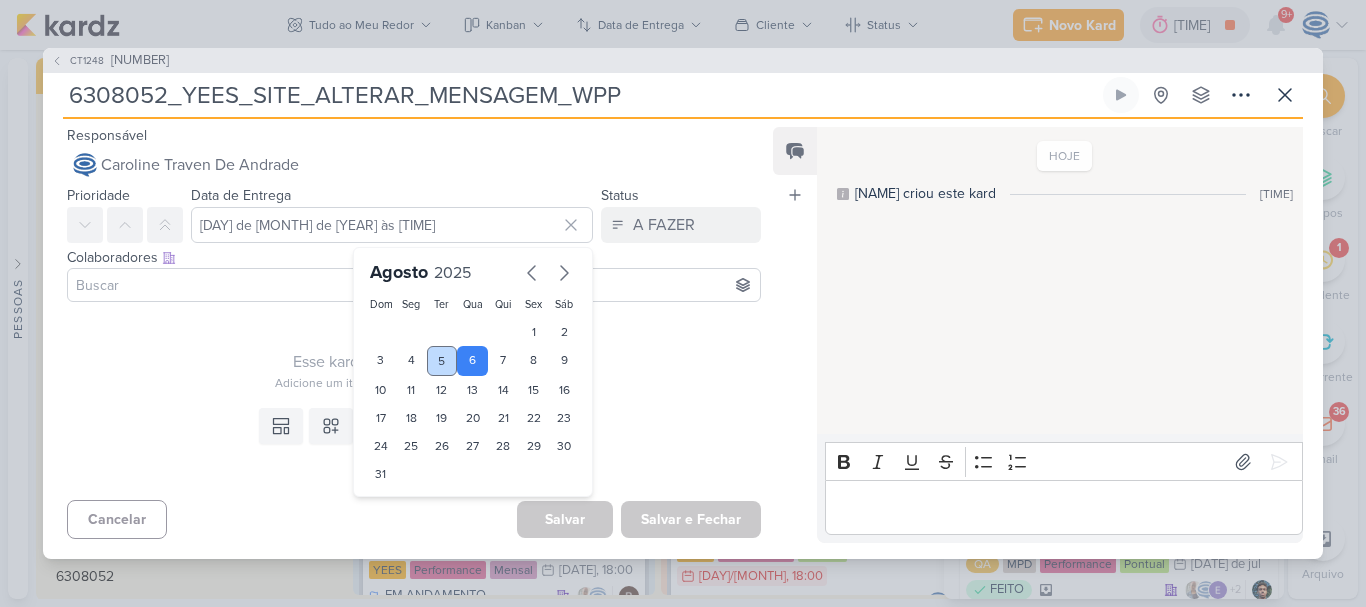 click on "5" at bounding box center (442, 361) 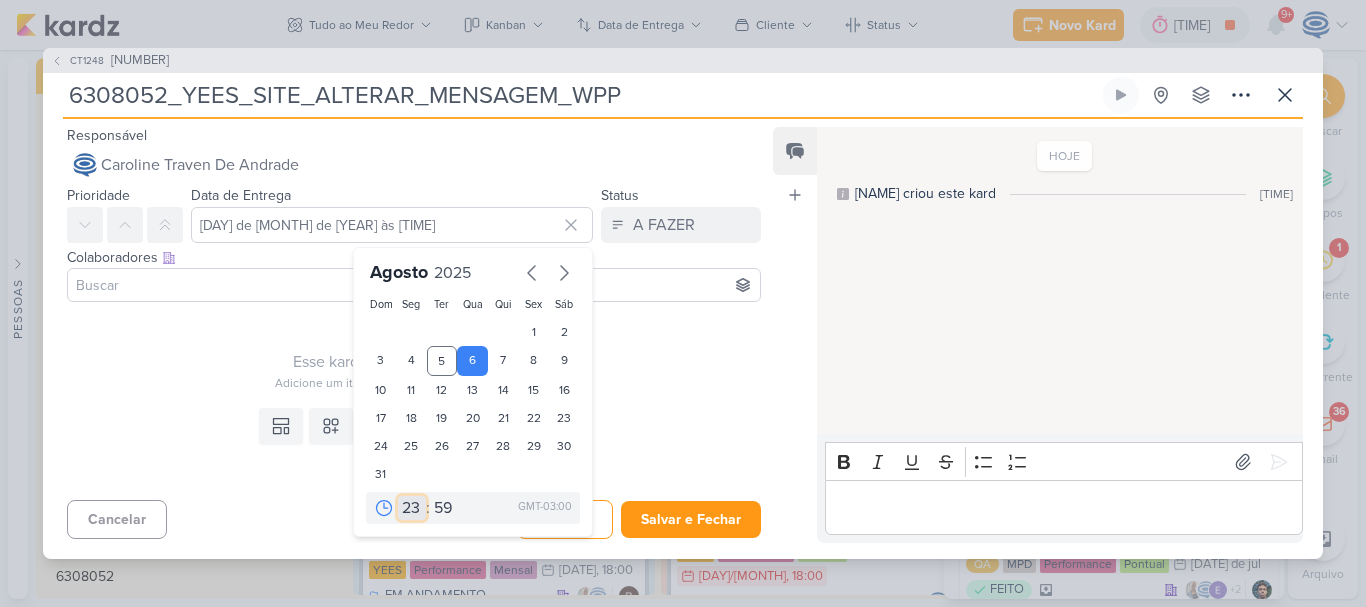 click on "00 01 02 03 04 05 06 07 08 09 10 11 12 13 14 15 16 17 18 19 20 21 22 23" at bounding box center (412, 508) 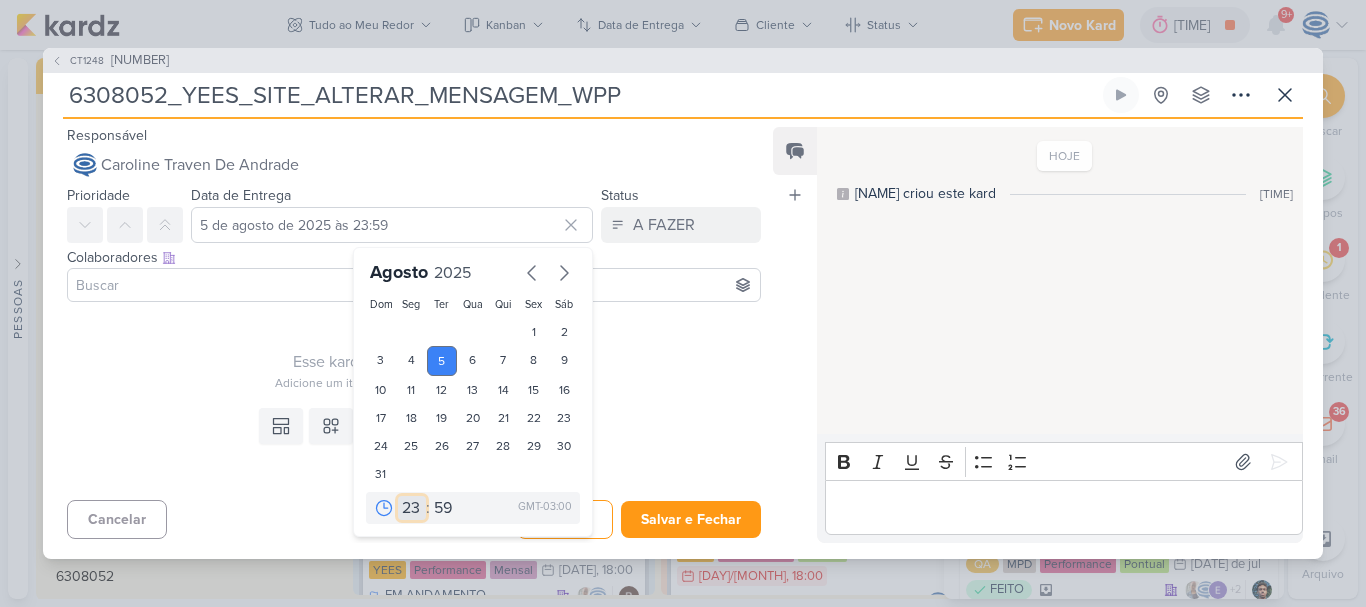 select on "18" 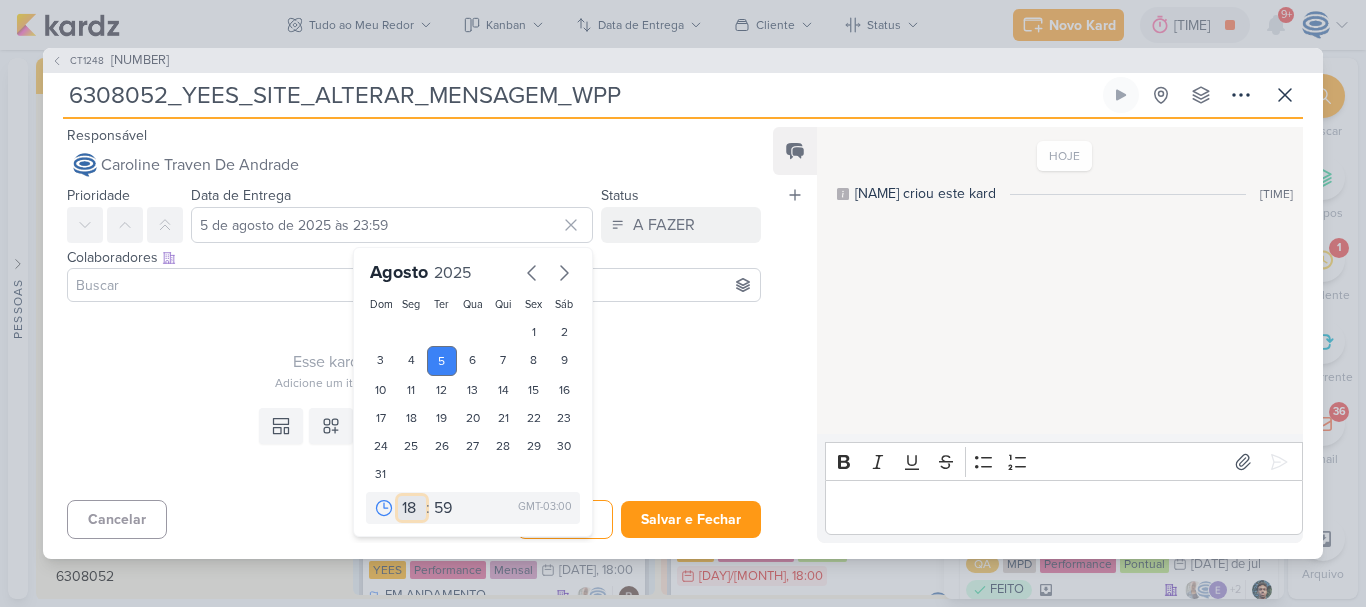 click on "00 01 02 03 04 05 06 07 08 09 10 11 12 13 14 15 16 17 18 19 20 21 22 23" at bounding box center [412, 508] 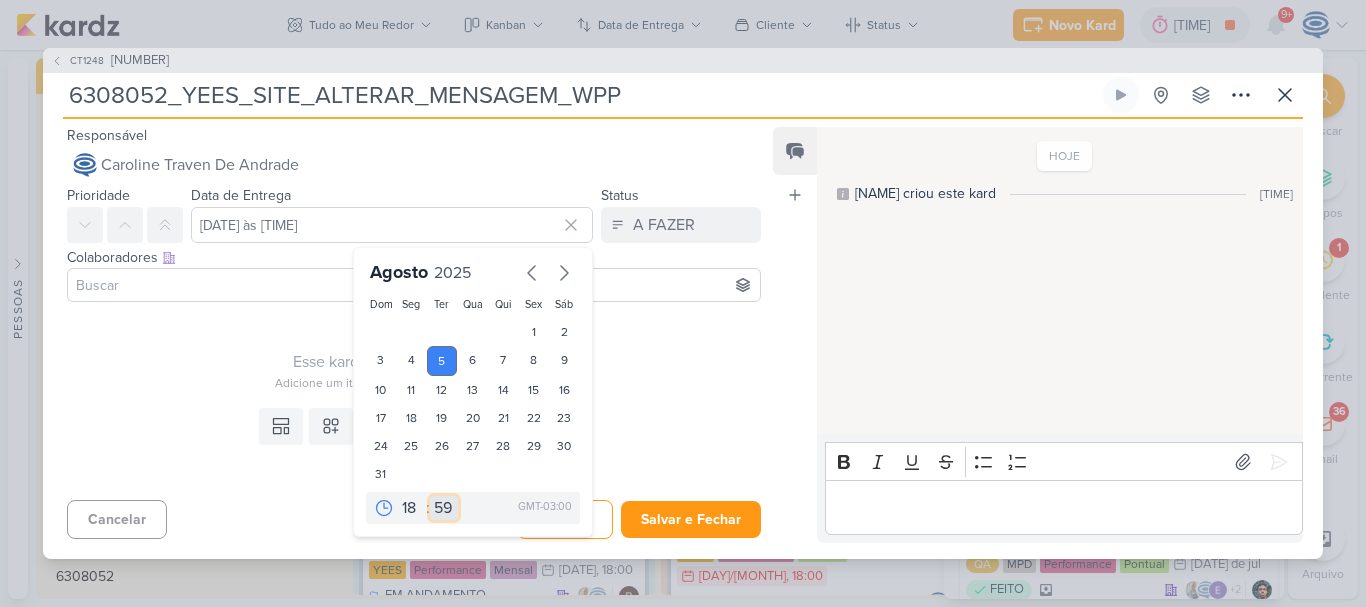click on "[NUMBER] [NUMBER] [NUMBER] [NUMBER] [NUMBER] [NUMBER]
[NUMBER]" at bounding box center (444, 508) 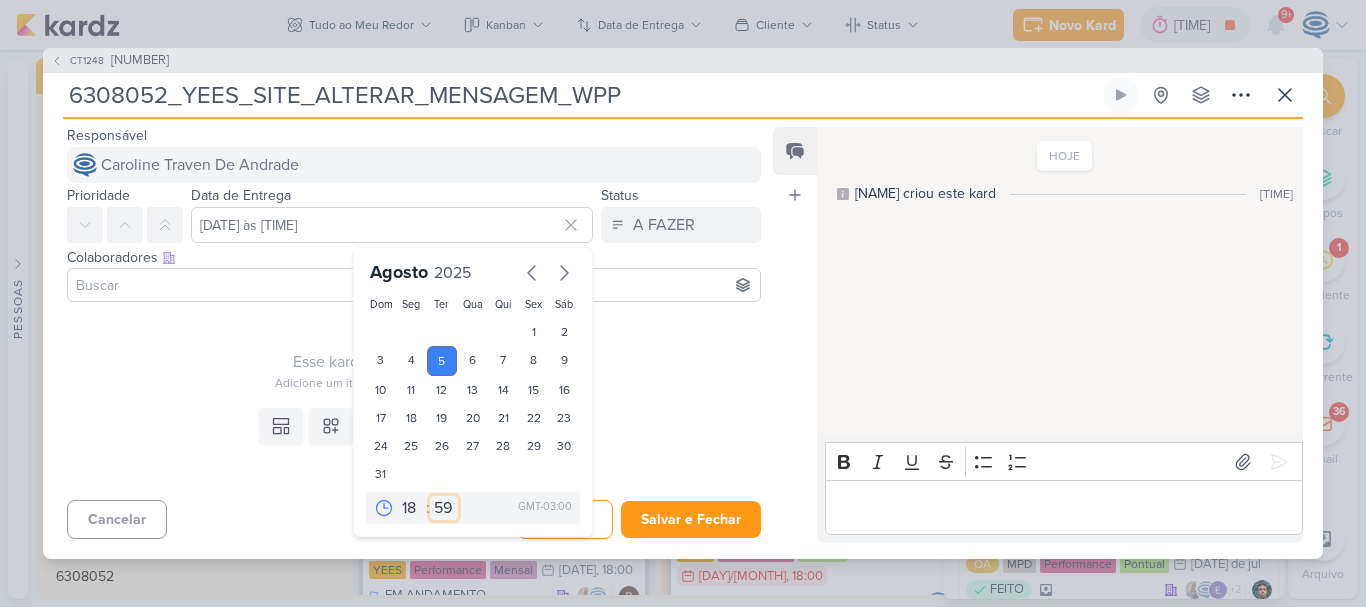 select on "0" 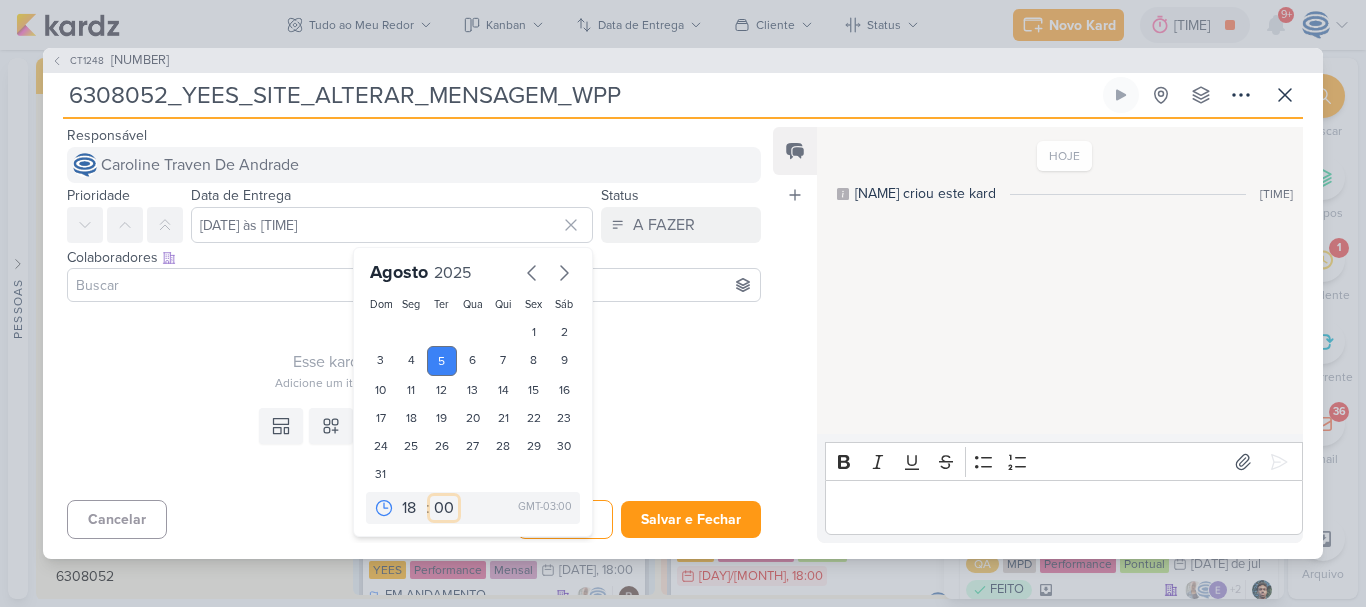 click on "[NUMBER] [NUMBER] [NUMBER] [NUMBER] [NUMBER] [NUMBER]
[NUMBER]" at bounding box center (444, 508) 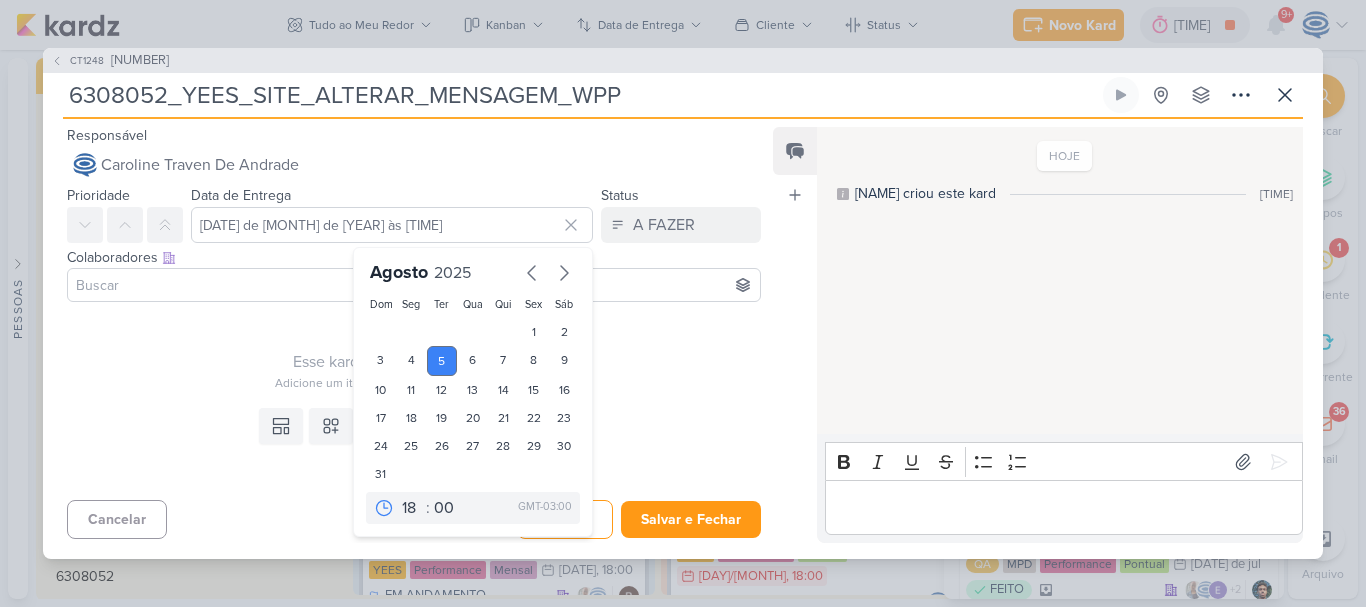 click at bounding box center (414, 285) 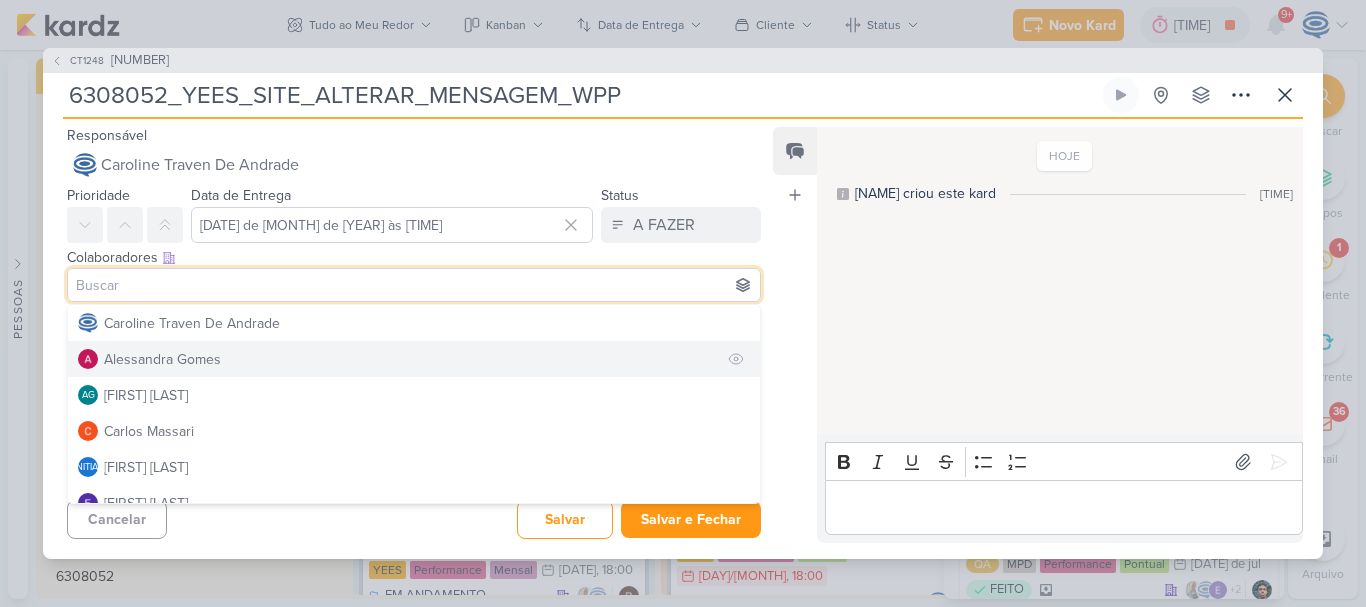 click on "Alessandra Gomes" at bounding box center [162, 359] 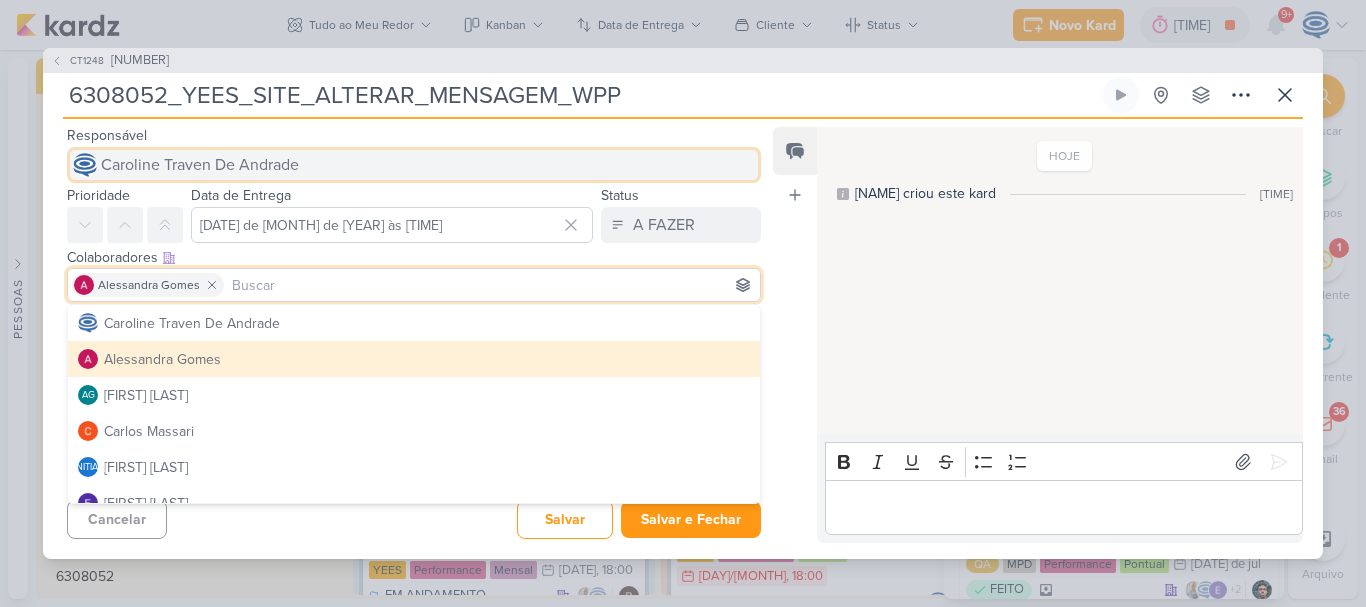 click on "Caroline Traven De Andrade" at bounding box center [200, 165] 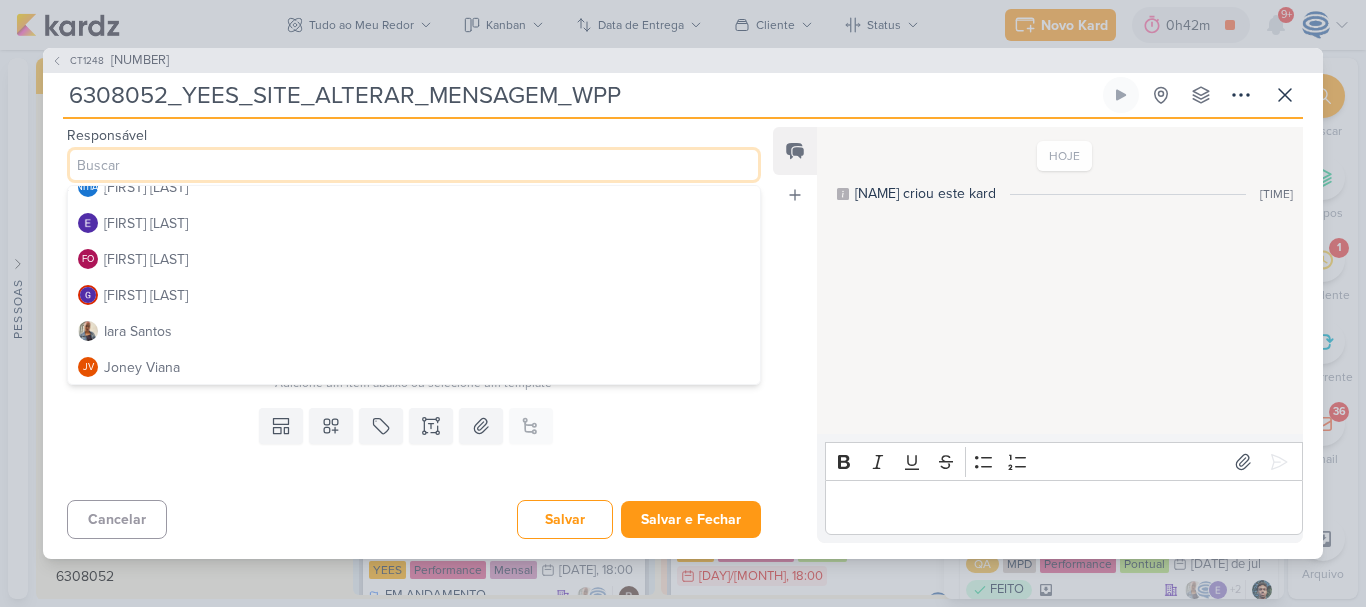 scroll, scrollTop: 164, scrollLeft: 0, axis: vertical 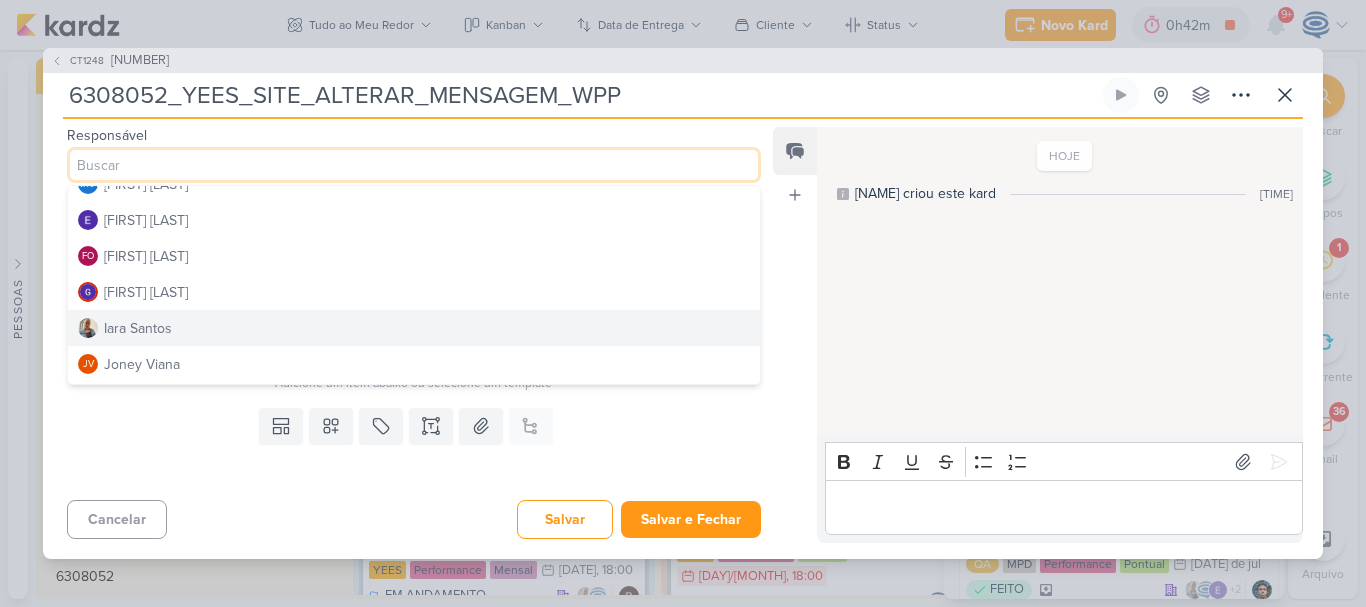 click on "Iara Santos" at bounding box center (138, 328) 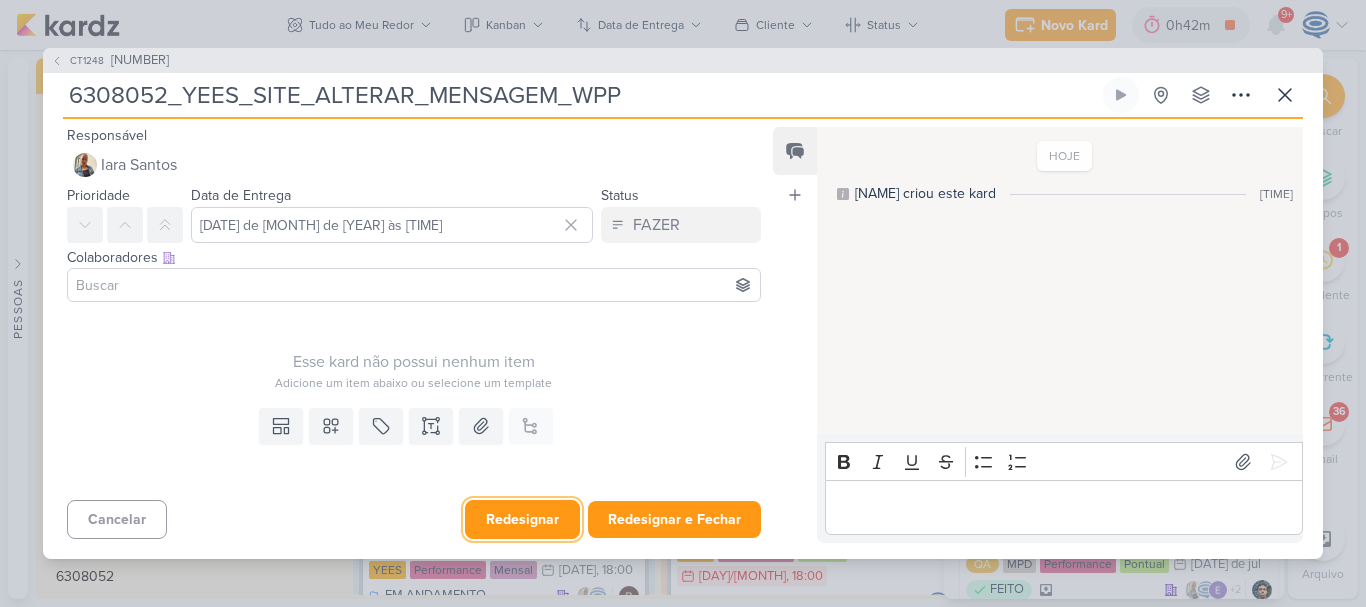 click on "Redesignar" at bounding box center (522, 519) 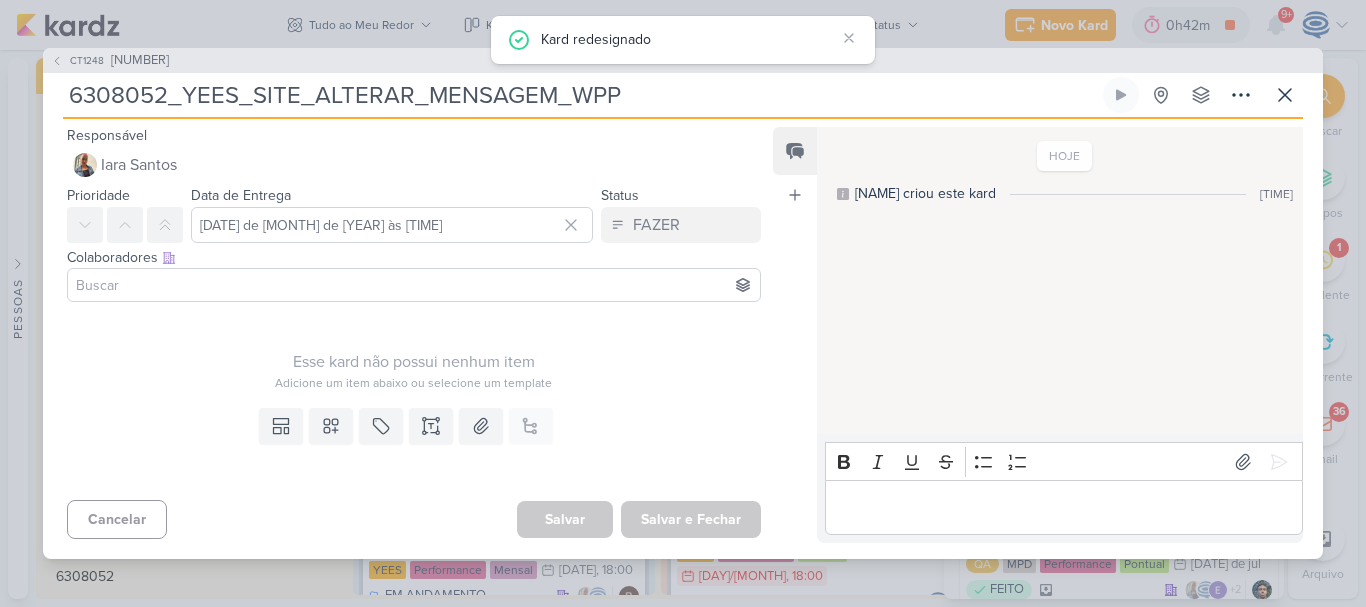 click at bounding box center [414, 285] 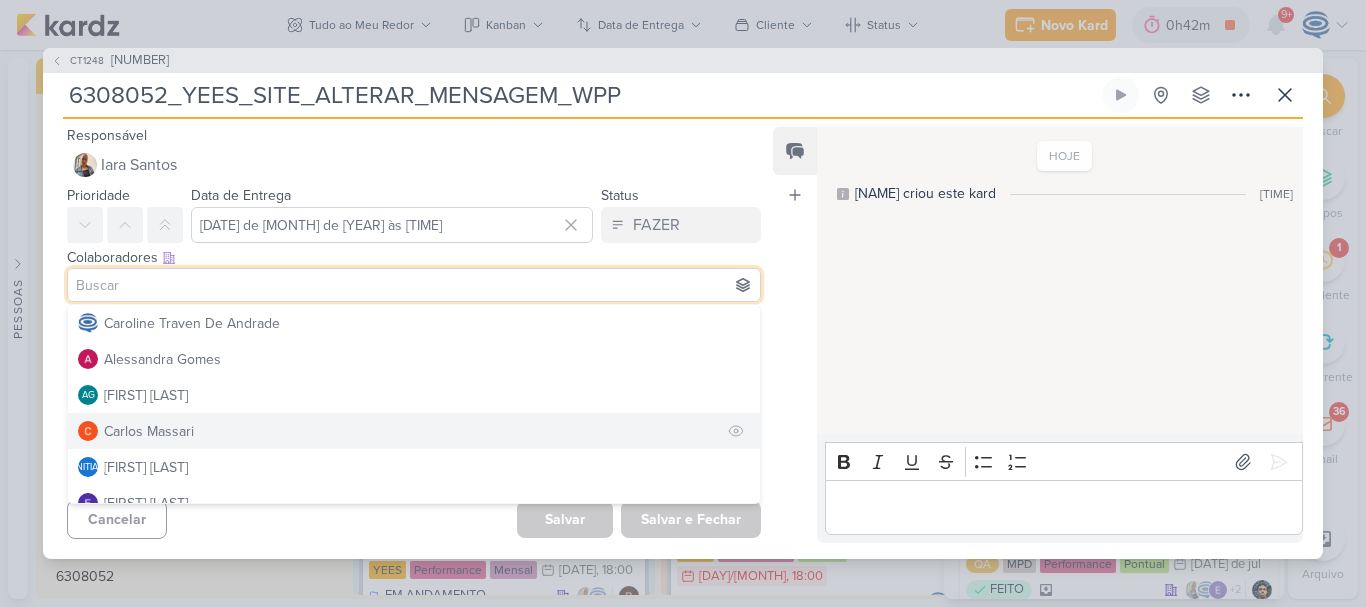 scroll, scrollTop: 7, scrollLeft: 0, axis: vertical 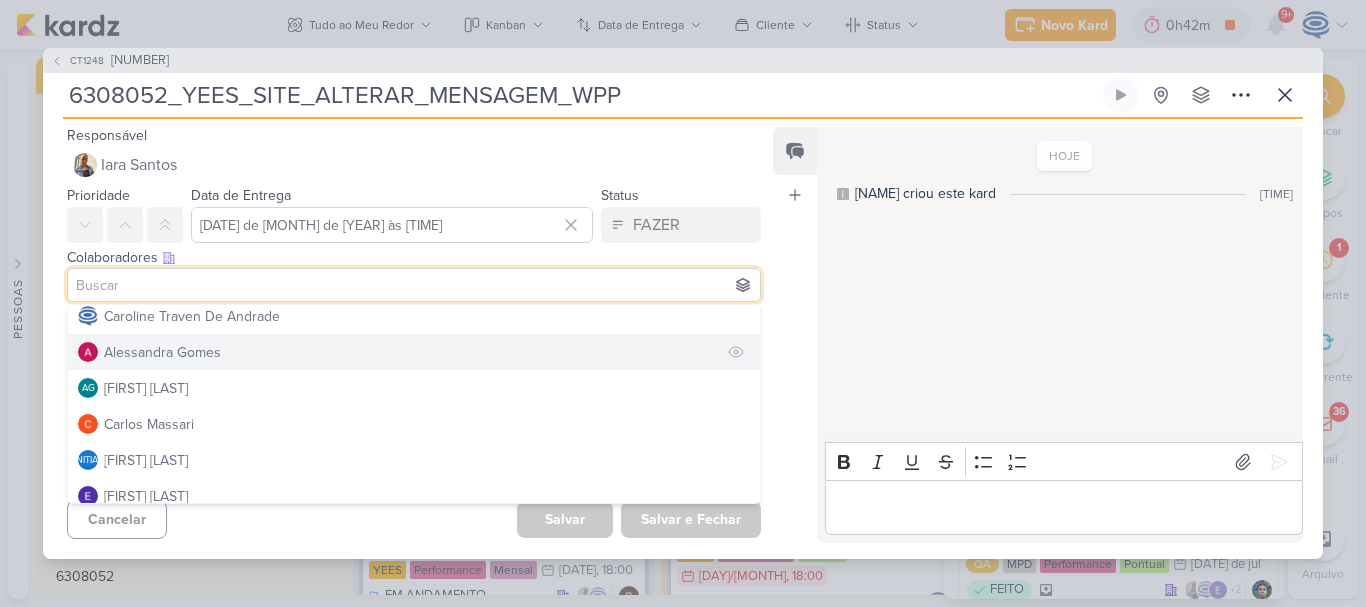 click on "Alessandra Gomes" at bounding box center [162, 352] 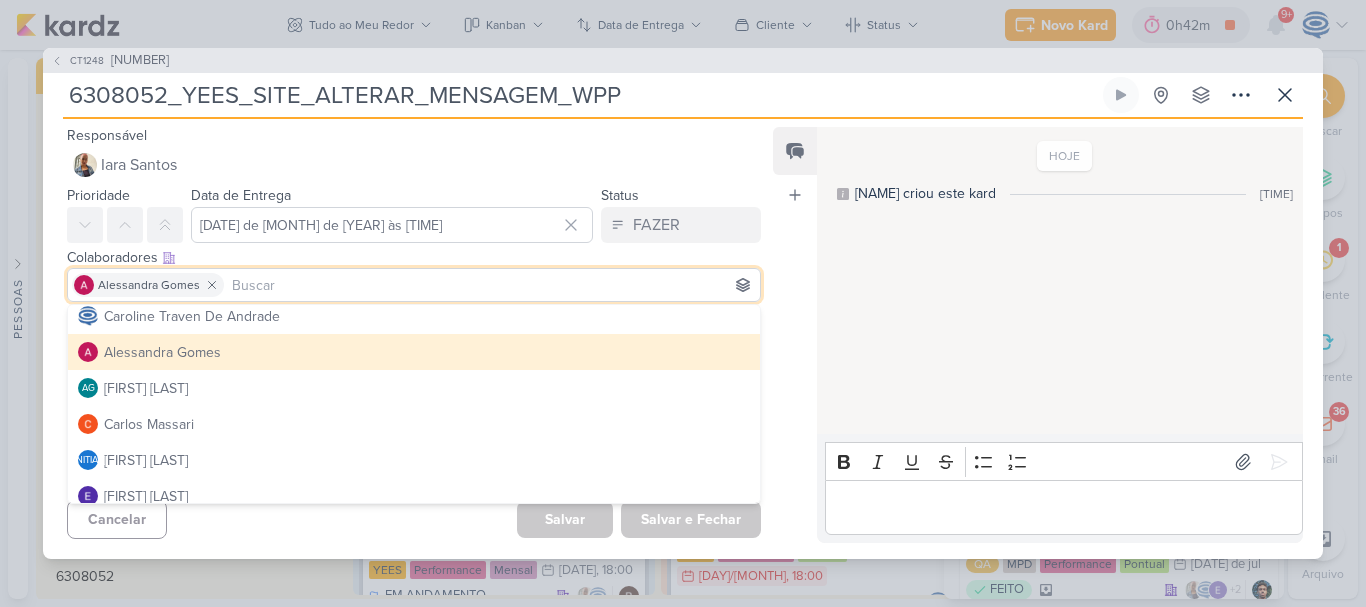 click on "CT[NUMBER]
[NUMBER]_[NAME]_[NAME]_[NAME]_[NAME]" at bounding box center (683, 303) 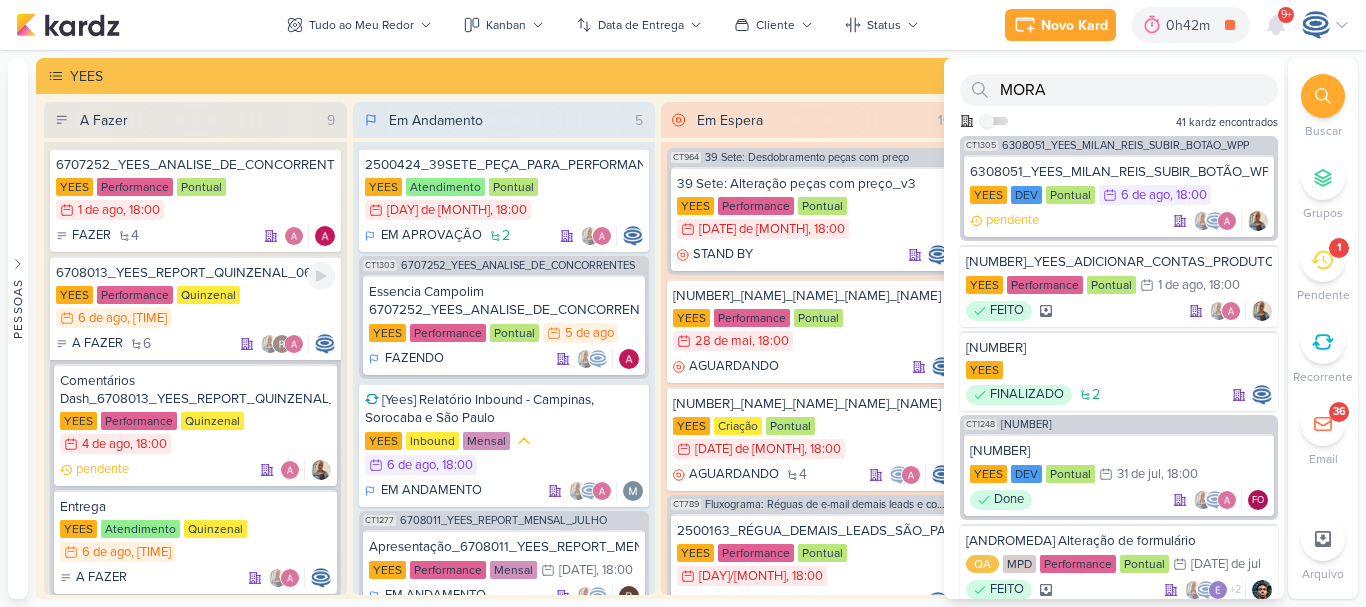 scroll, scrollTop: 994, scrollLeft: 0, axis: vertical 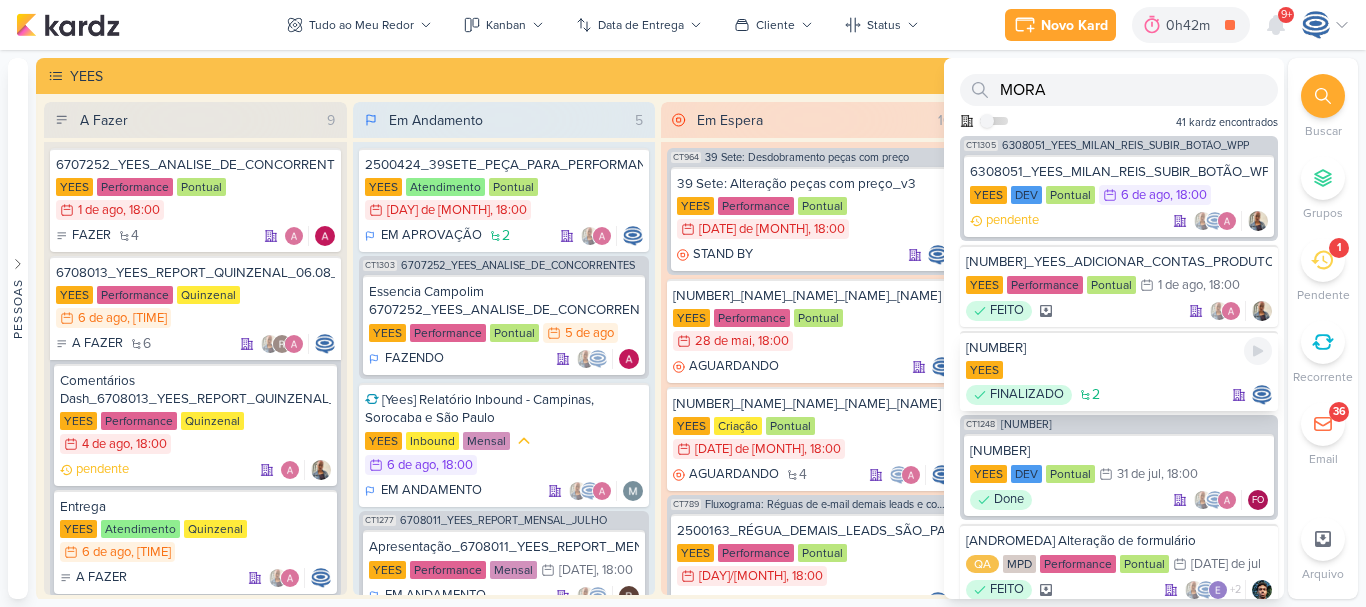 click on "YEES" at bounding box center (1119, 371) 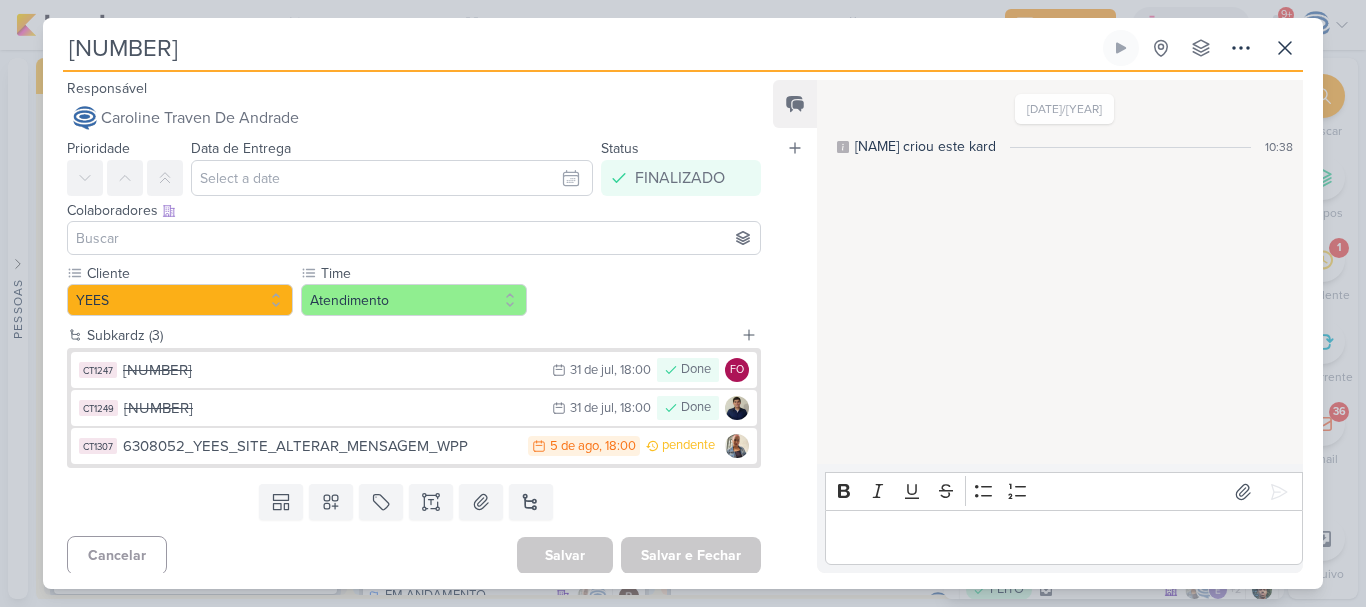 scroll, scrollTop: 6, scrollLeft: 0, axis: vertical 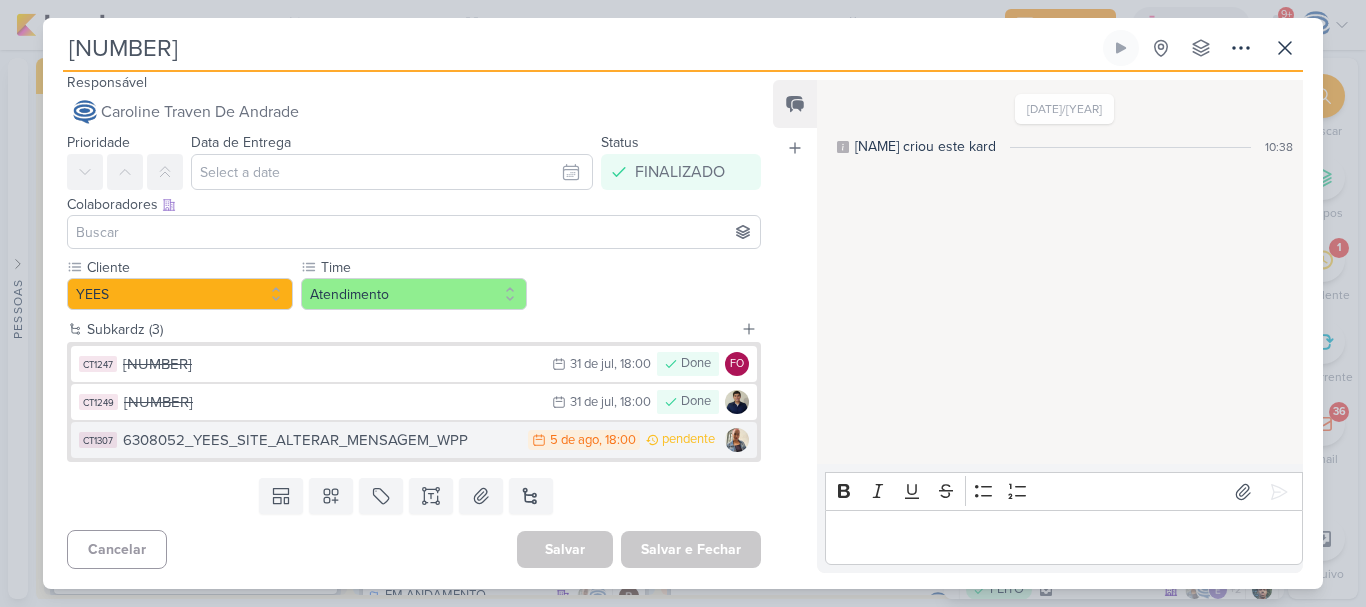 click on "6308052_YEES_SITE_ALTERAR_MENSAGEM_WPP" at bounding box center [320, 440] 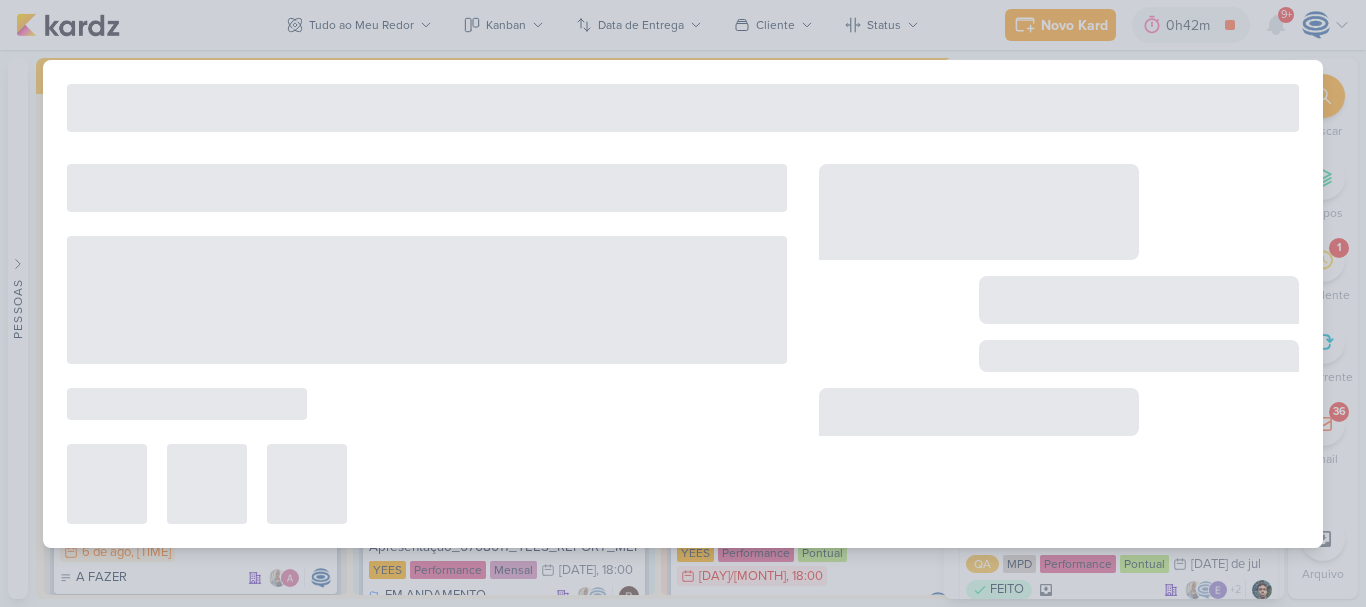 type on "6308052_YEES_SITE_ALTERAR_MENSAGEM_WPP" 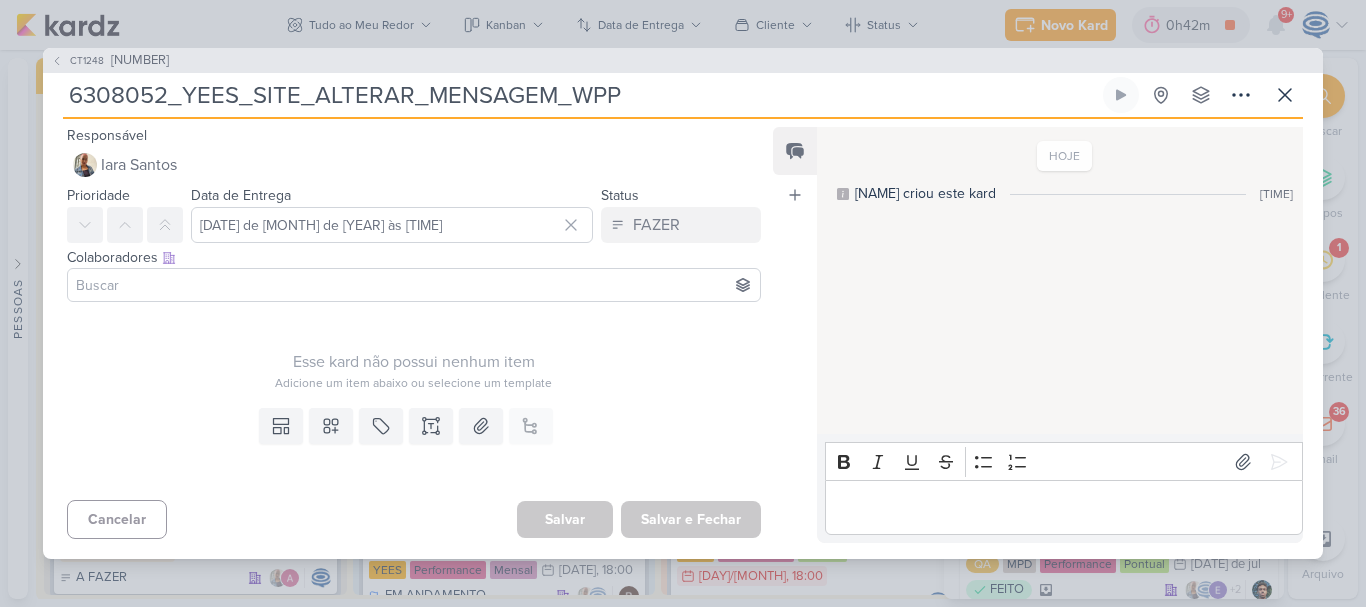 click at bounding box center (414, 285) 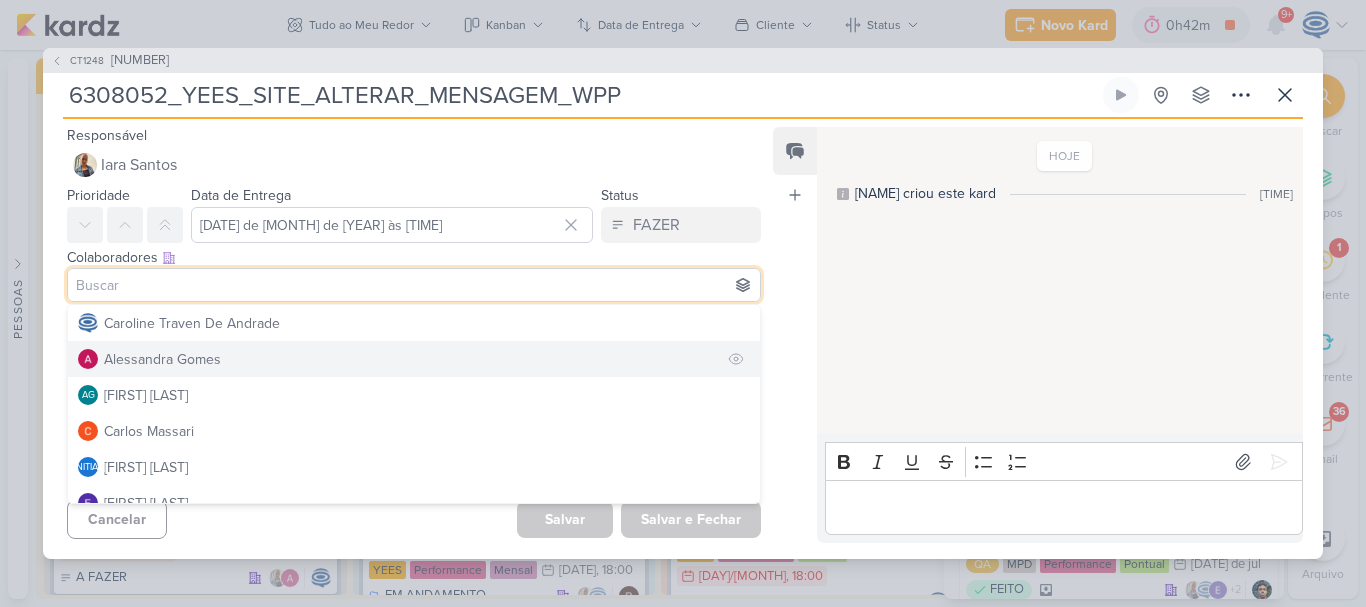 click on "Alessandra Gomes" at bounding box center [162, 359] 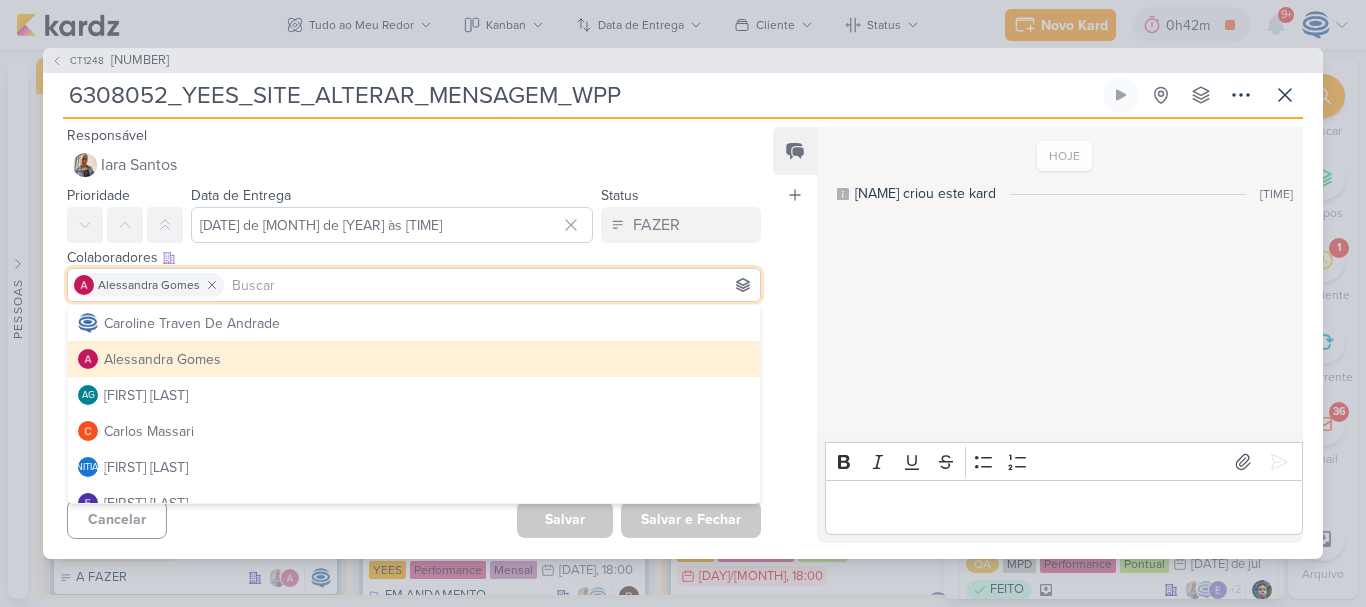 click on "Esse kard não possui nenhum item
Adicione um item abaixo ou selecione um template" at bounding box center (406, 355) 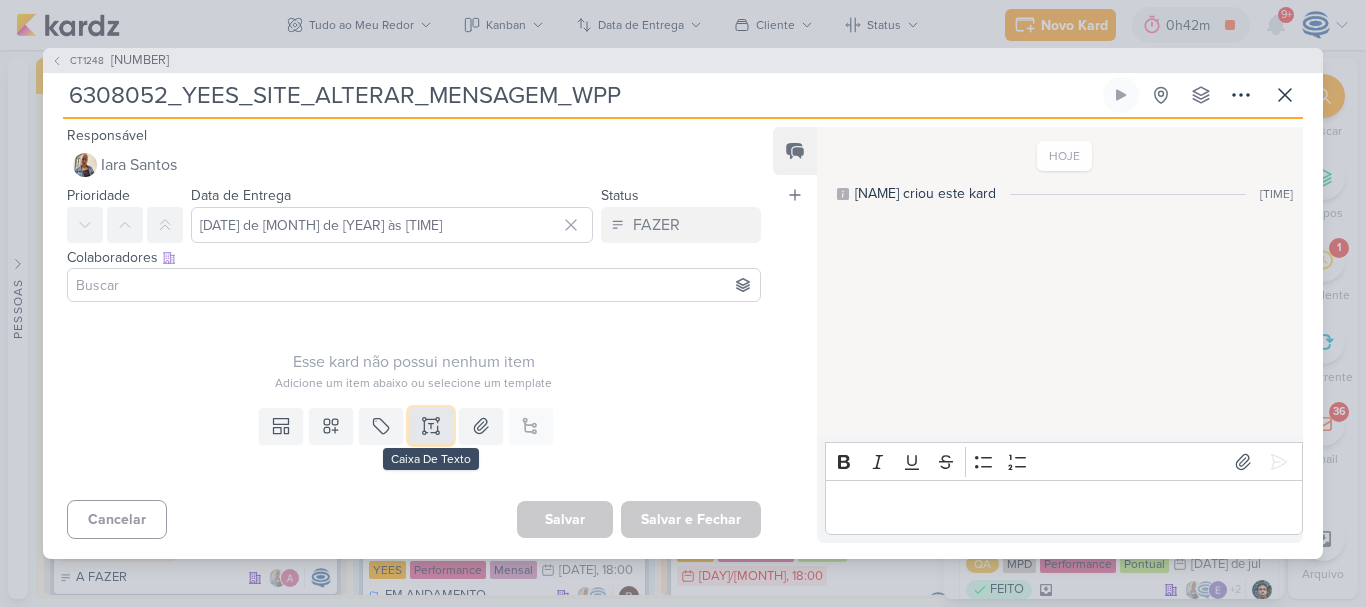 click 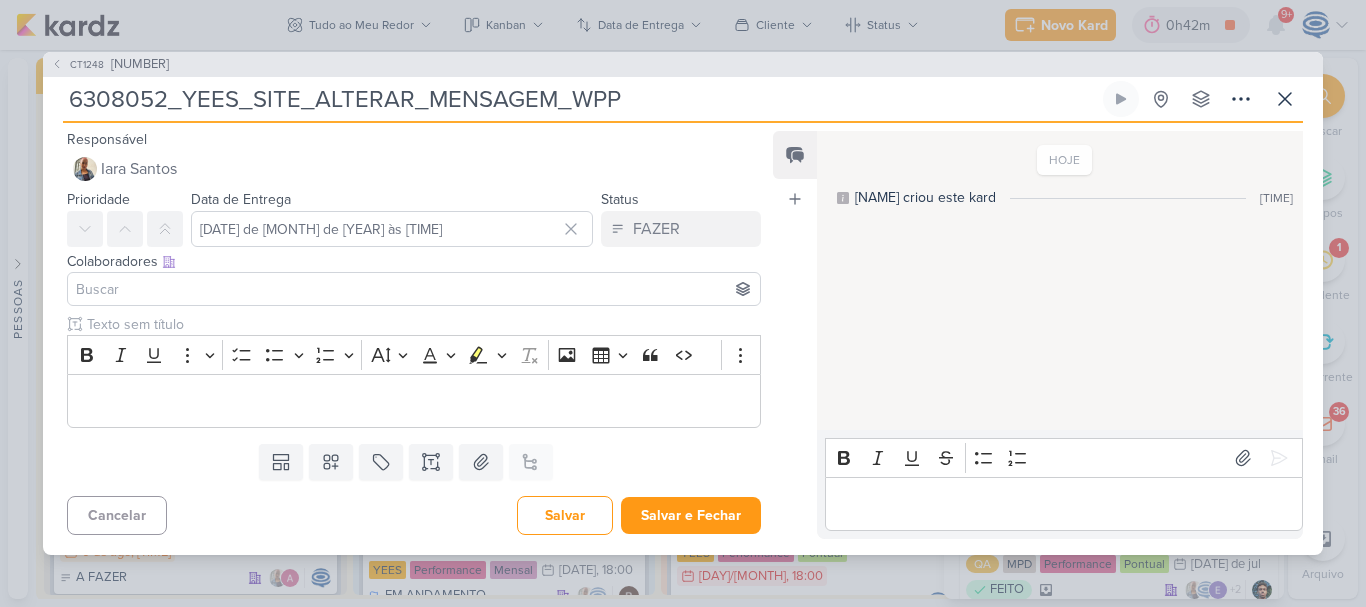 click at bounding box center (414, 289) 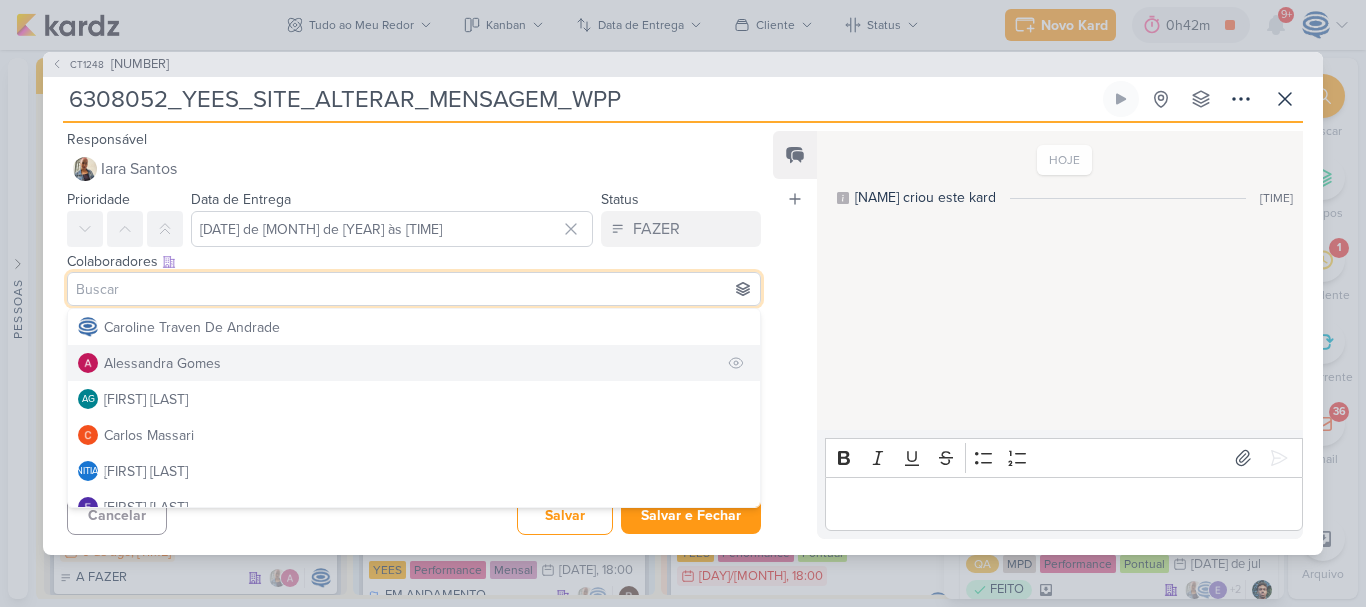 click on "Alessandra Gomes" at bounding box center (414, 363) 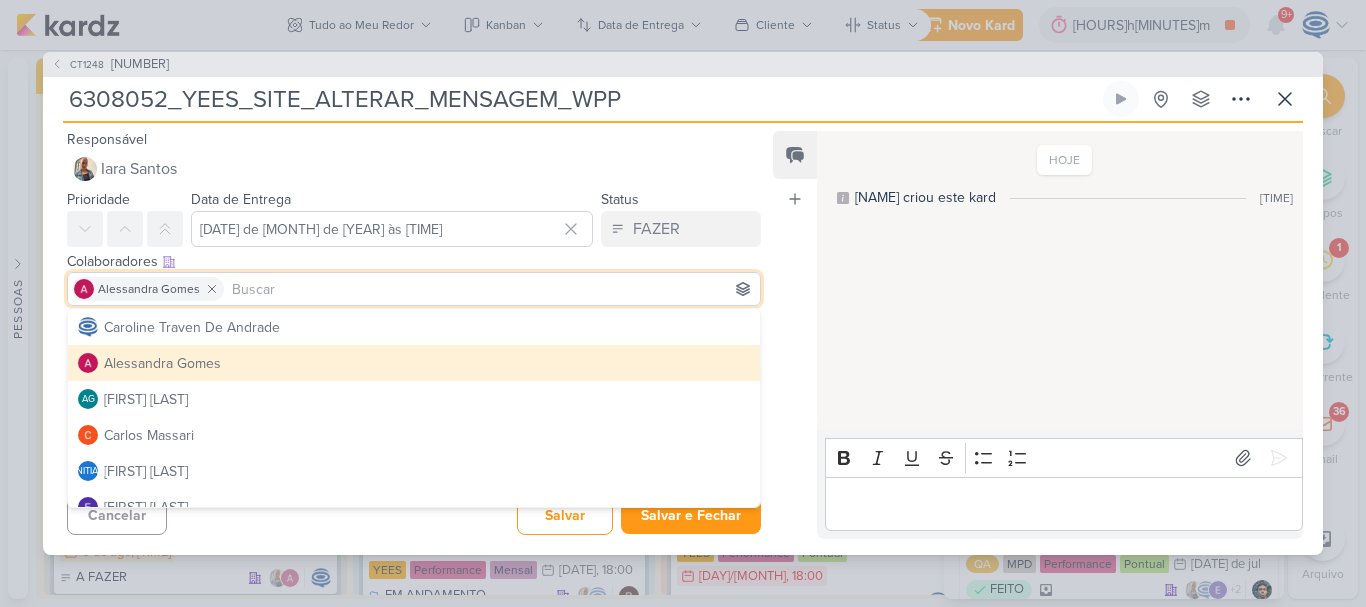 click at bounding box center [88, 363] 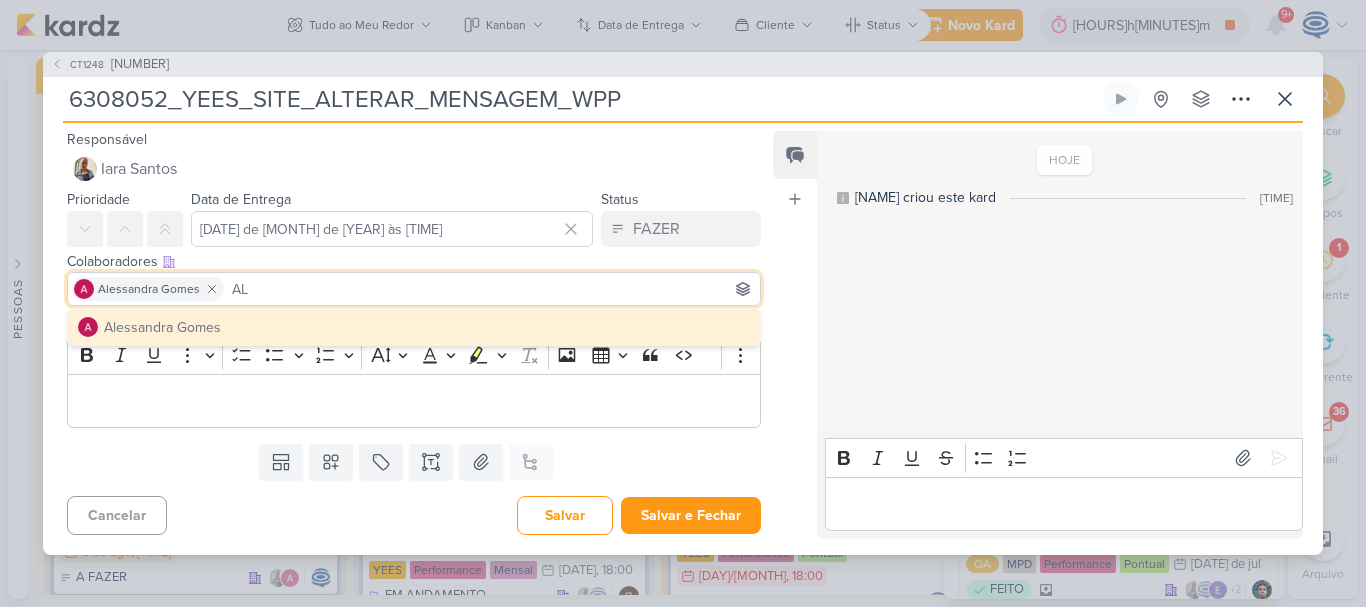 type on "A" 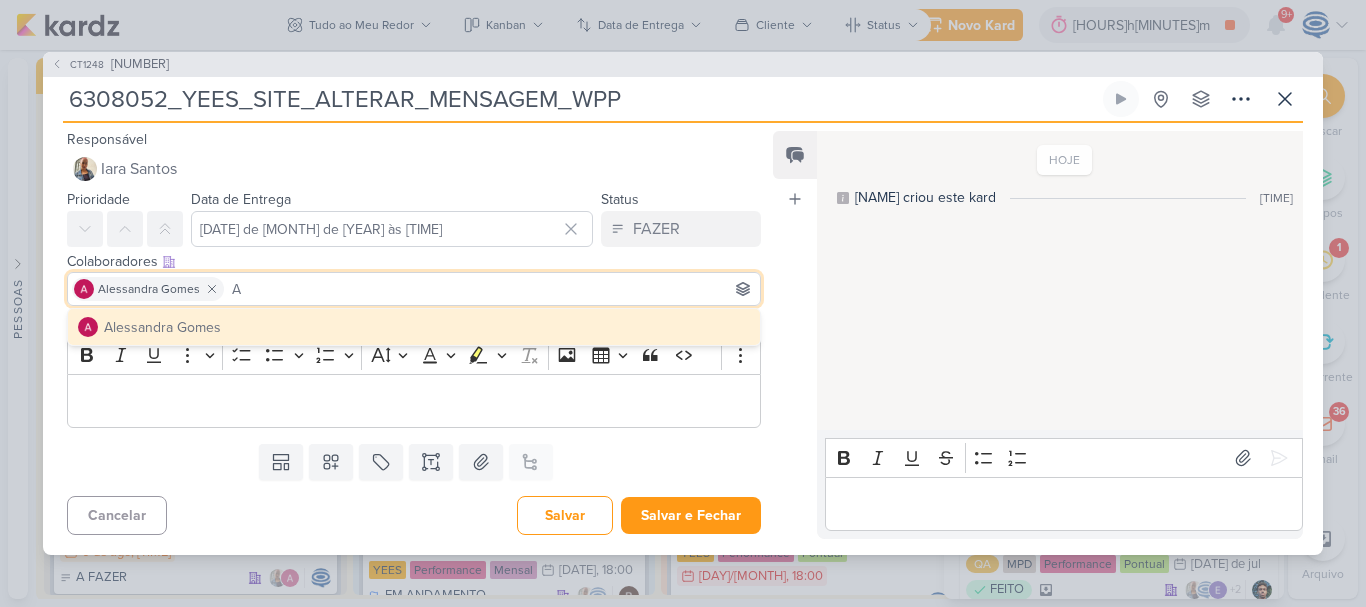 type 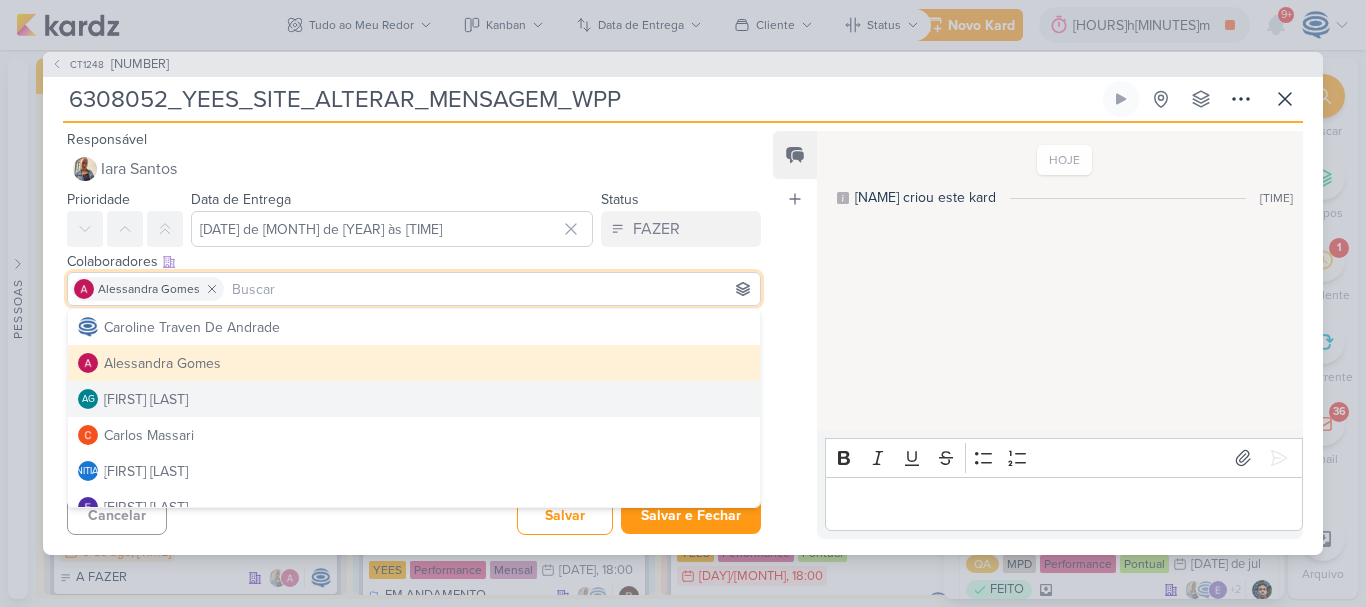 click on "Feed
Atrelar email
Solte o email para atrelar ao kard" at bounding box center (795, 335) 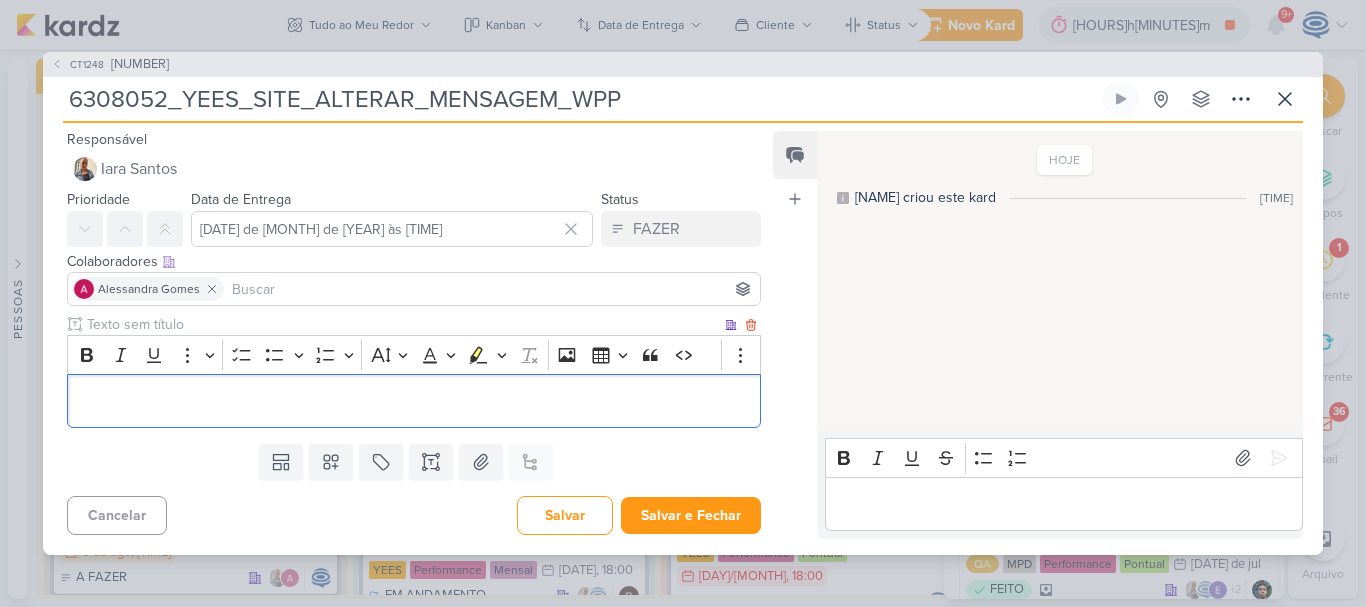 click at bounding box center [414, 401] 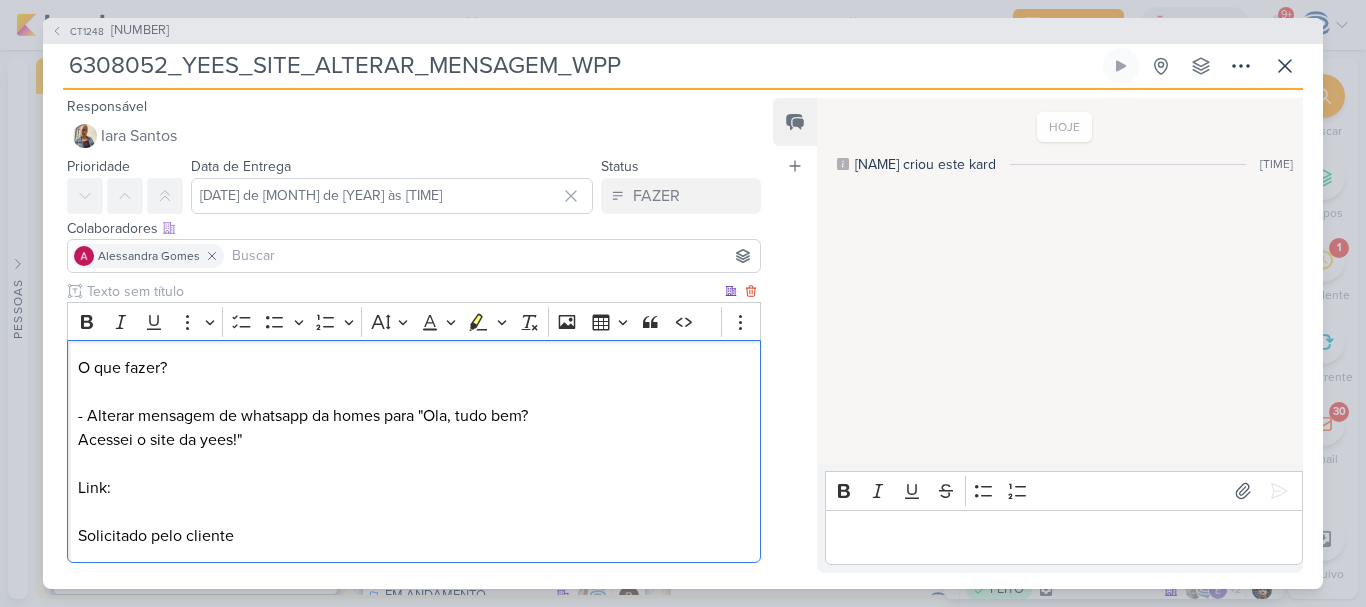 click on "Link:  ⁠⁠⁠⁠⁠⁠⁠Solicitado pelo cliente" at bounding box center (414, 512) 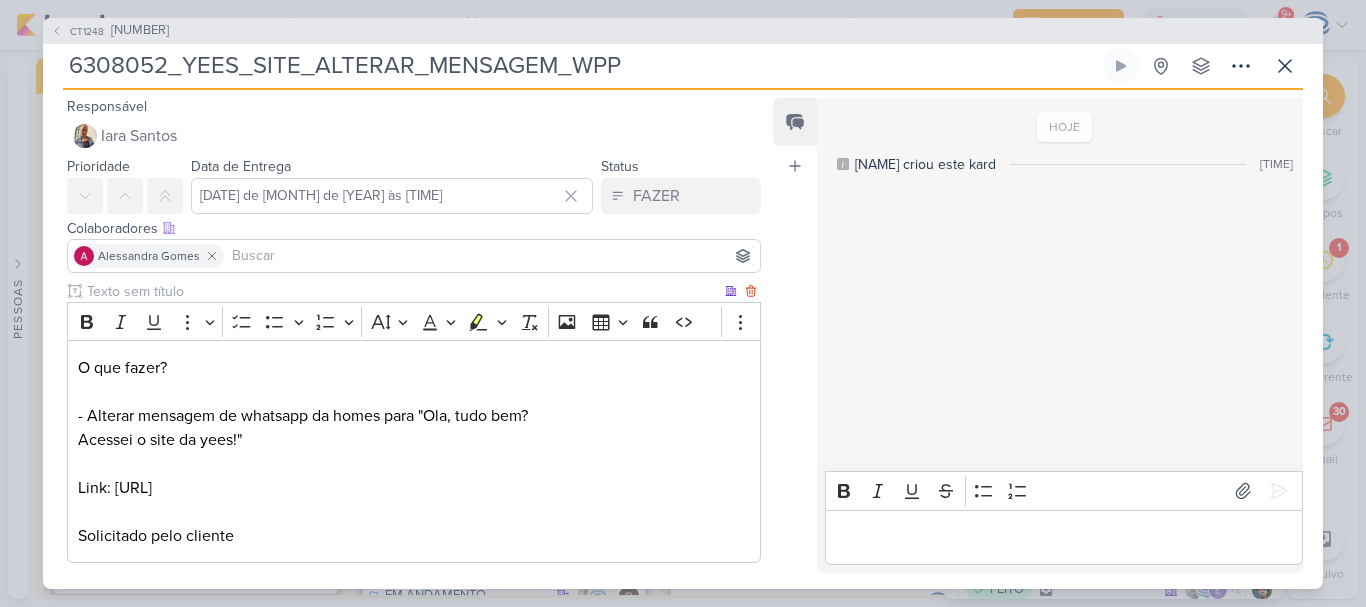 scroll, scrollTop: 218, scrollLeft: 0, axis: vertical 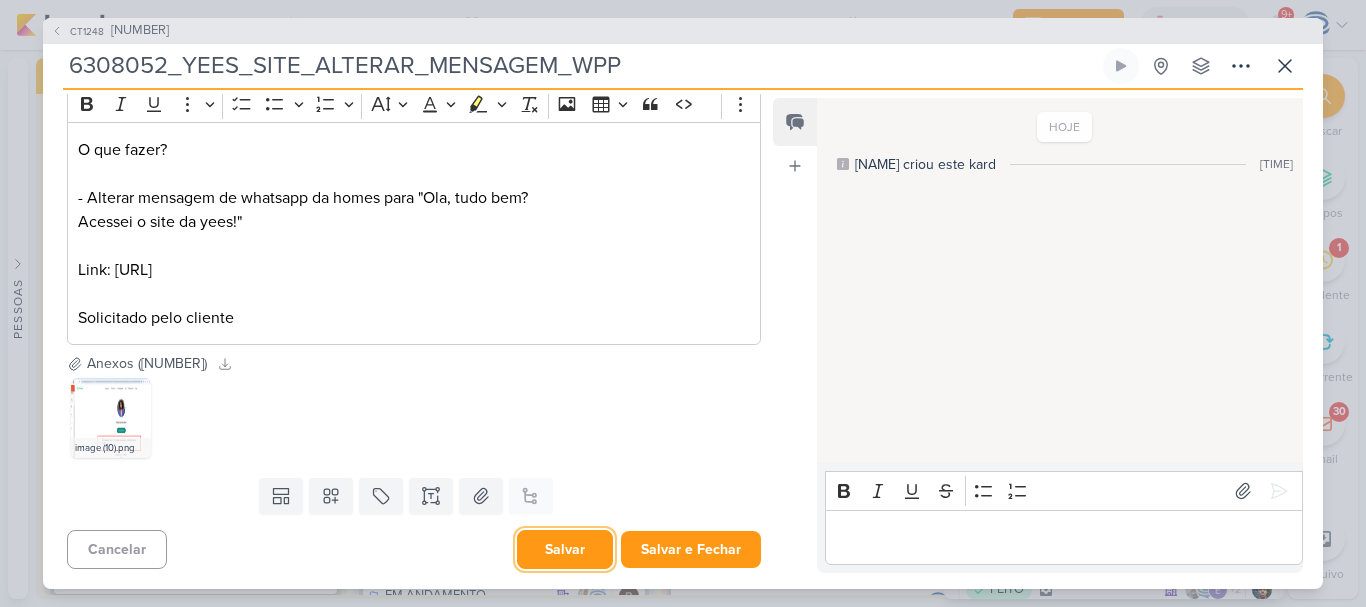 click on "Salvar" at bounding box center (565, 549) 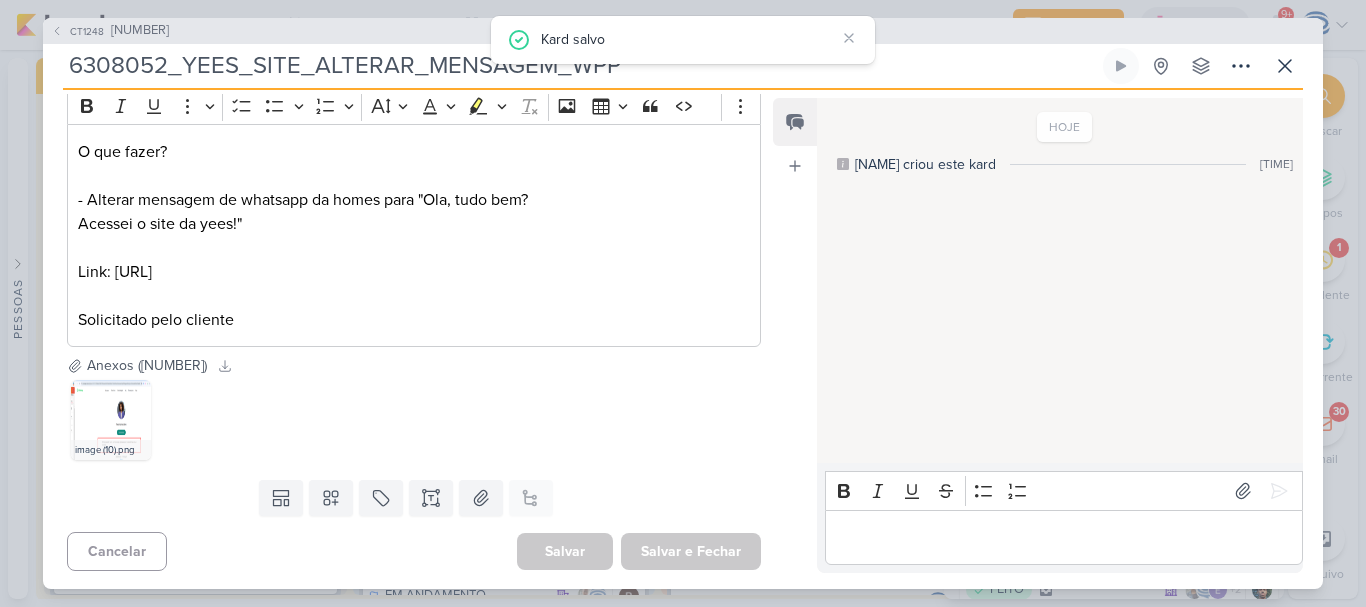 scroll, scrollTop: 0, scrollLeft: 0, axis: both 